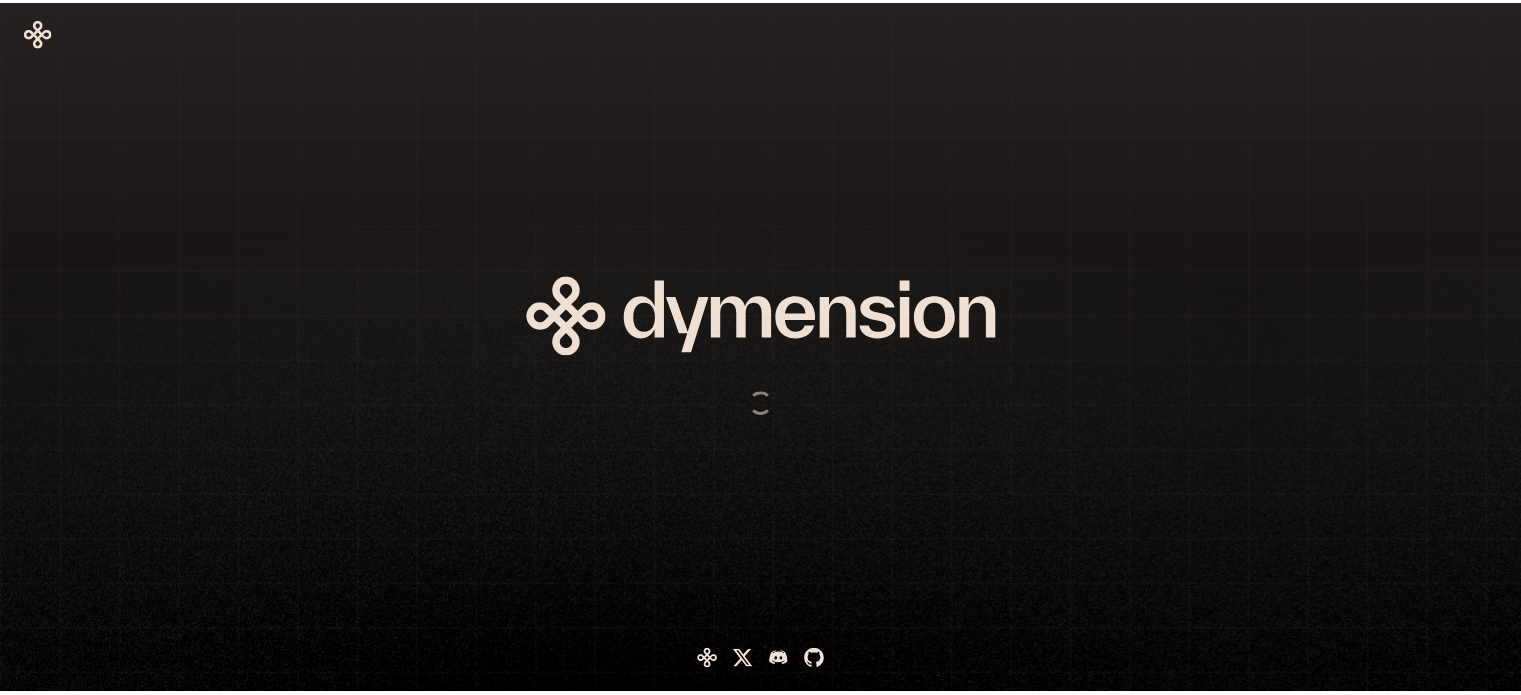 scroll, scrollTop: 0, scrollLeft: 0, axis: both 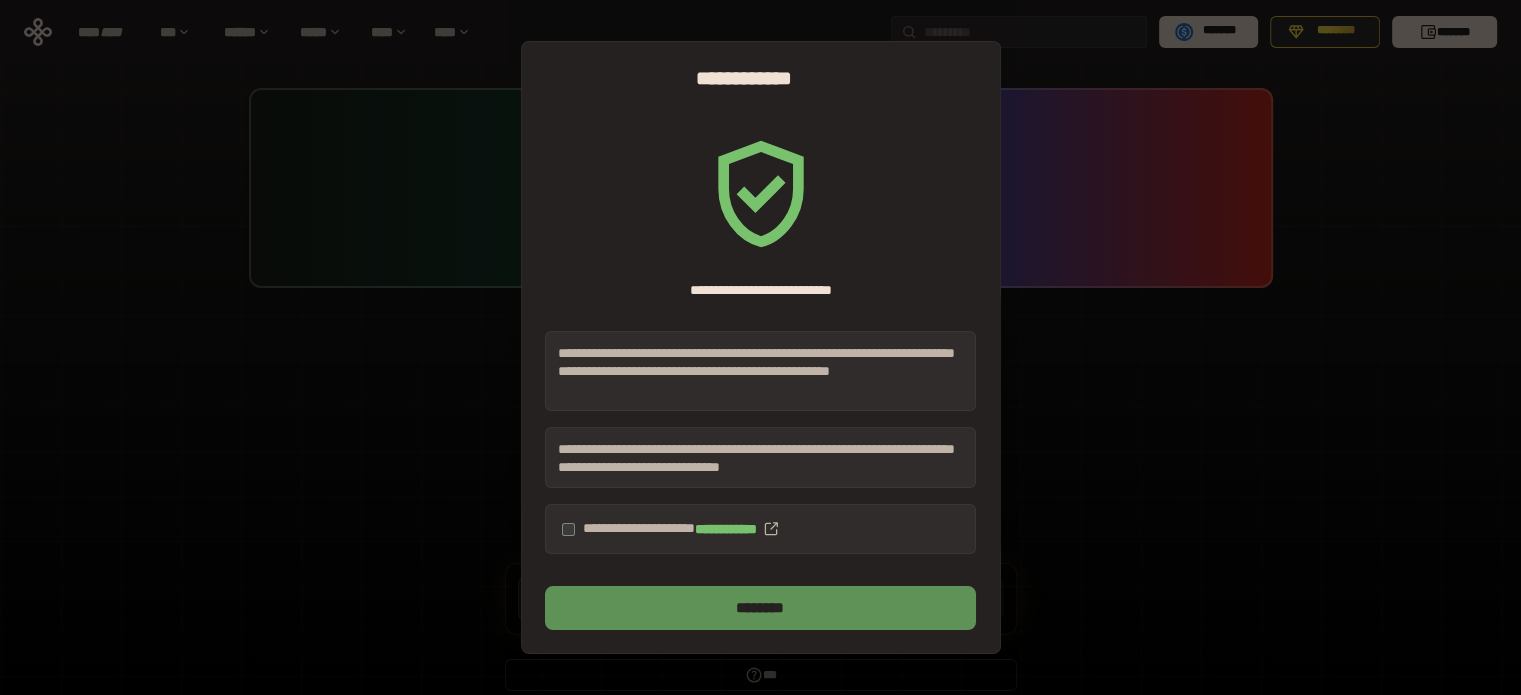 click on "********" at bounding box center (760, 608) 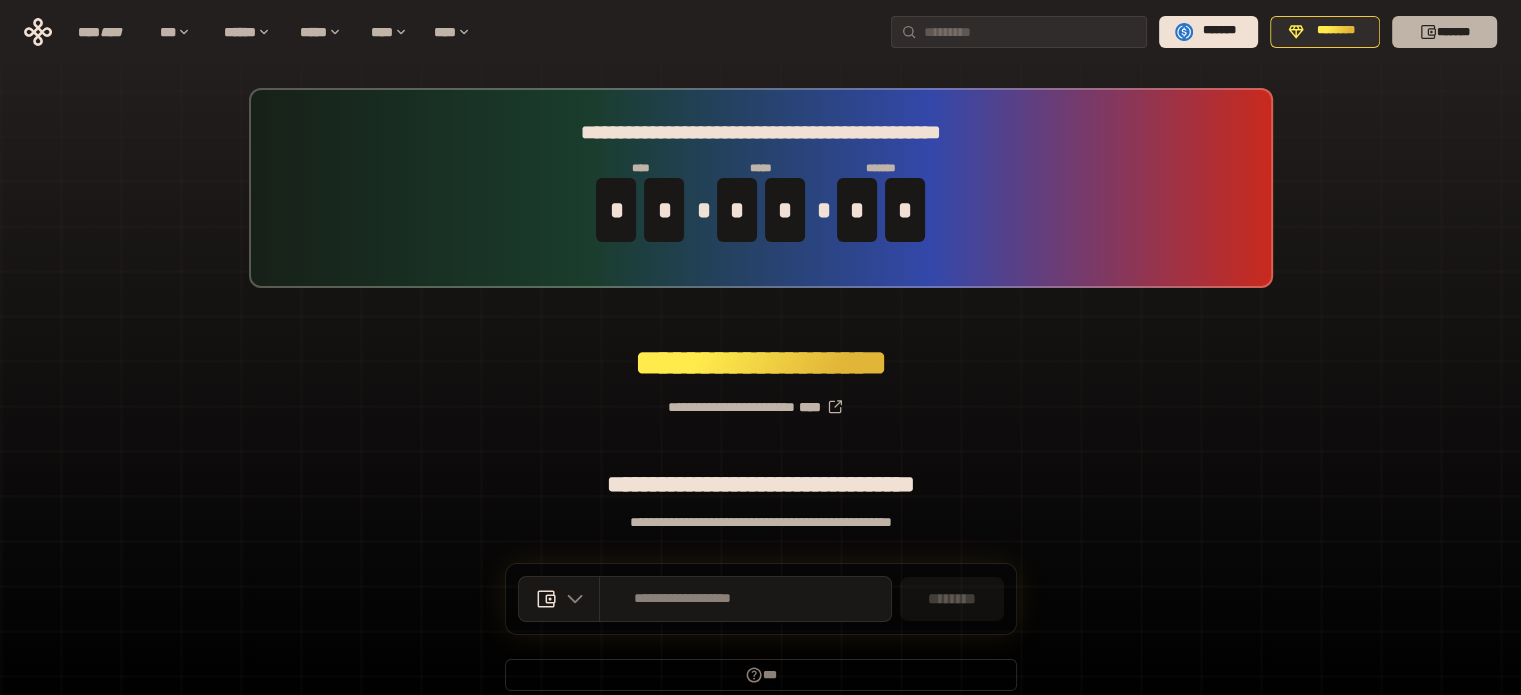 click on "*******" at bounding box center (1444, 32) 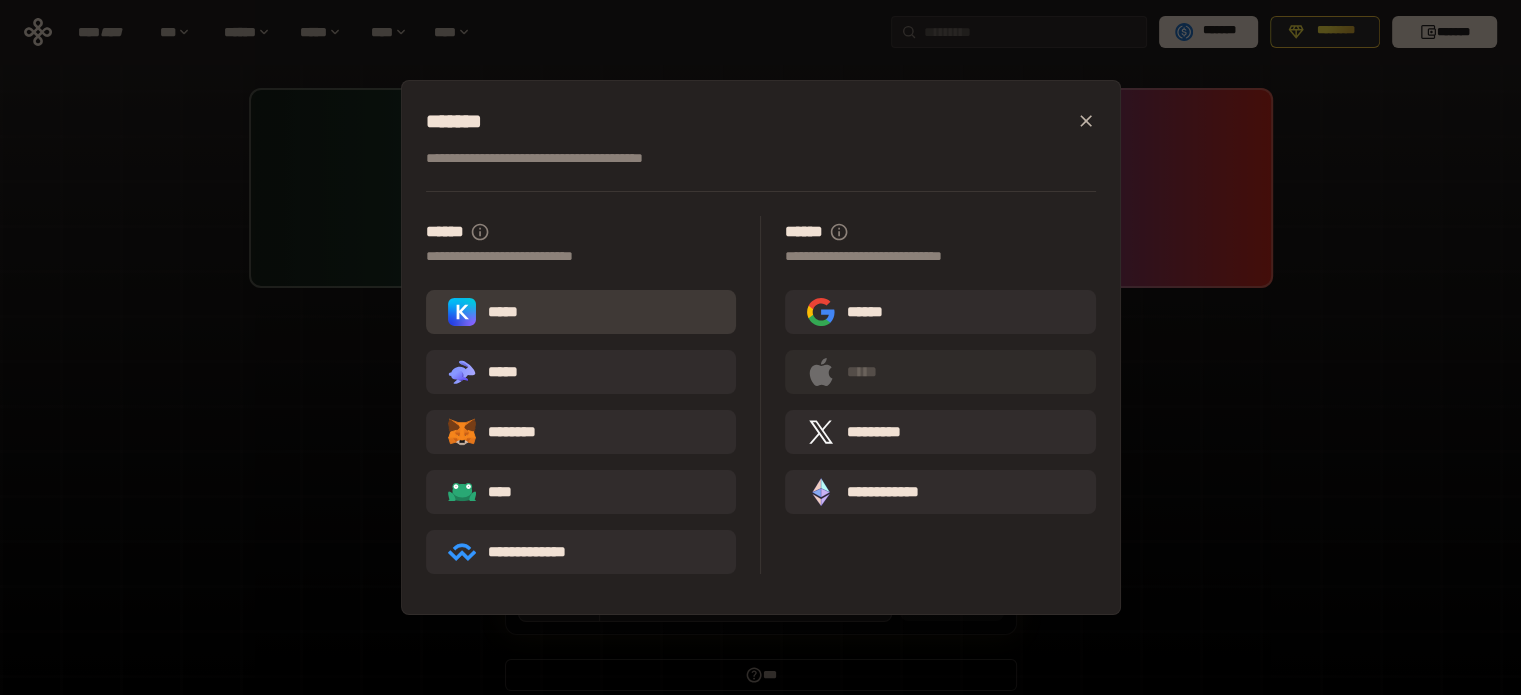 click on "*****" at bounding box center [581, 312] 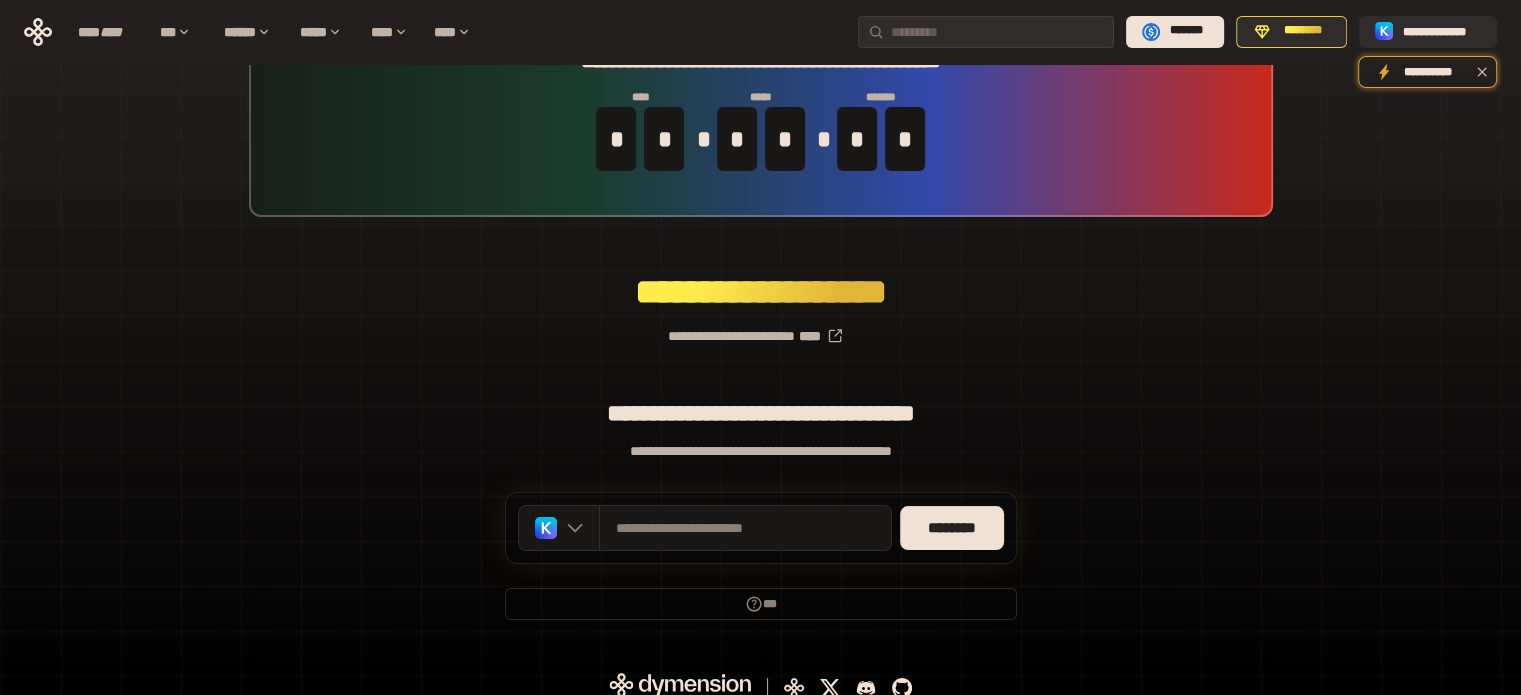 scroll, scrollTop: 87, scrollLeft: 0, axis: vertical 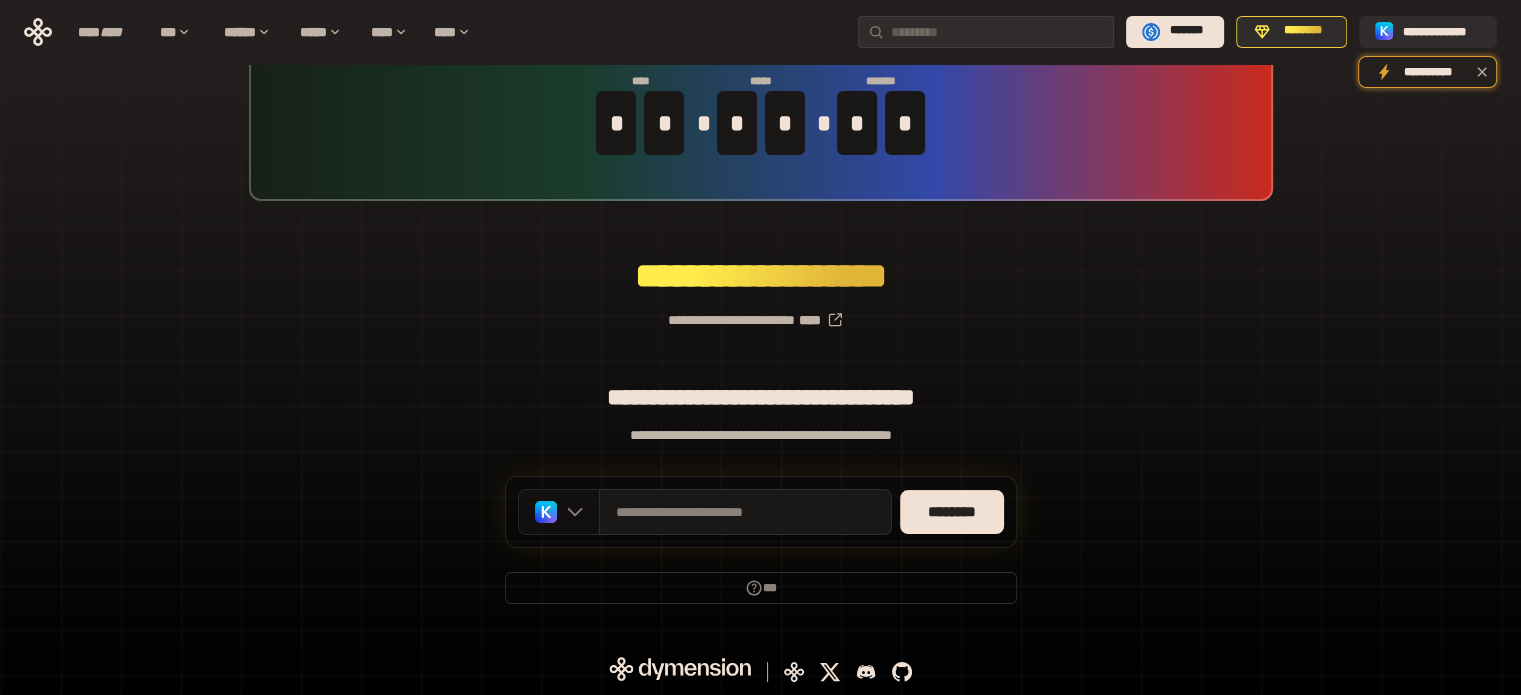 click 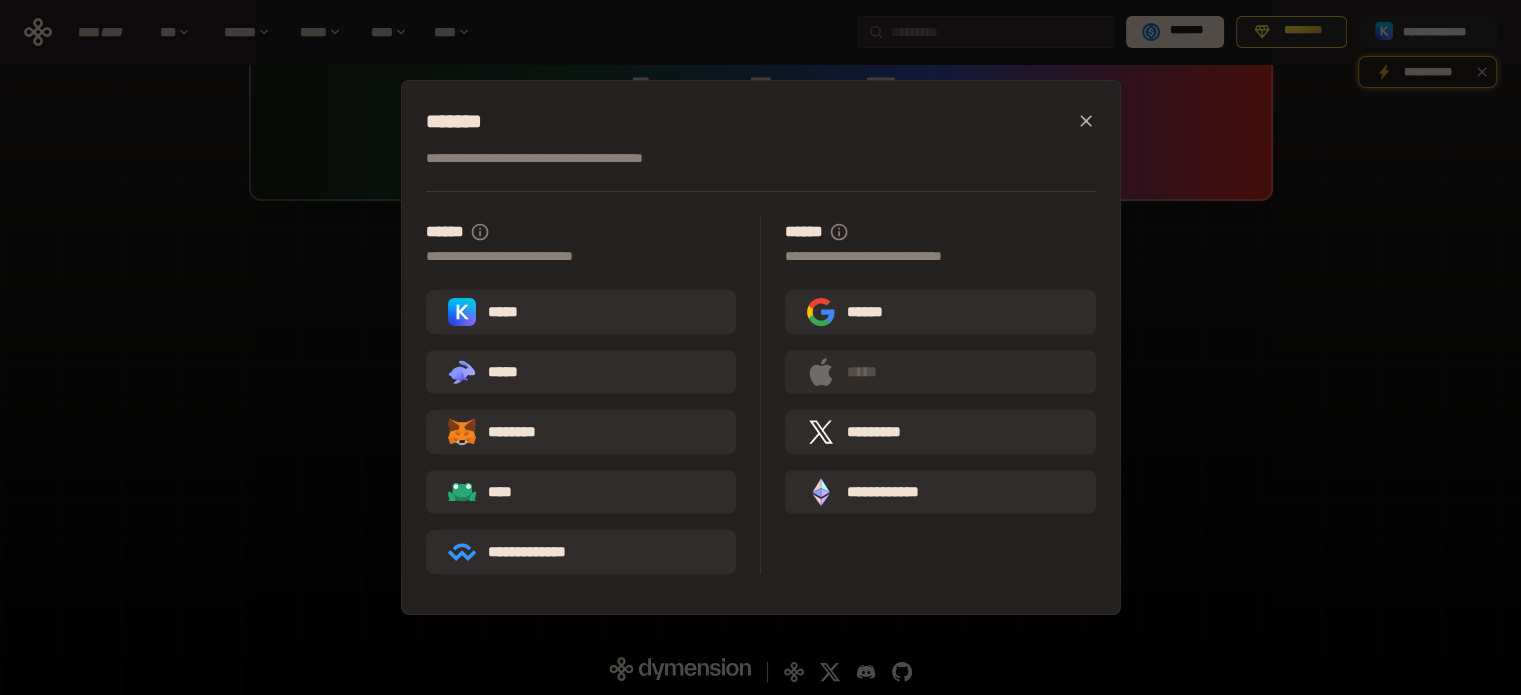 click 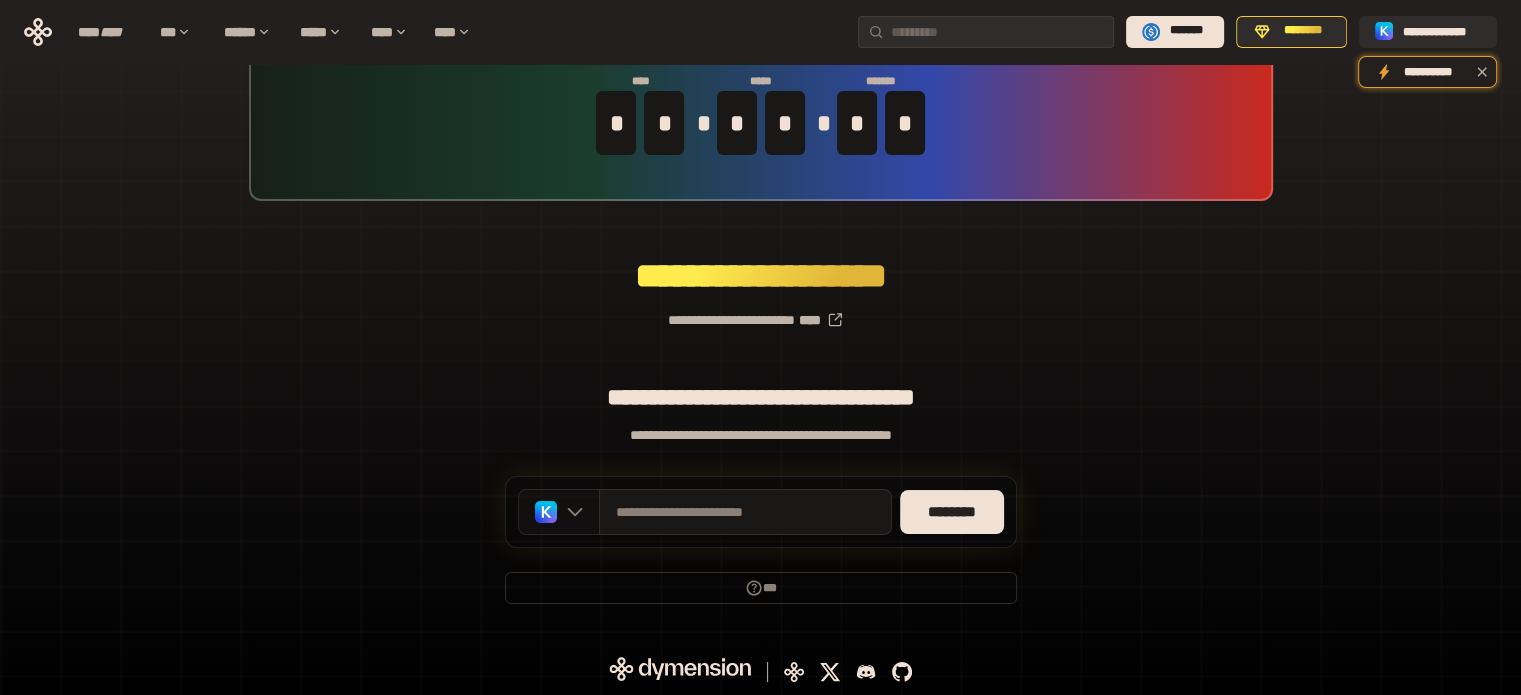 click 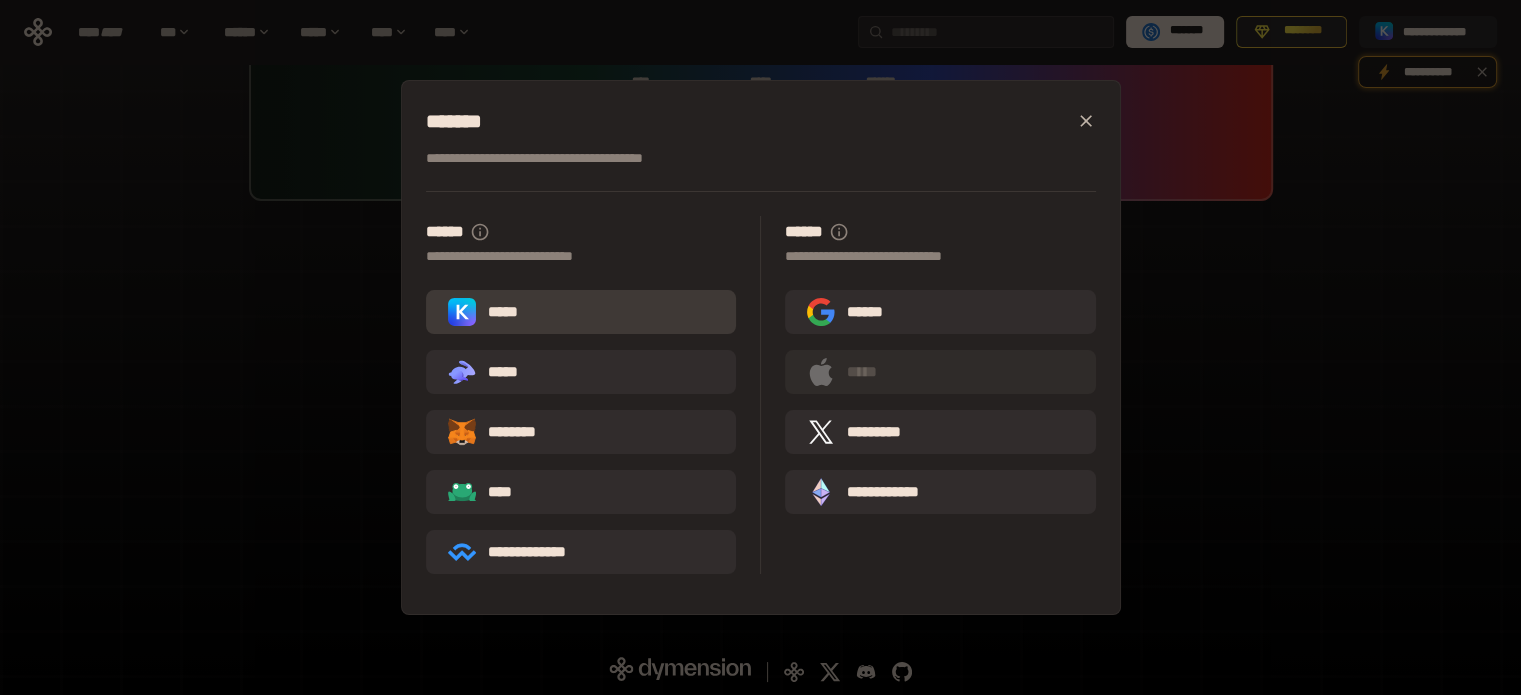 click on "*****" at bounding box center [581, 312] 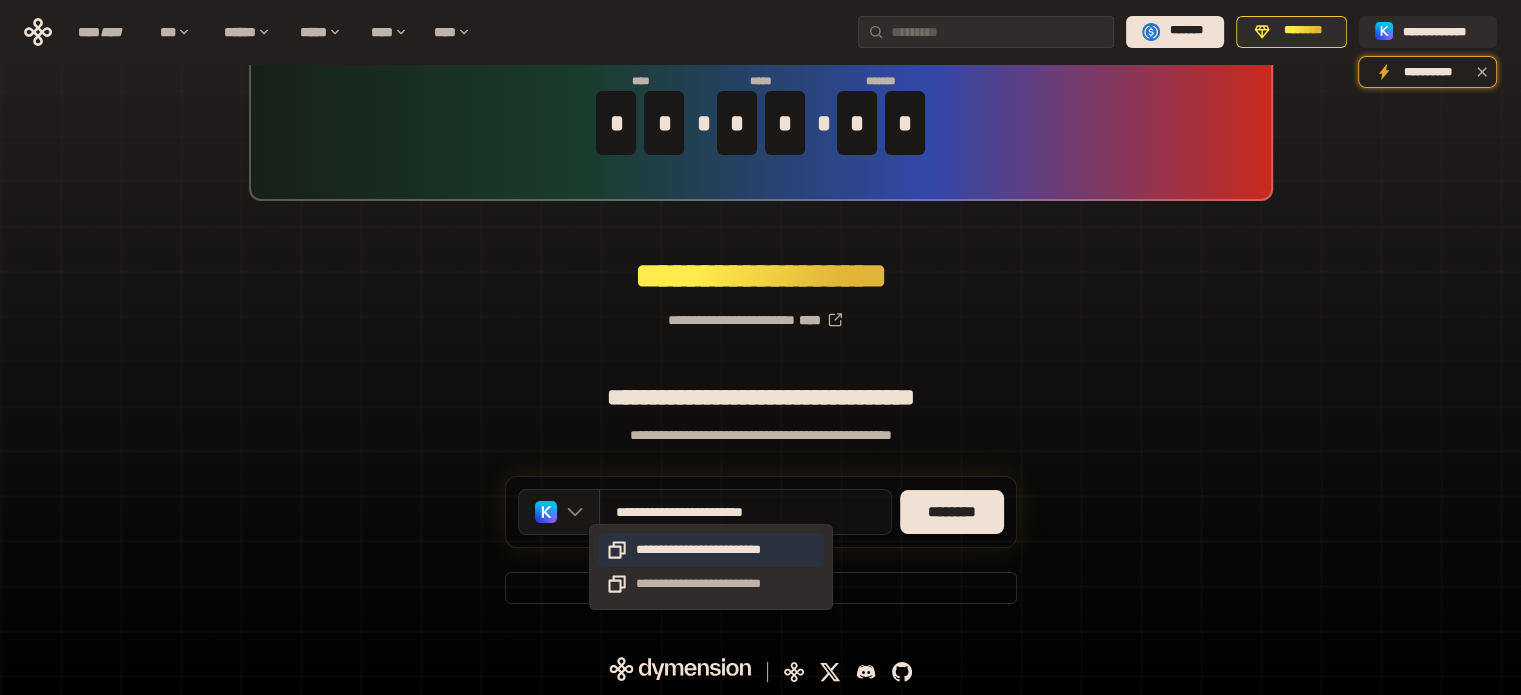 click on "**********" at bounding box center (711, 550) 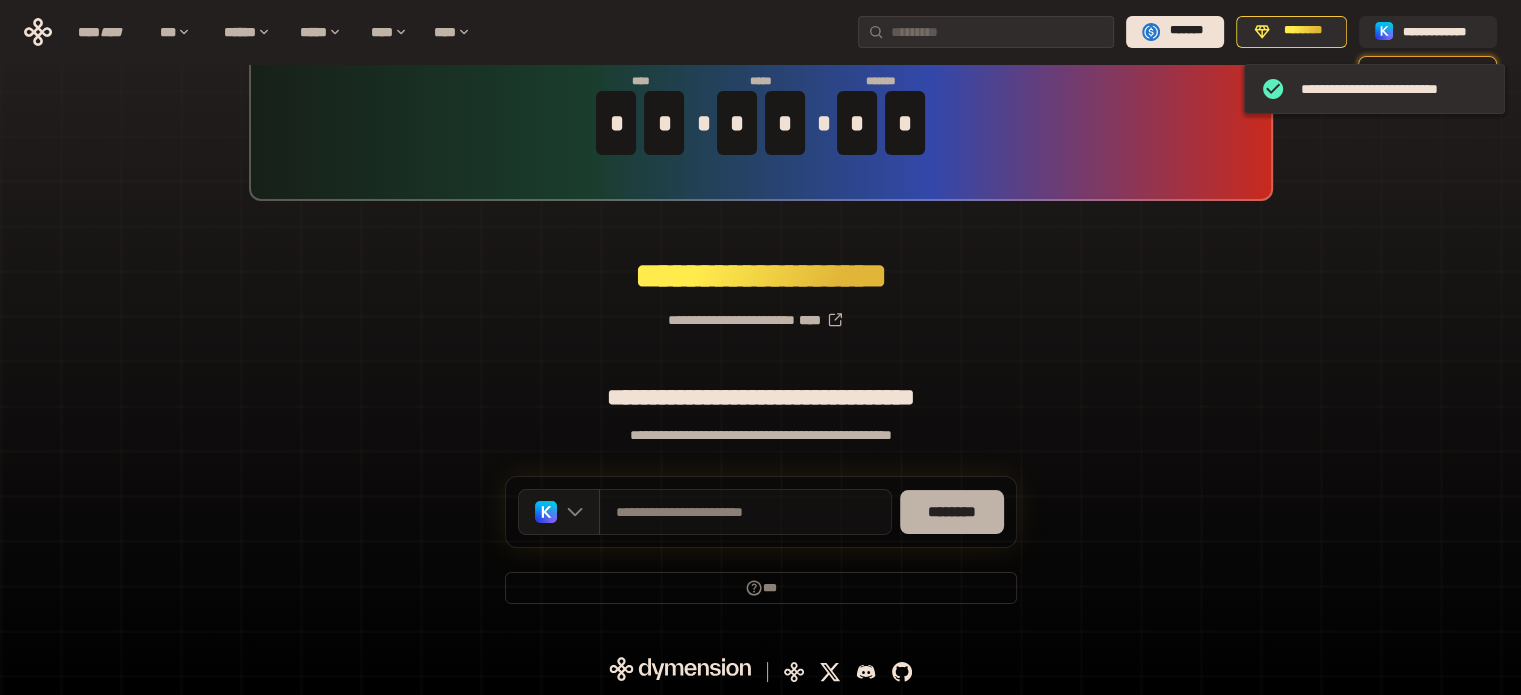 drag, startPoint x: 978, startPoint y: 514, endPoint x: 892, endPoint y: 504, distance: 86.579445 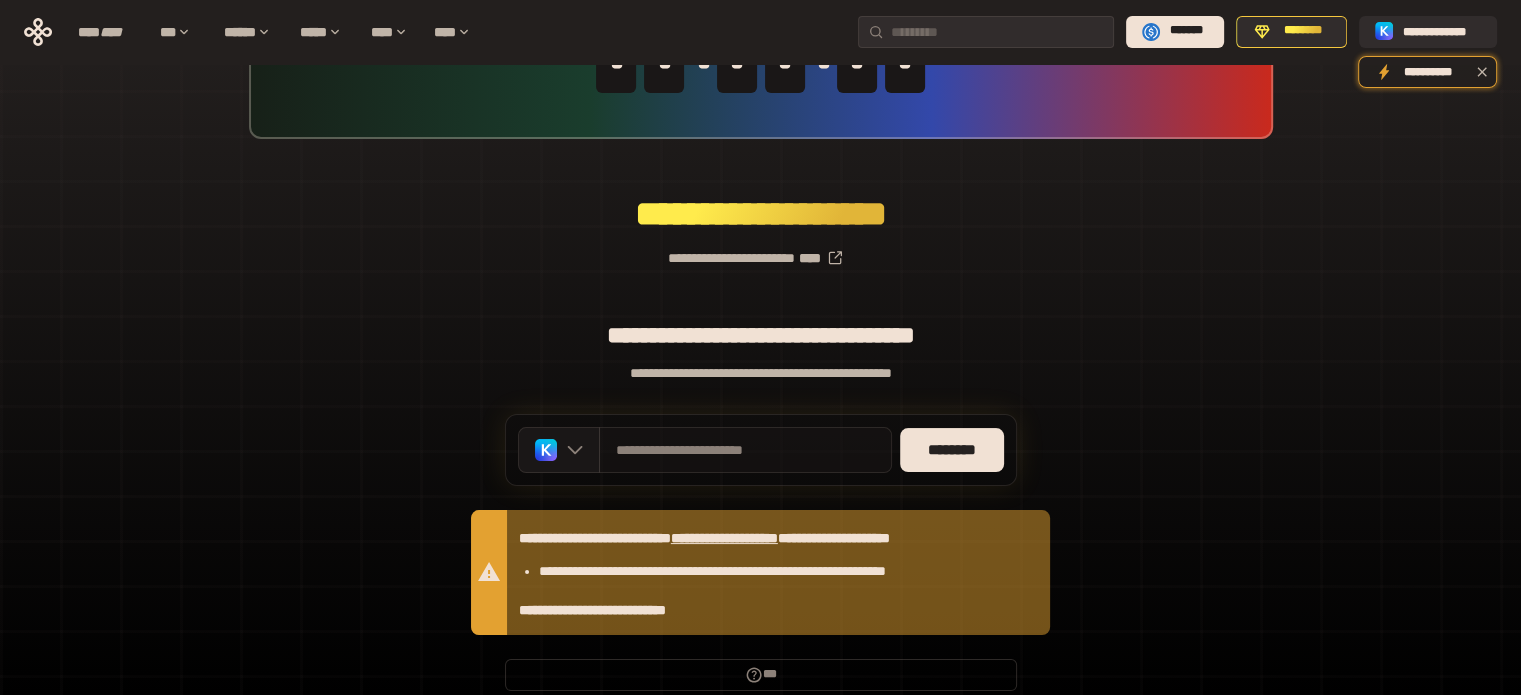 scroll, scrollTop: 153, scrollLeft: 0, axis: vertical 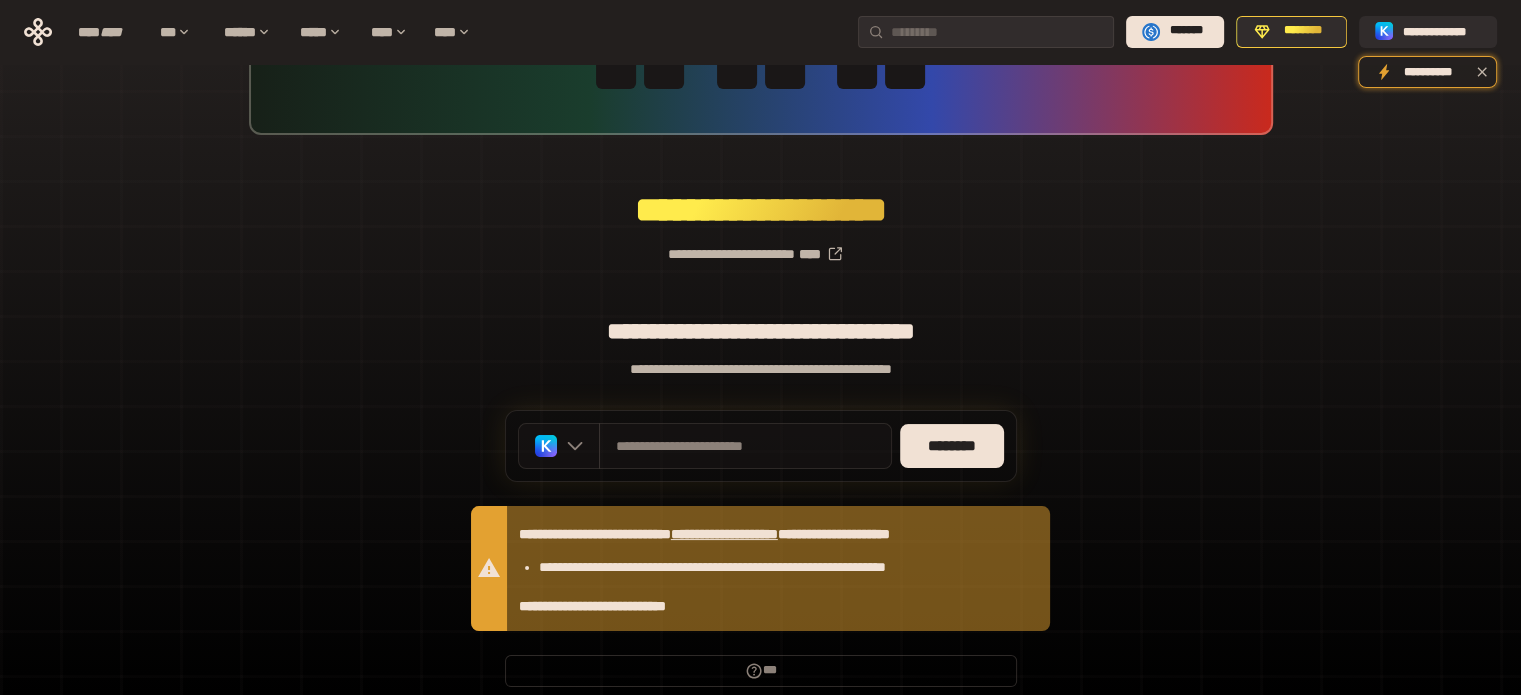 click 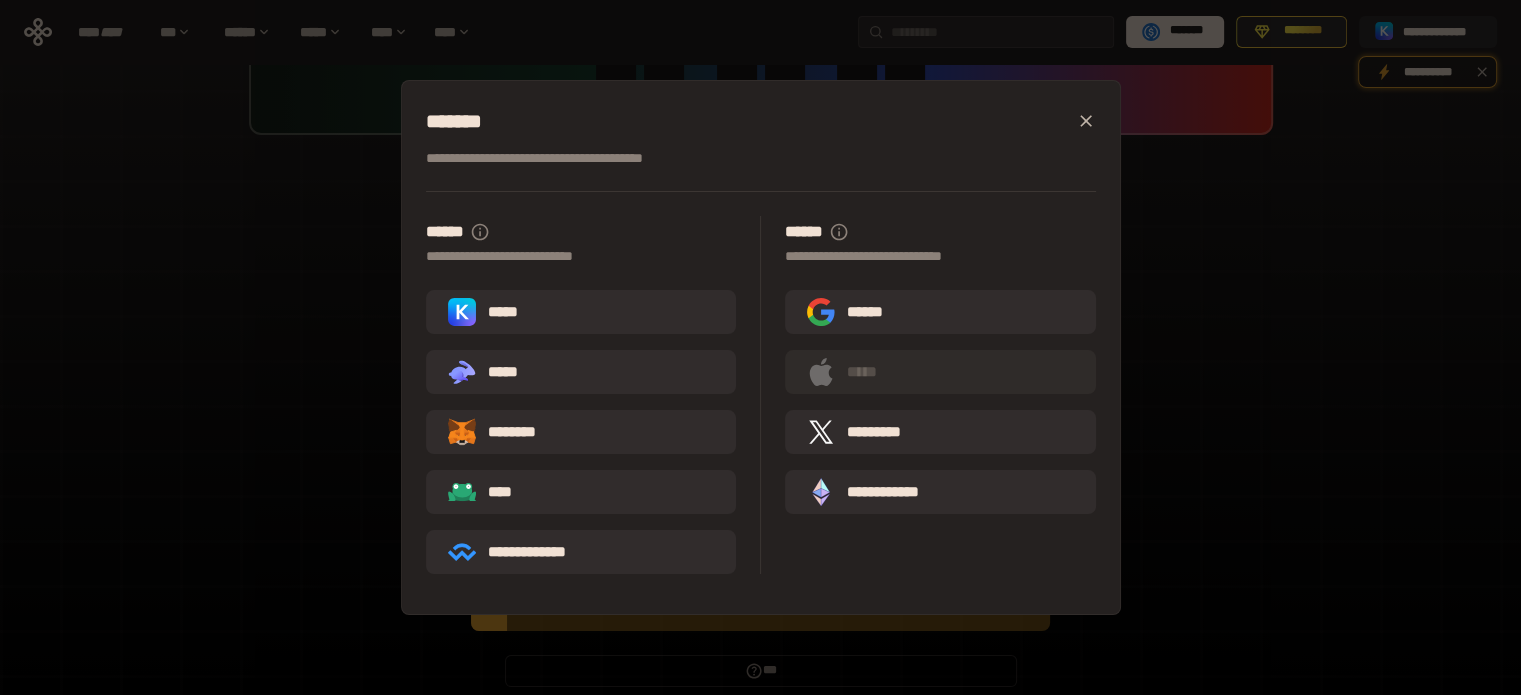 click 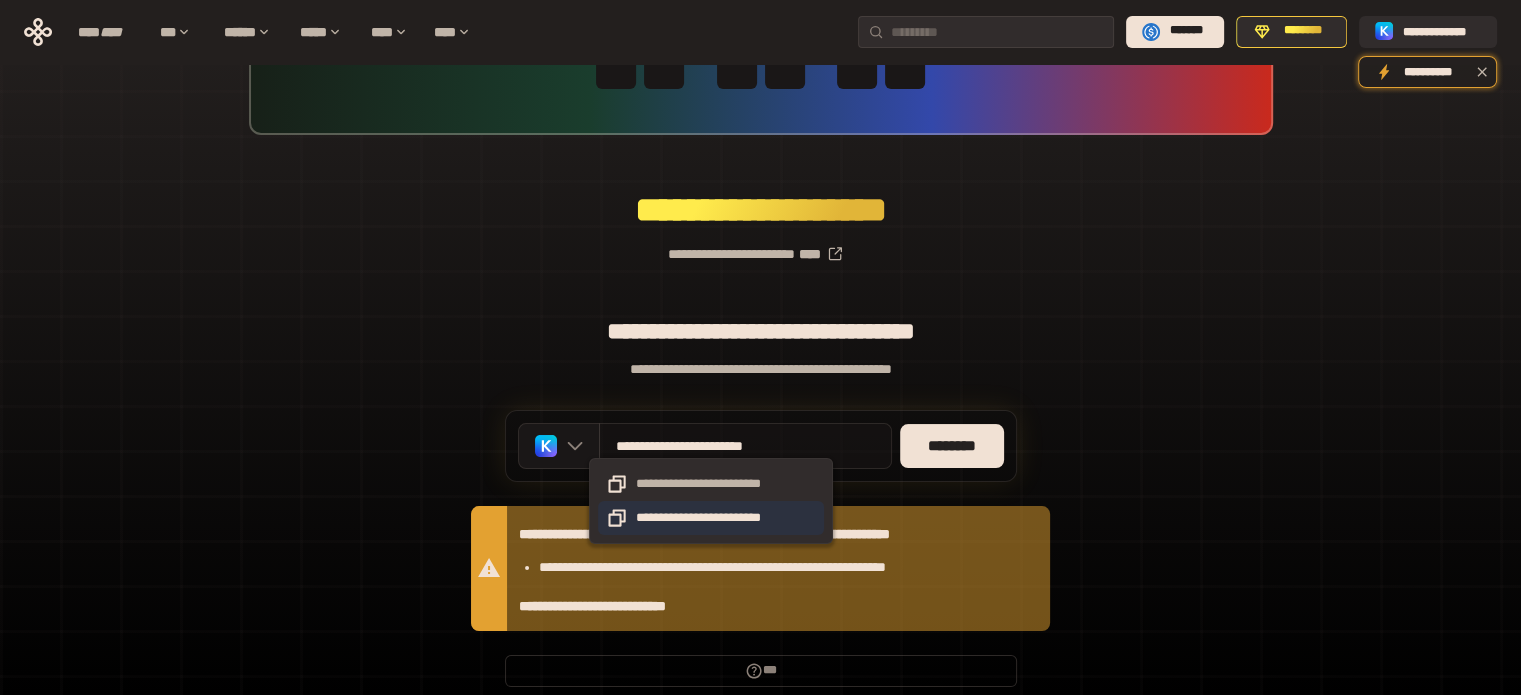 click on "**********" at bounding box center (711, 518) 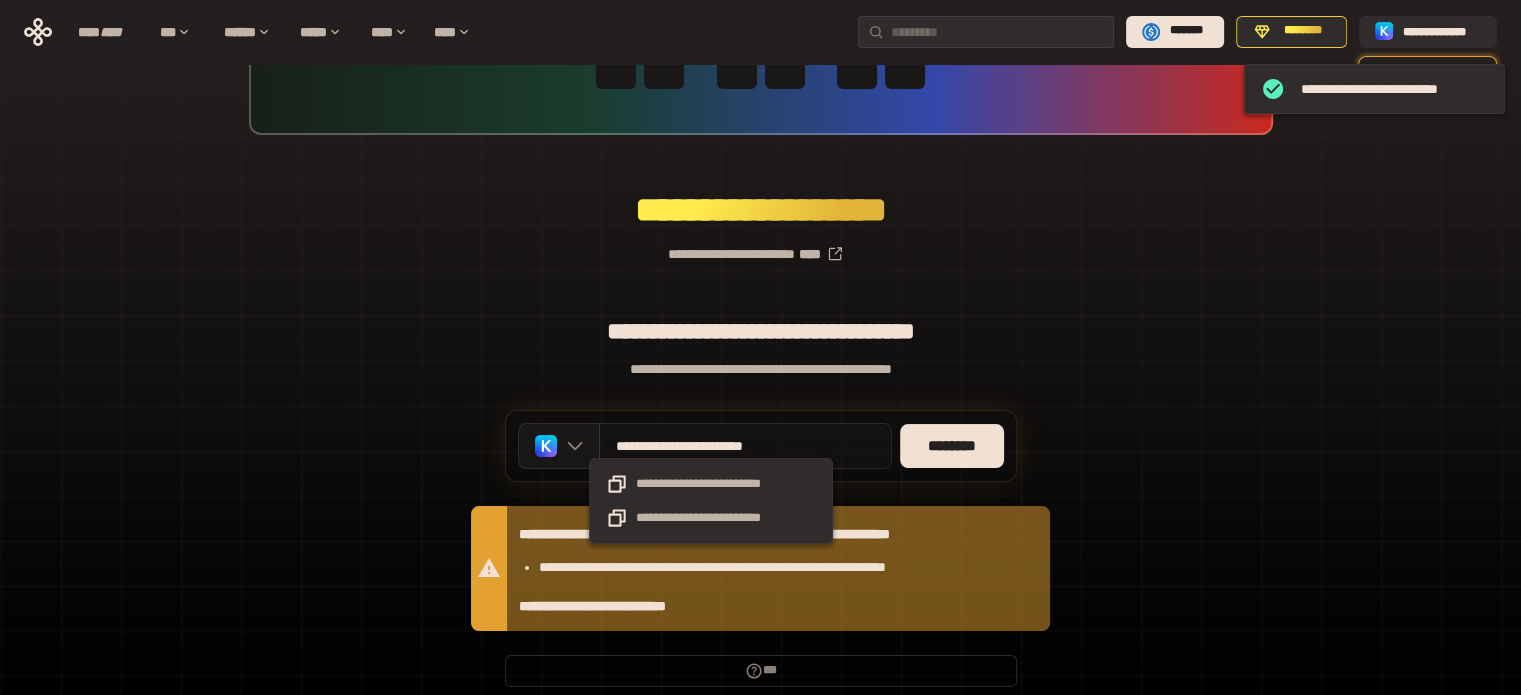 drag, startPoint x: 831, startPoint y: 441, endPoint x: 597, endPoint y: 449, distance: 234.13672 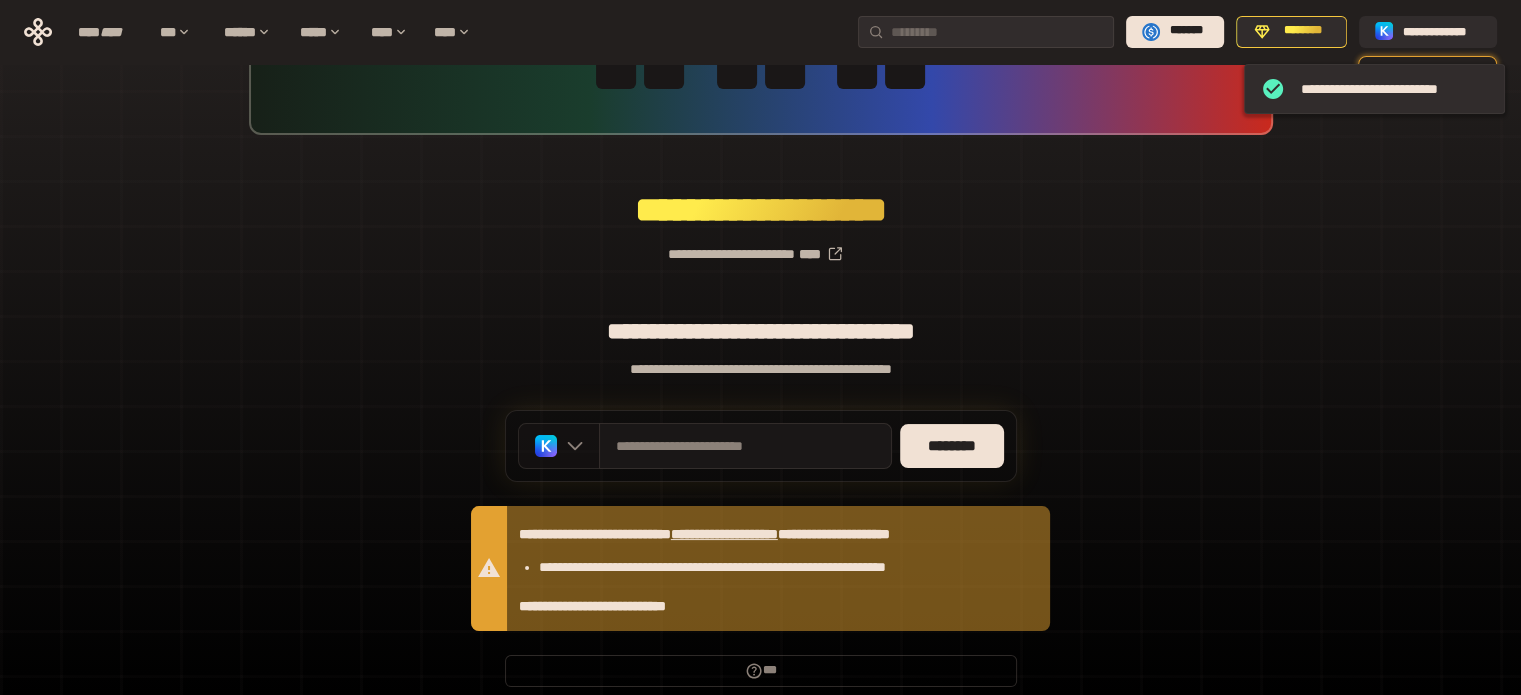 click 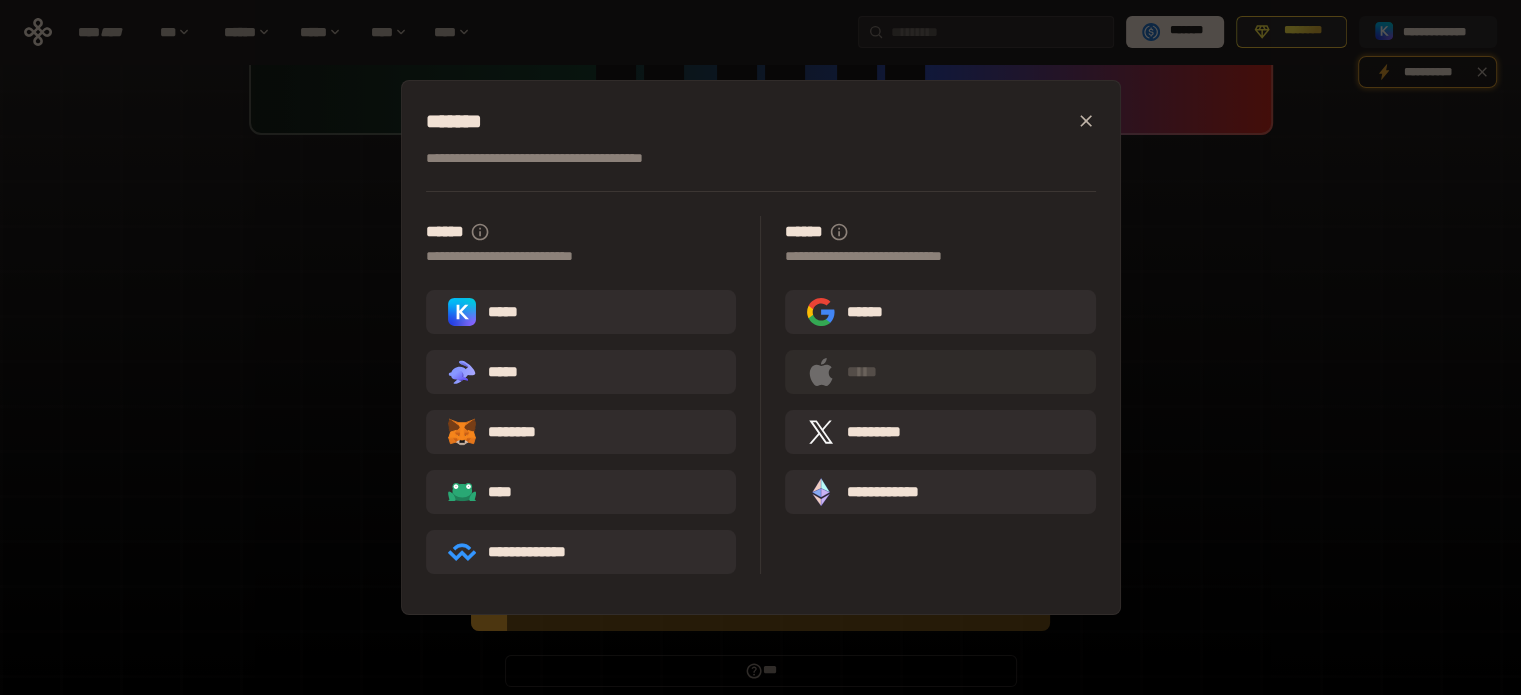 click 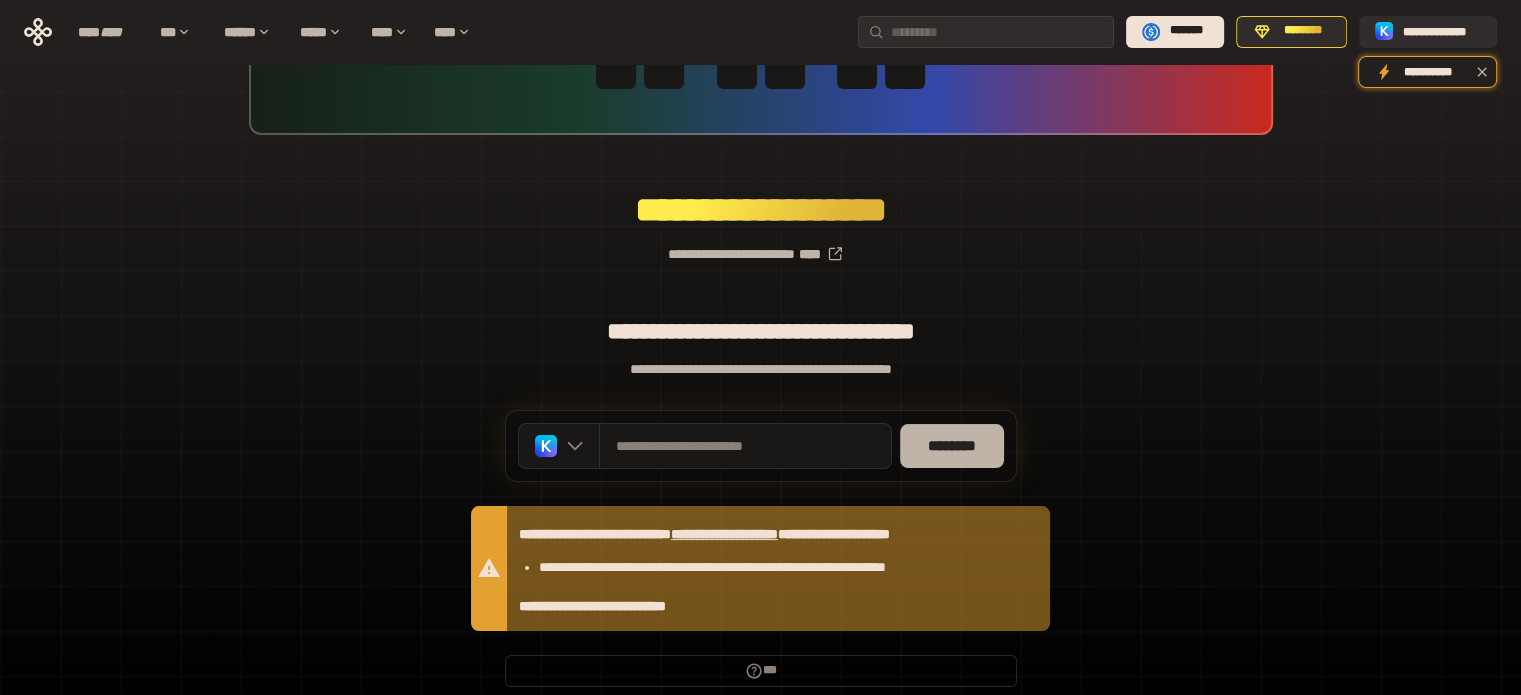 click on "********" at bounding box center [952, 446] 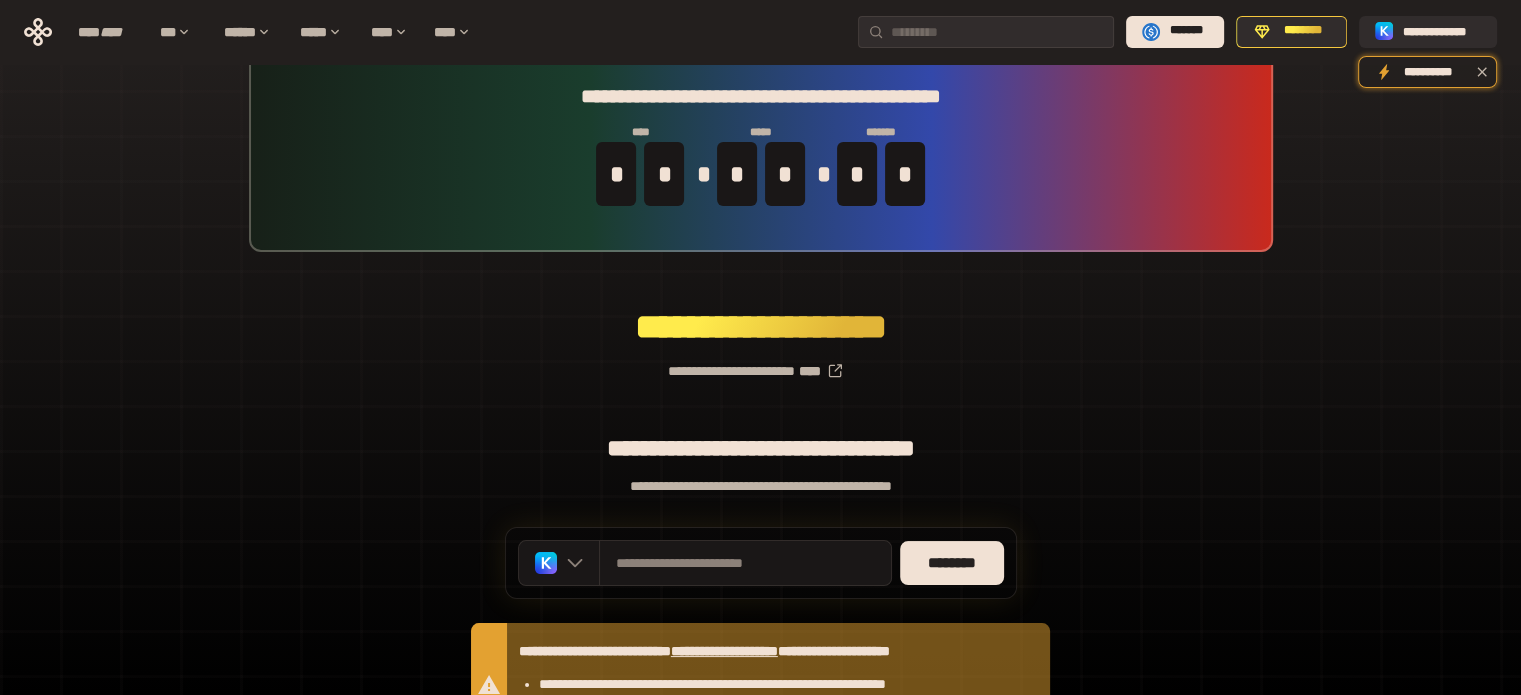 scroll, scrollTop: 20, scrollLeft: 0, axis: vertical 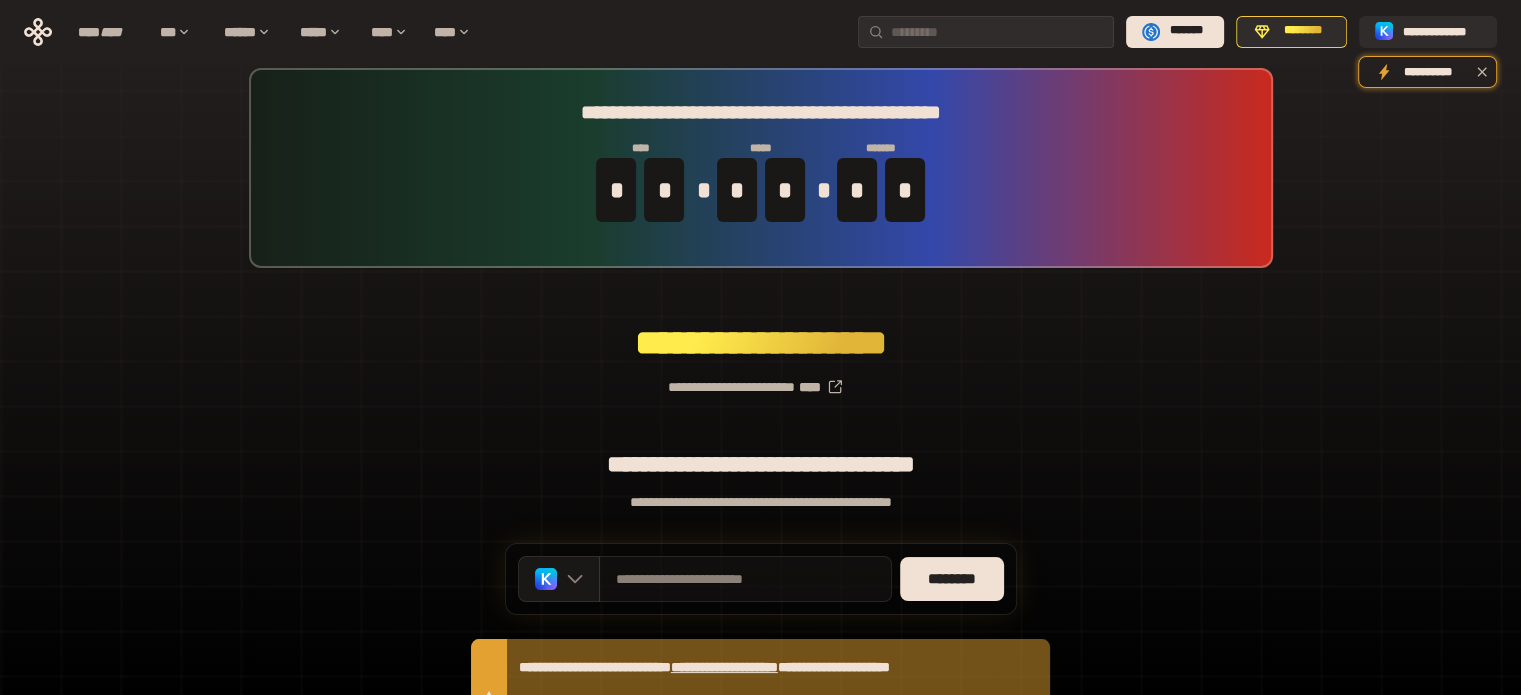 click on "**********" at bounding box center [745, 579] 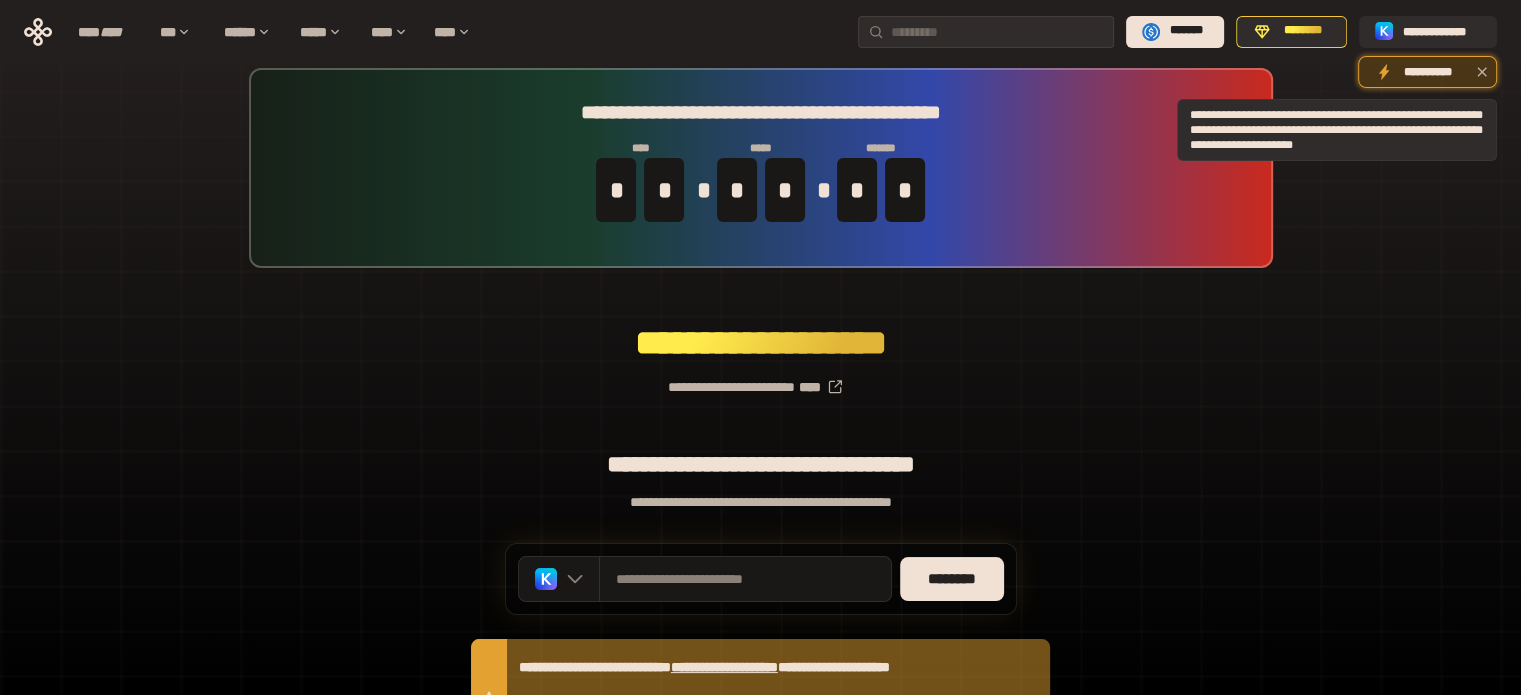 click 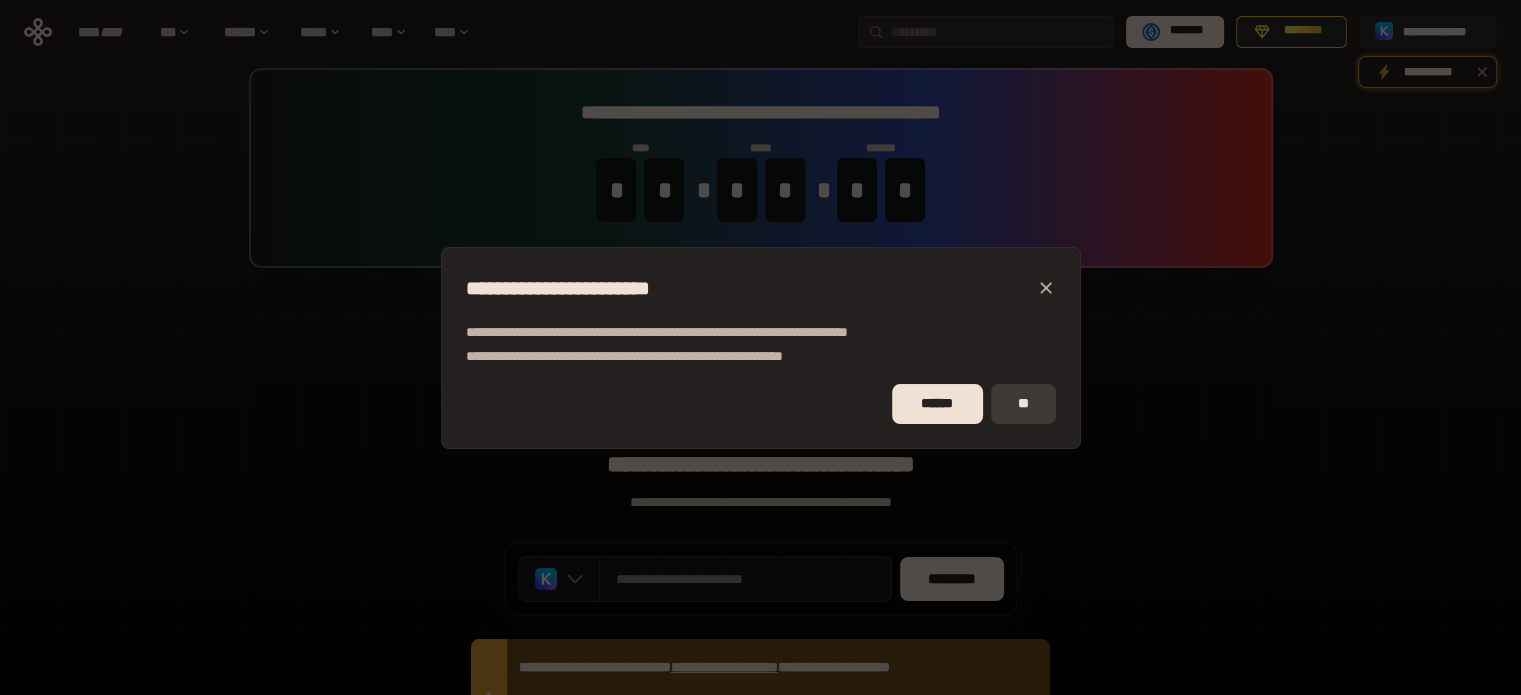 click on "**" at bounding box center (1023, 404) 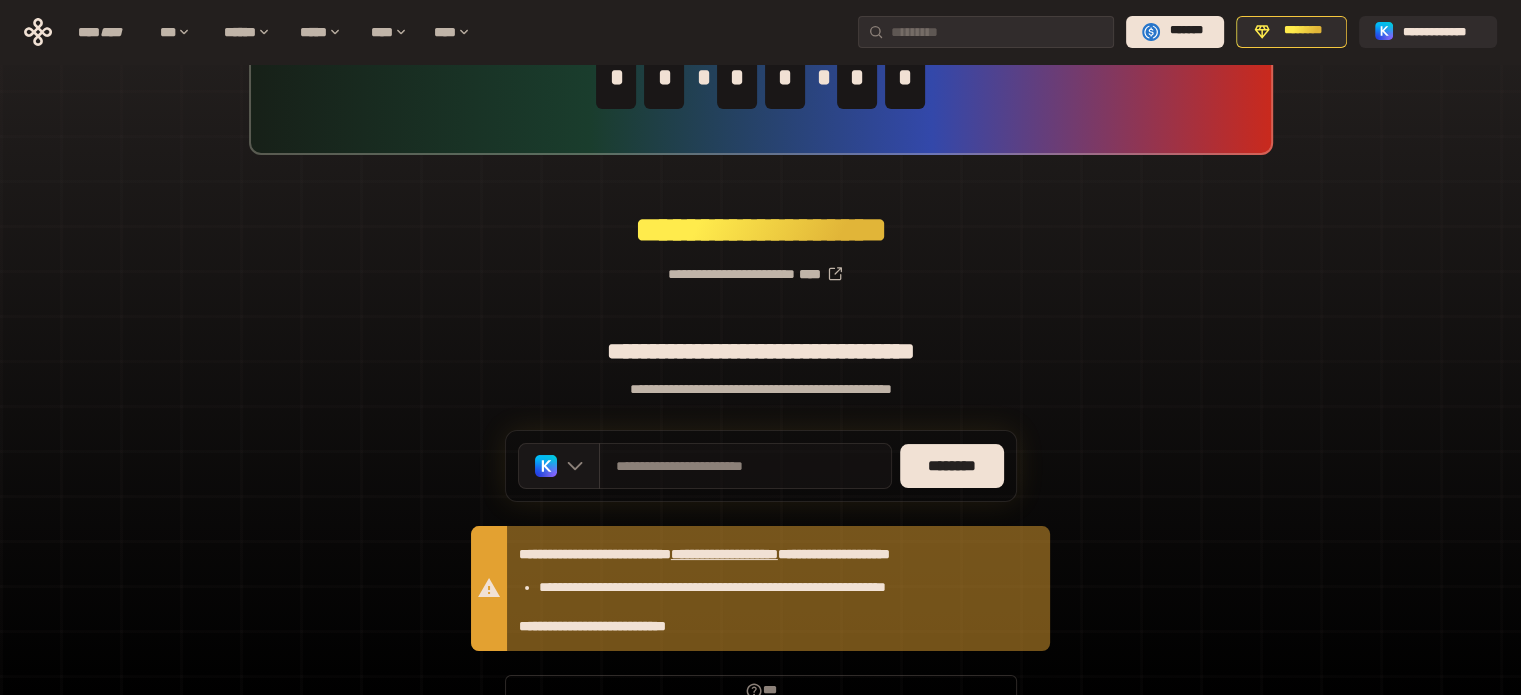 scroll, scrollTop: 153, scrollLeft: 0, axis: vertical 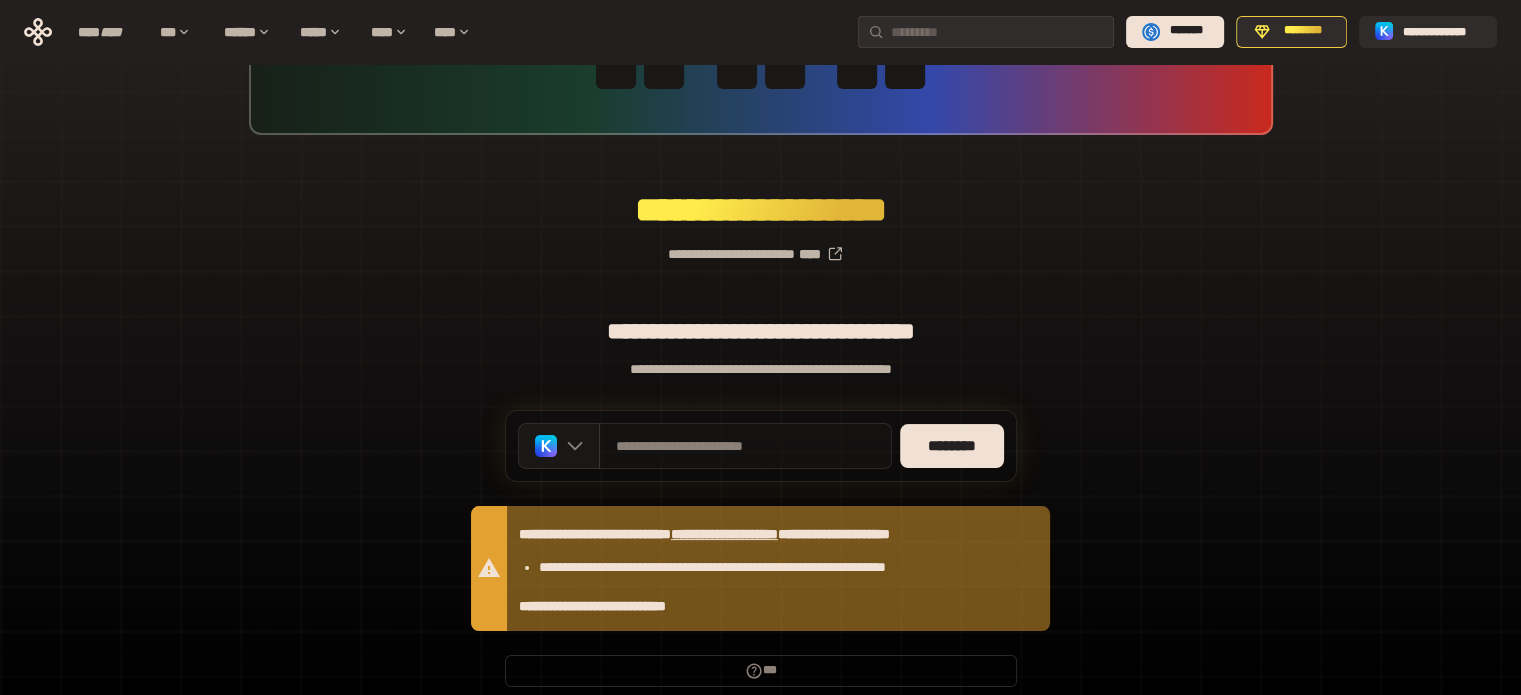 click on "**********" at bounding box center (745, 446) 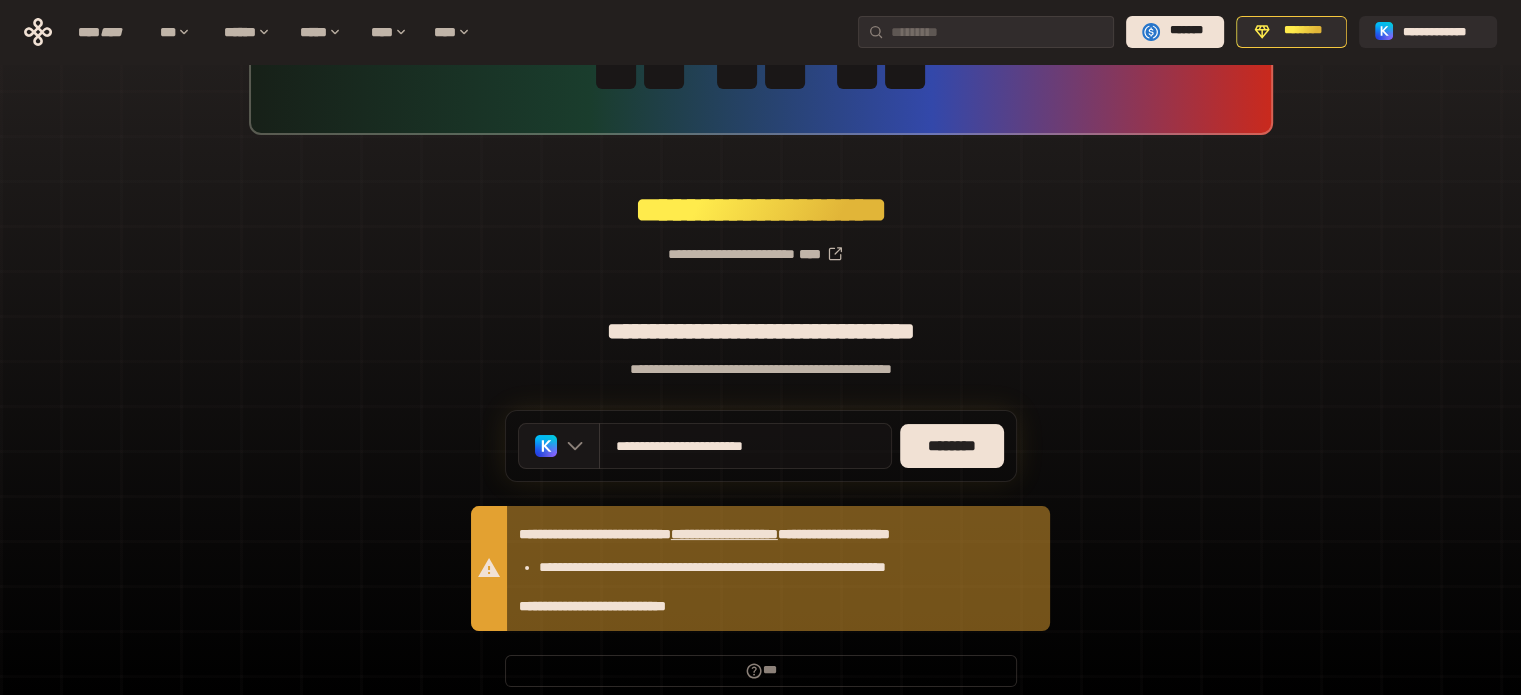 drag, startPoint x: 814, startPoint y: 437, endPoint x: 769, endPoint y: 437, distance: 45 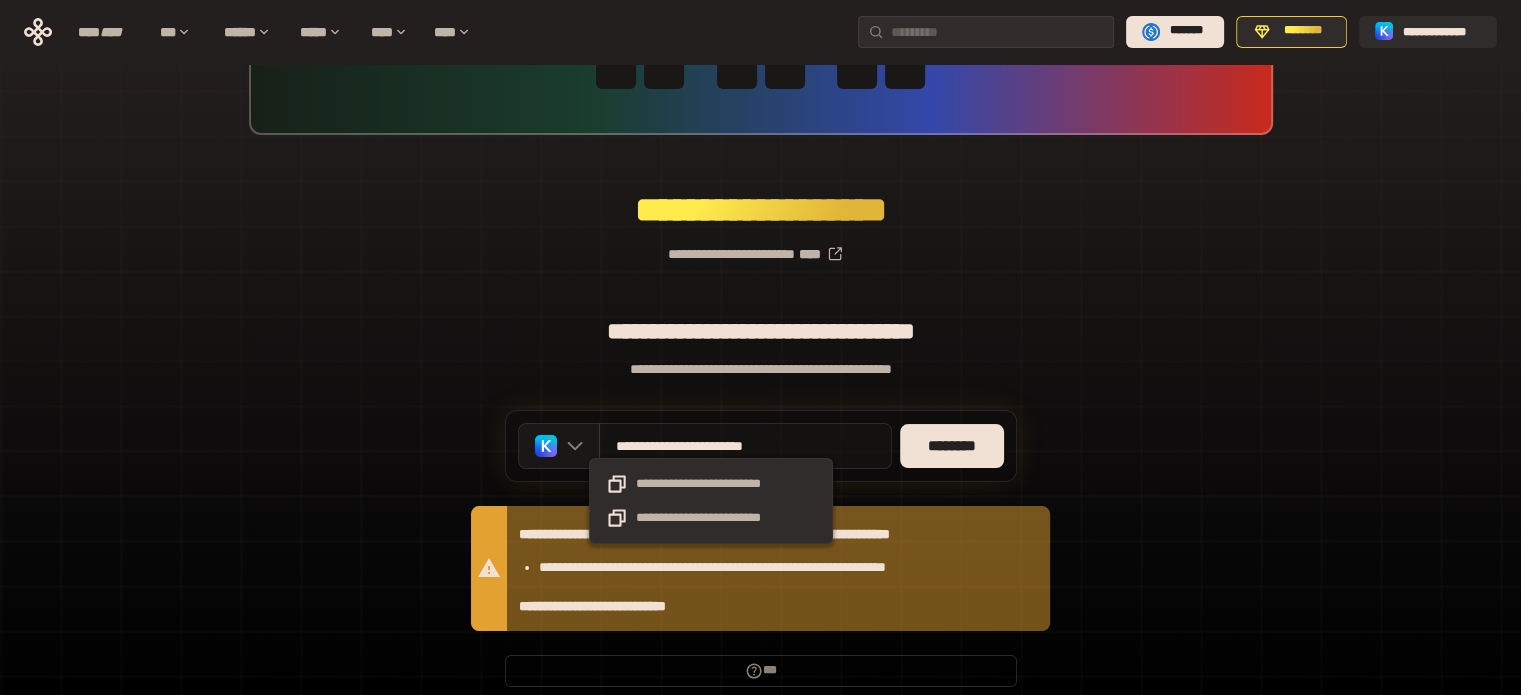 drag, startPoint x: 603, startPoint y: 440, endPoint x: 656, endPoint y: 440, distance: 53 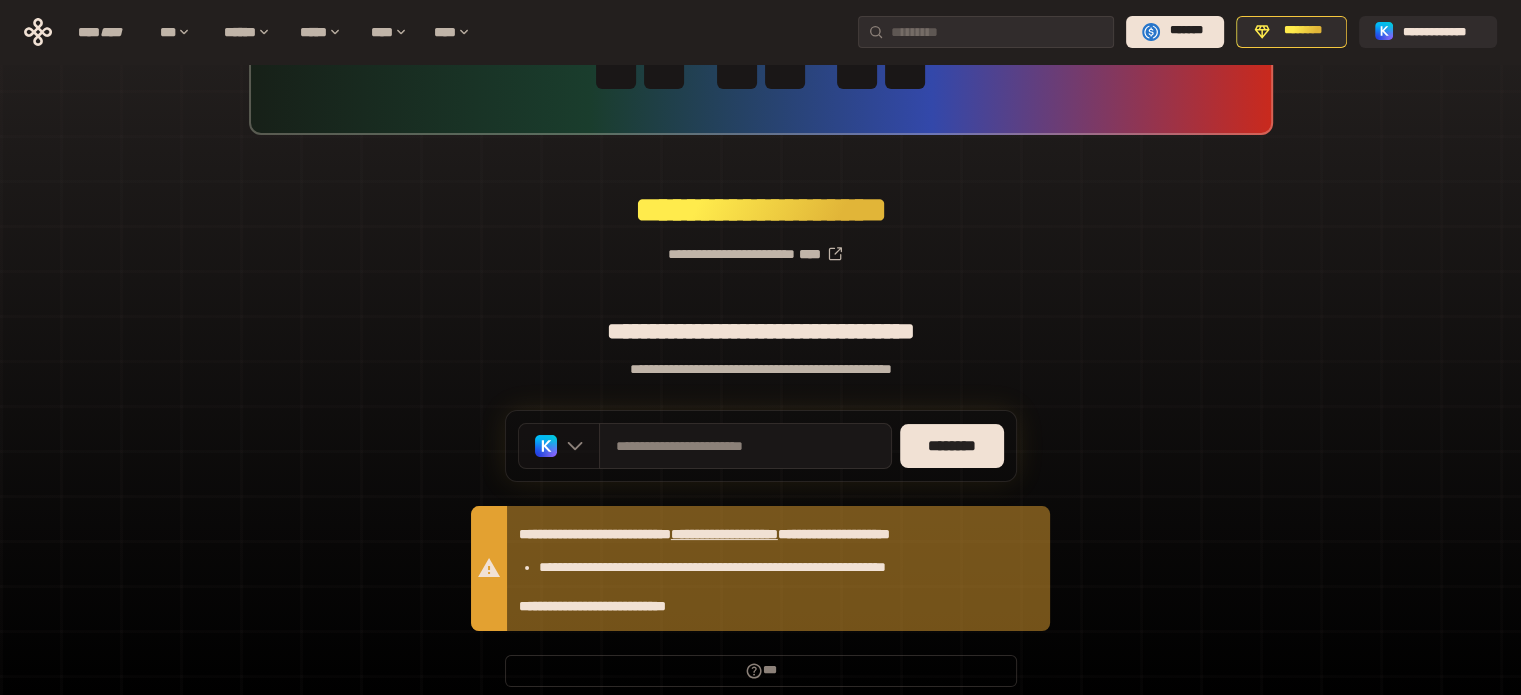 click 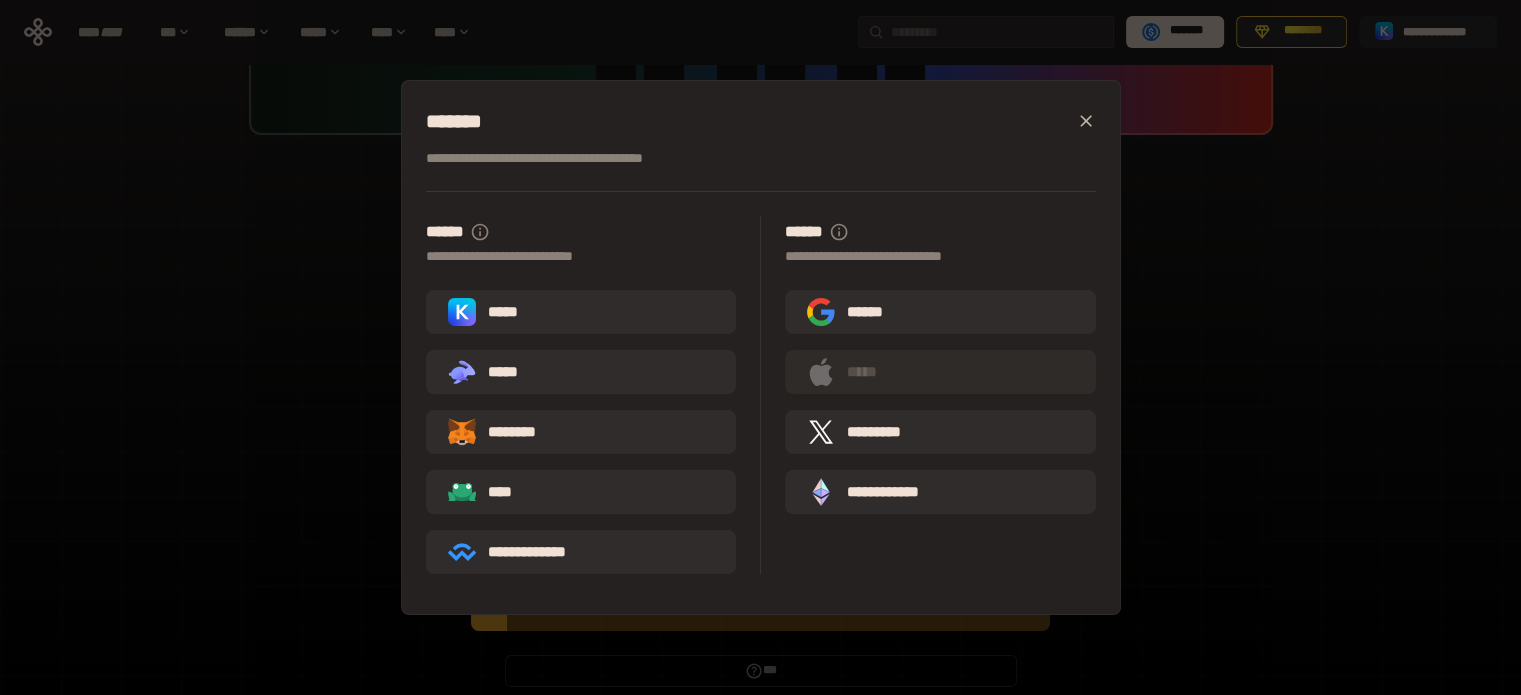 click 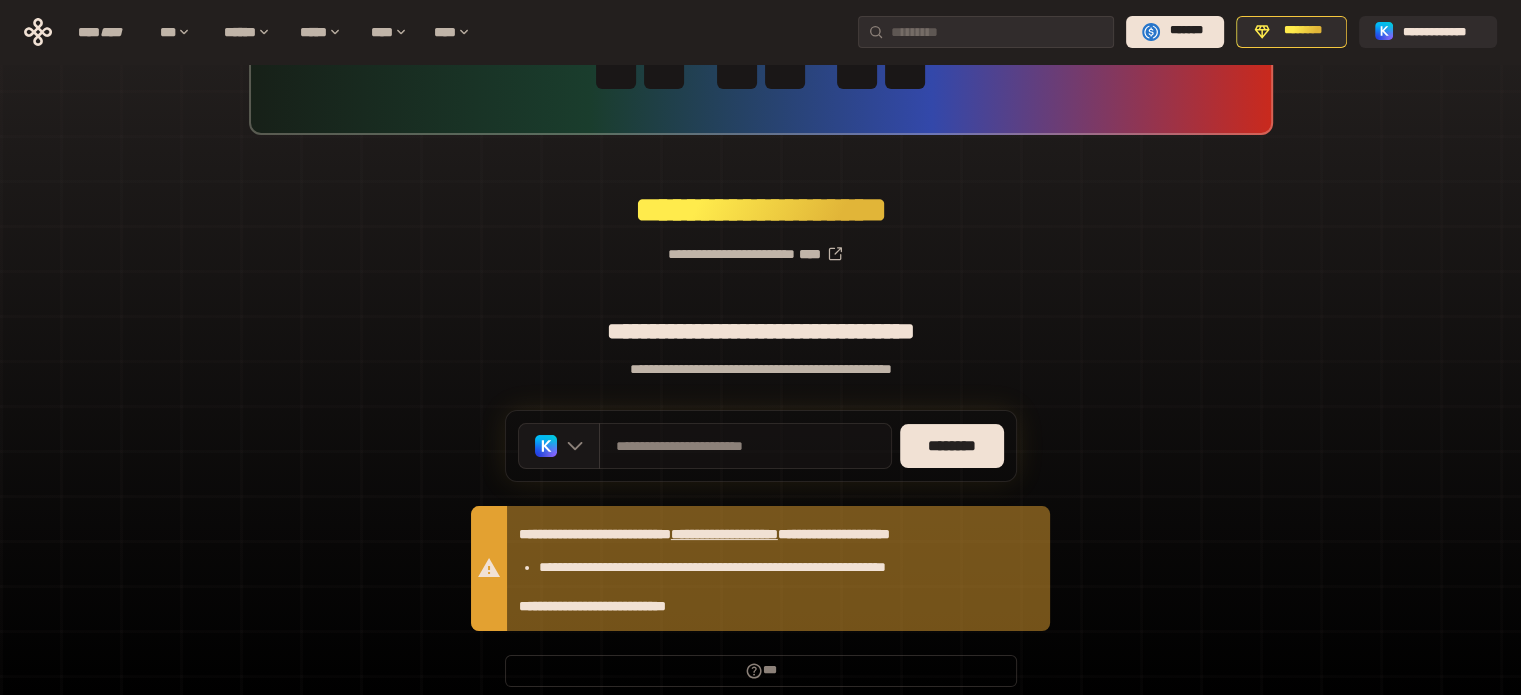click on "**********" at bounding box center [745, 446] 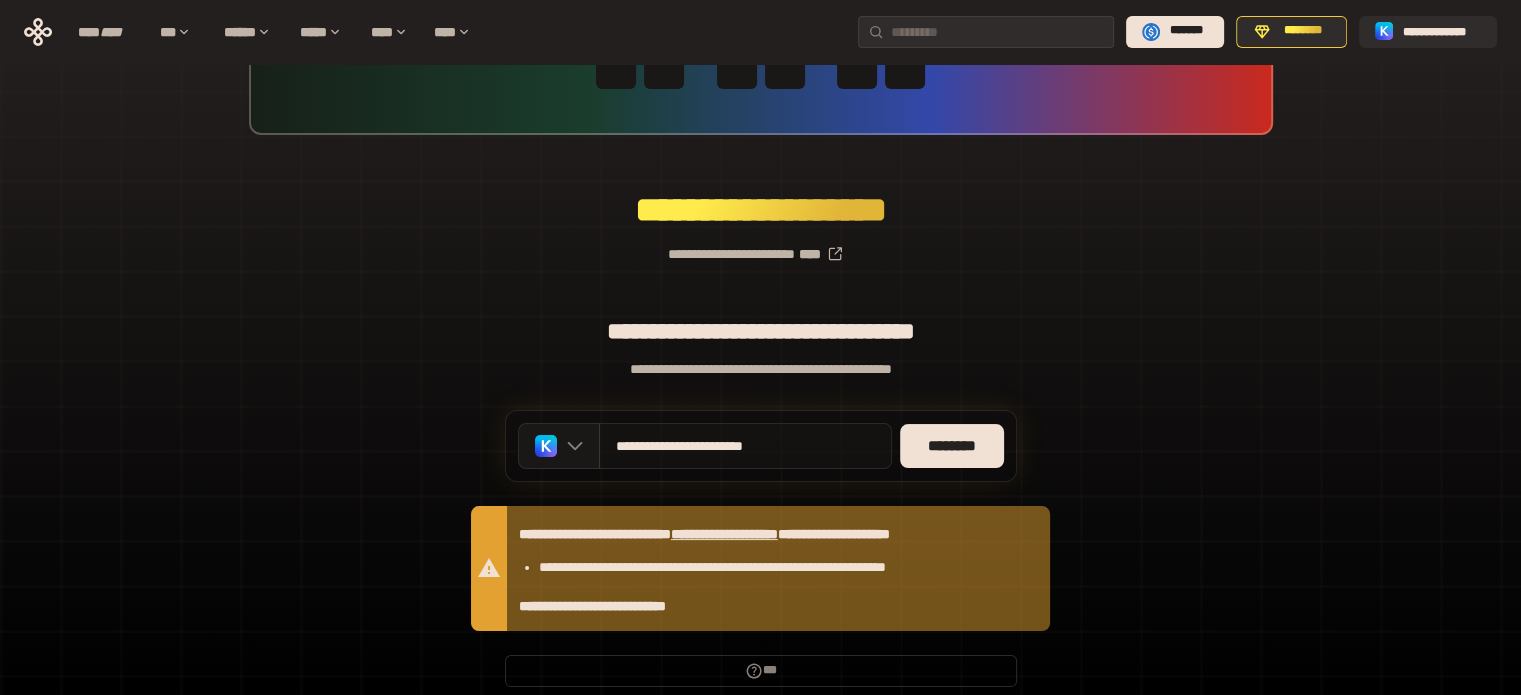 drag, startPoint x: 821, startPoint y: 443, endPoint x: 715, endPoint y: 444, distance: 106.004715 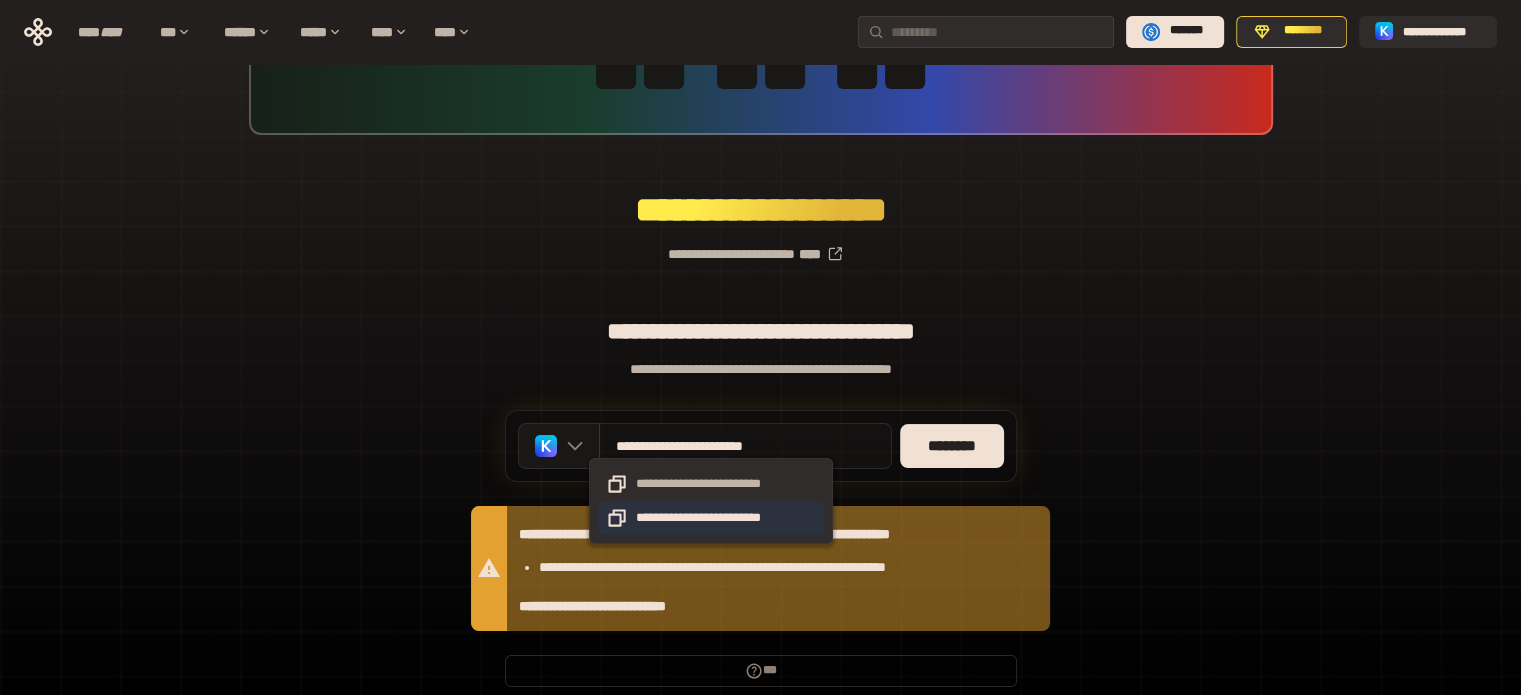 click on "**********" at bounding box center [711, 518] 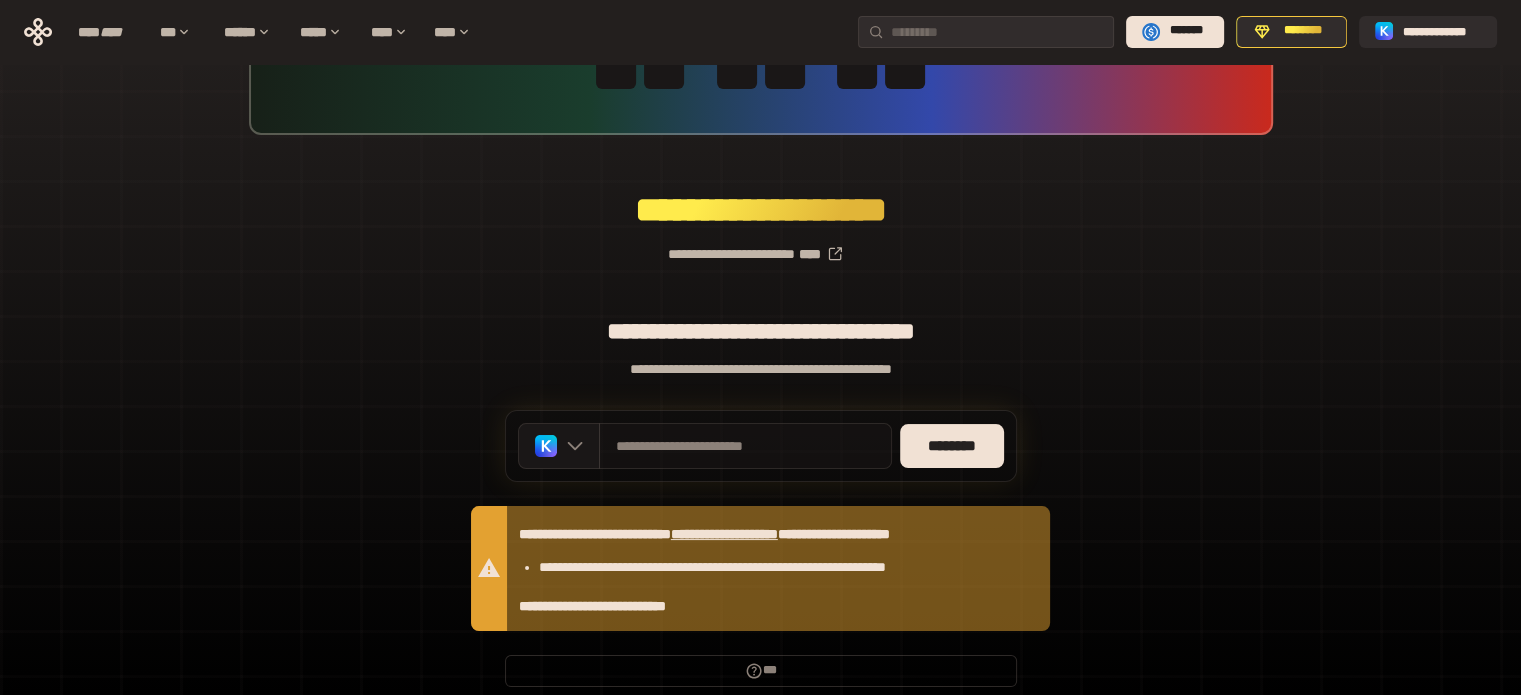 click on "**********" at bounding box center [745, 446] 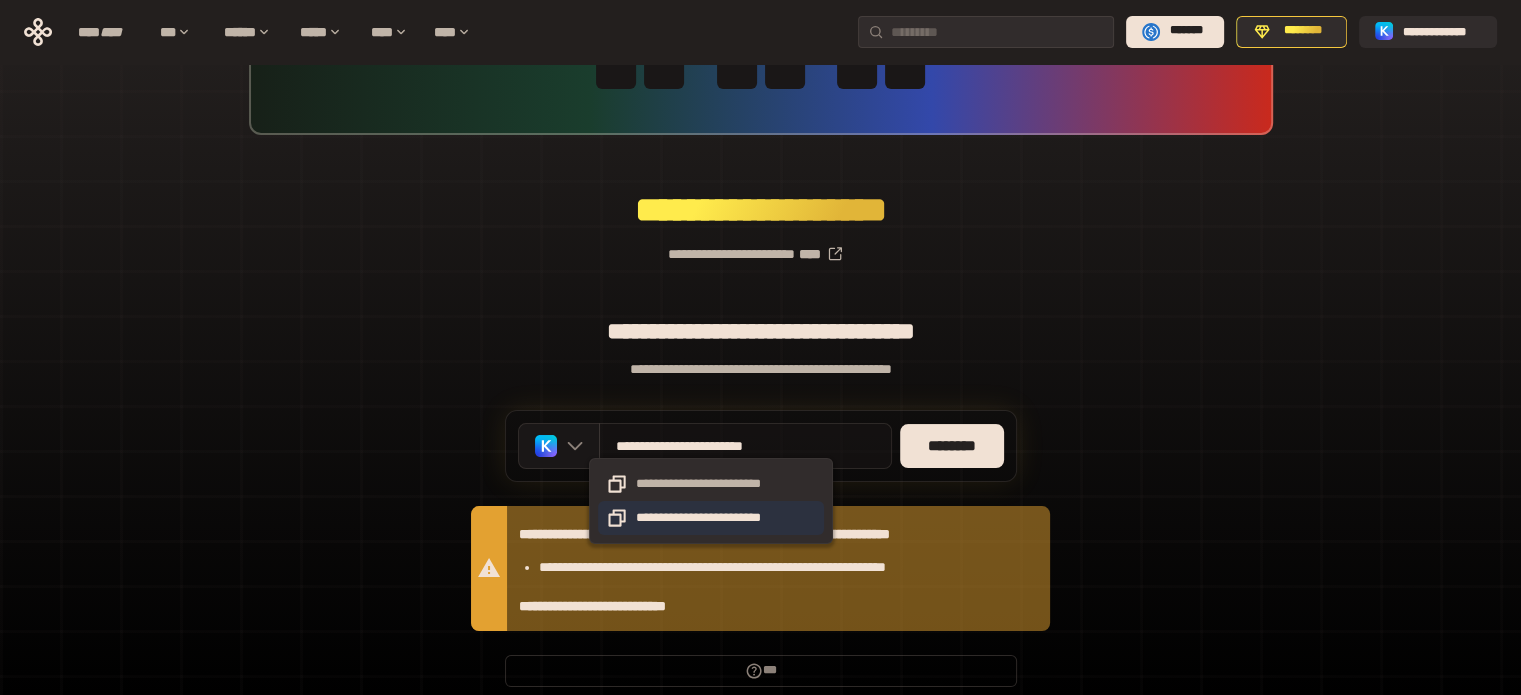 click on "**********" at bounding box center [711, 518] 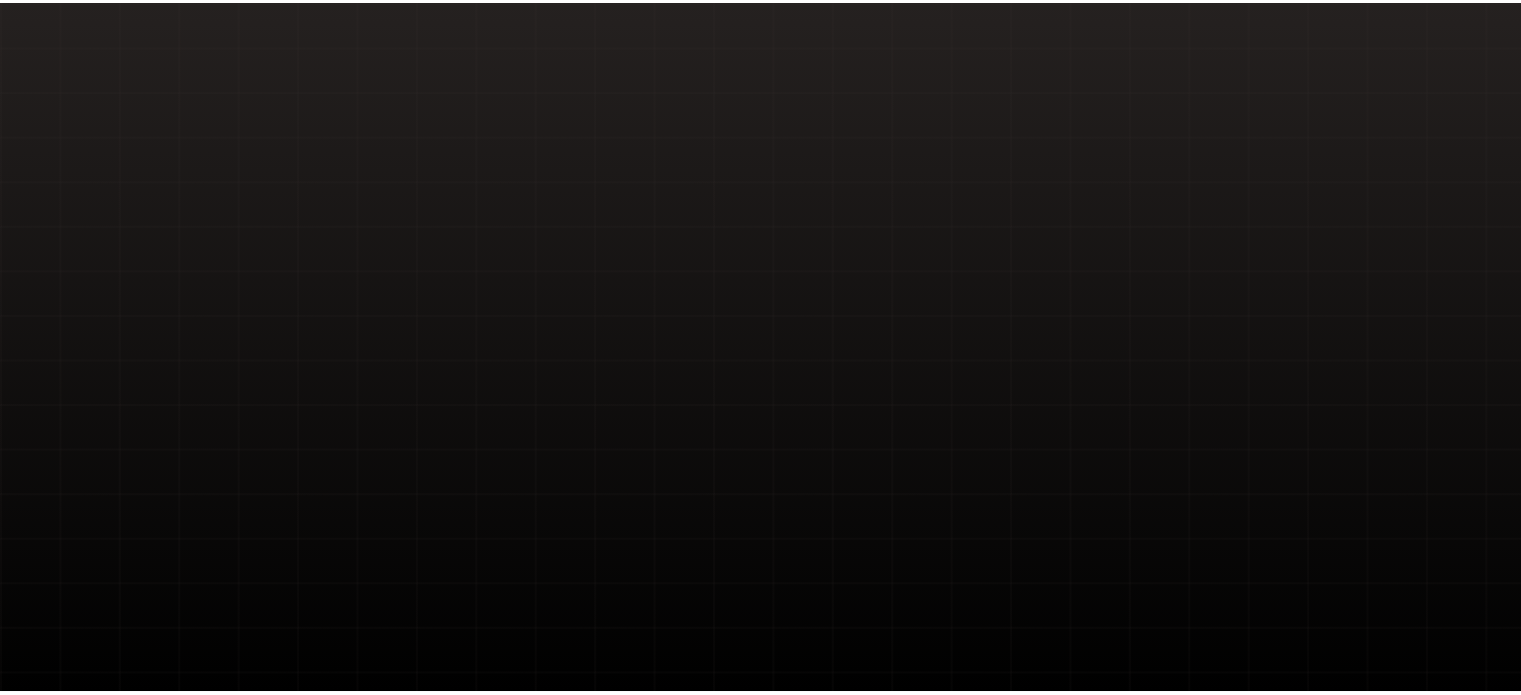 scroll, scrollTop: 0, scrollLeft: 0, axis: both 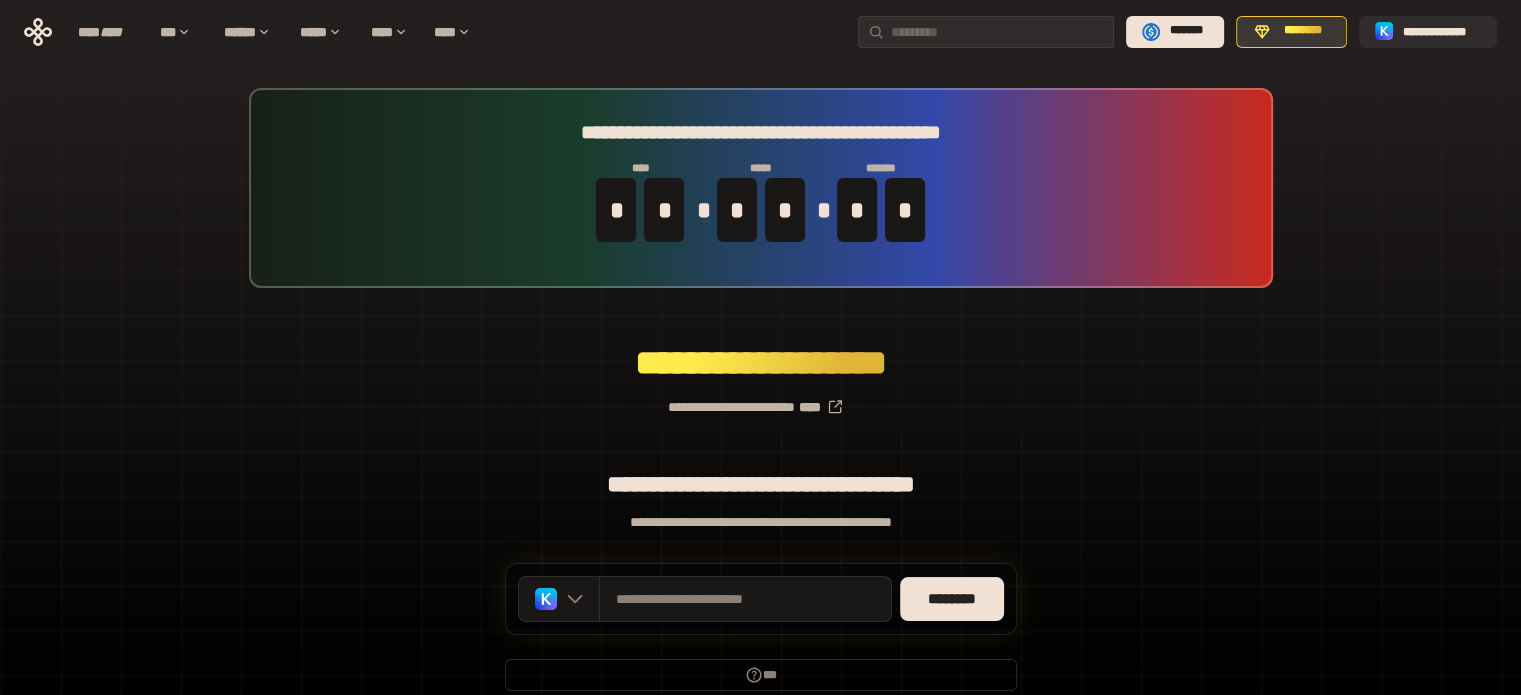 click on "********" at bounding box center [1302, 31] 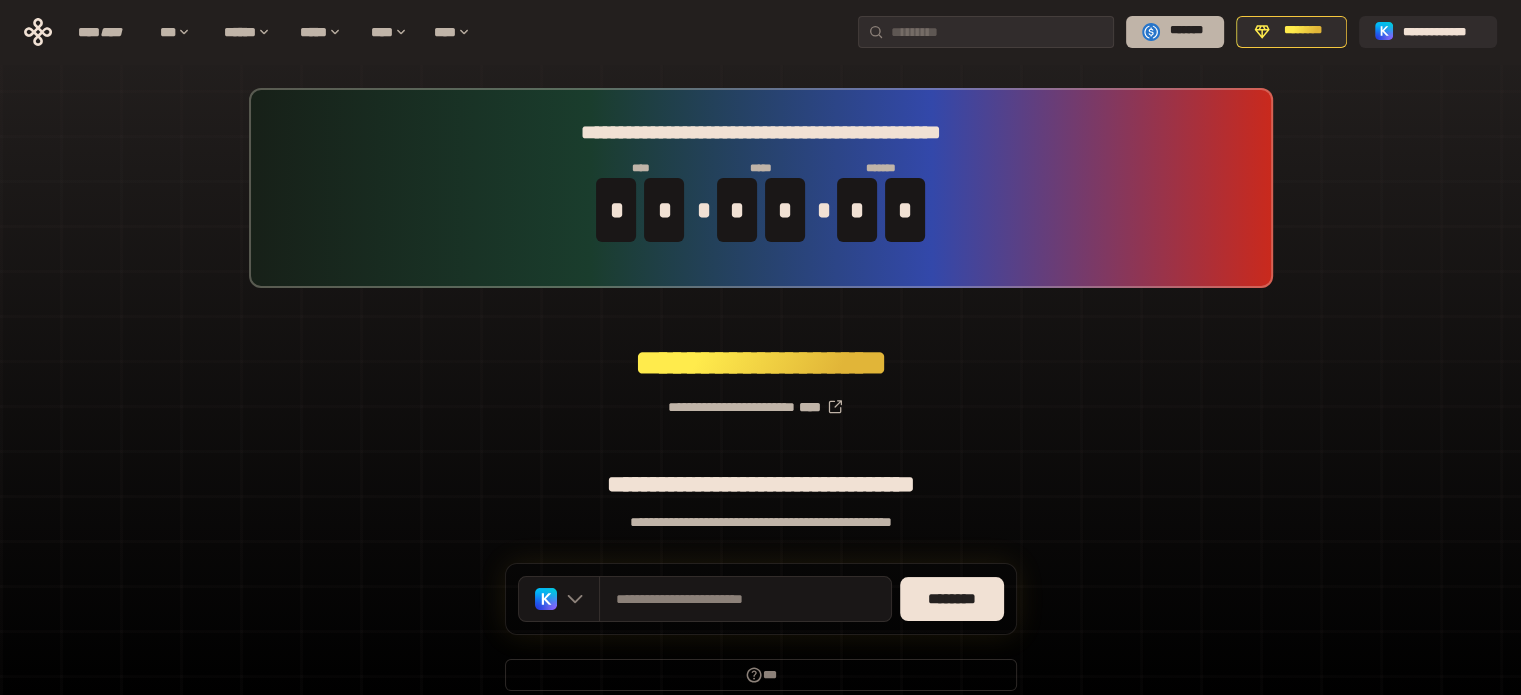 click on "*******" at bounding box center (1186, 31) 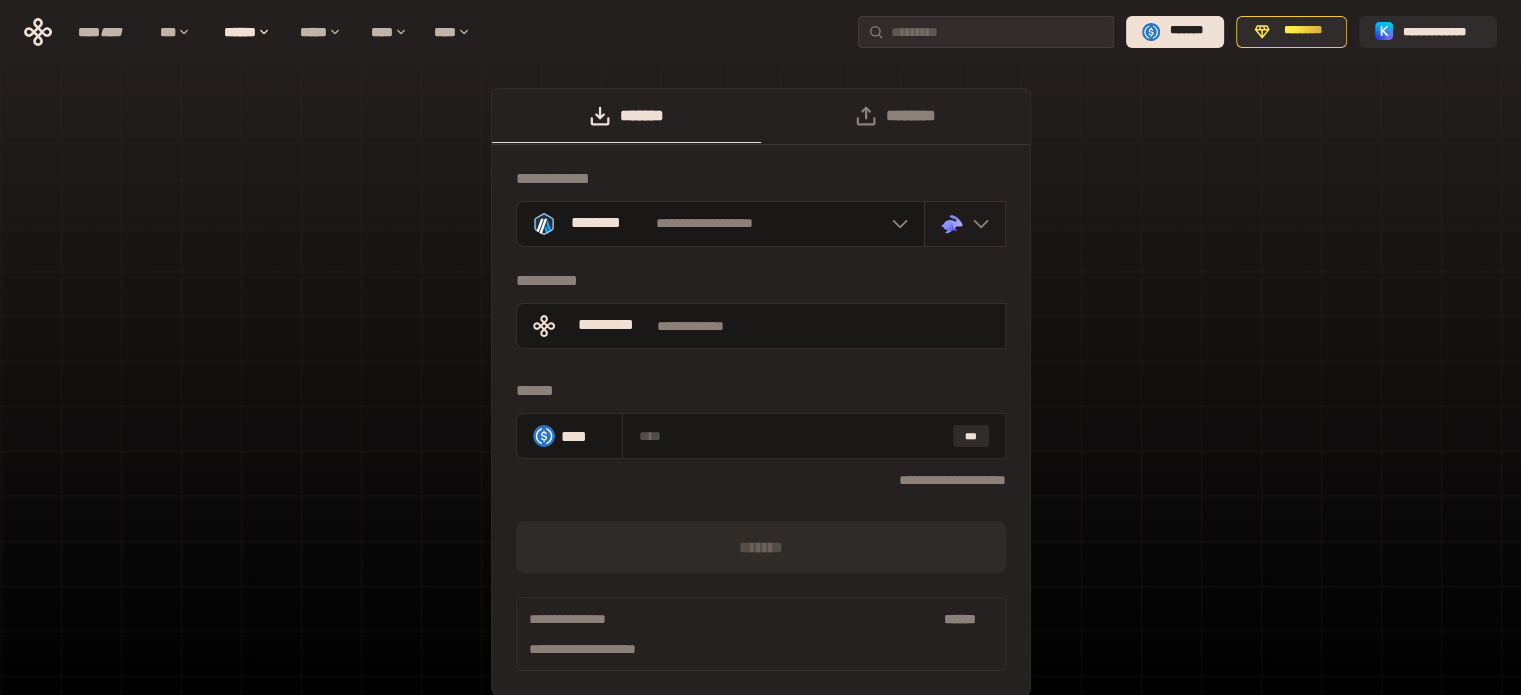 click at bounding box center (976, 224) 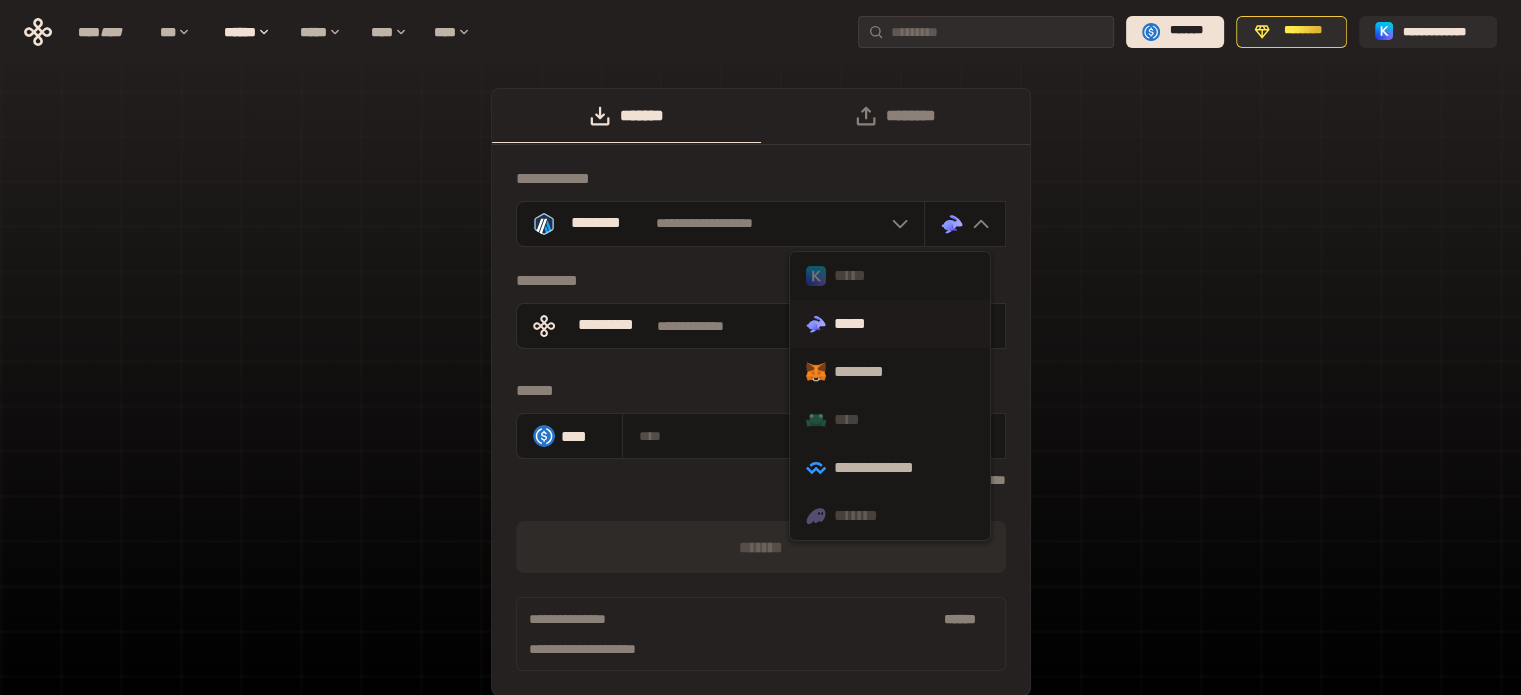 click on "*****" at bounding box center [890, 276] 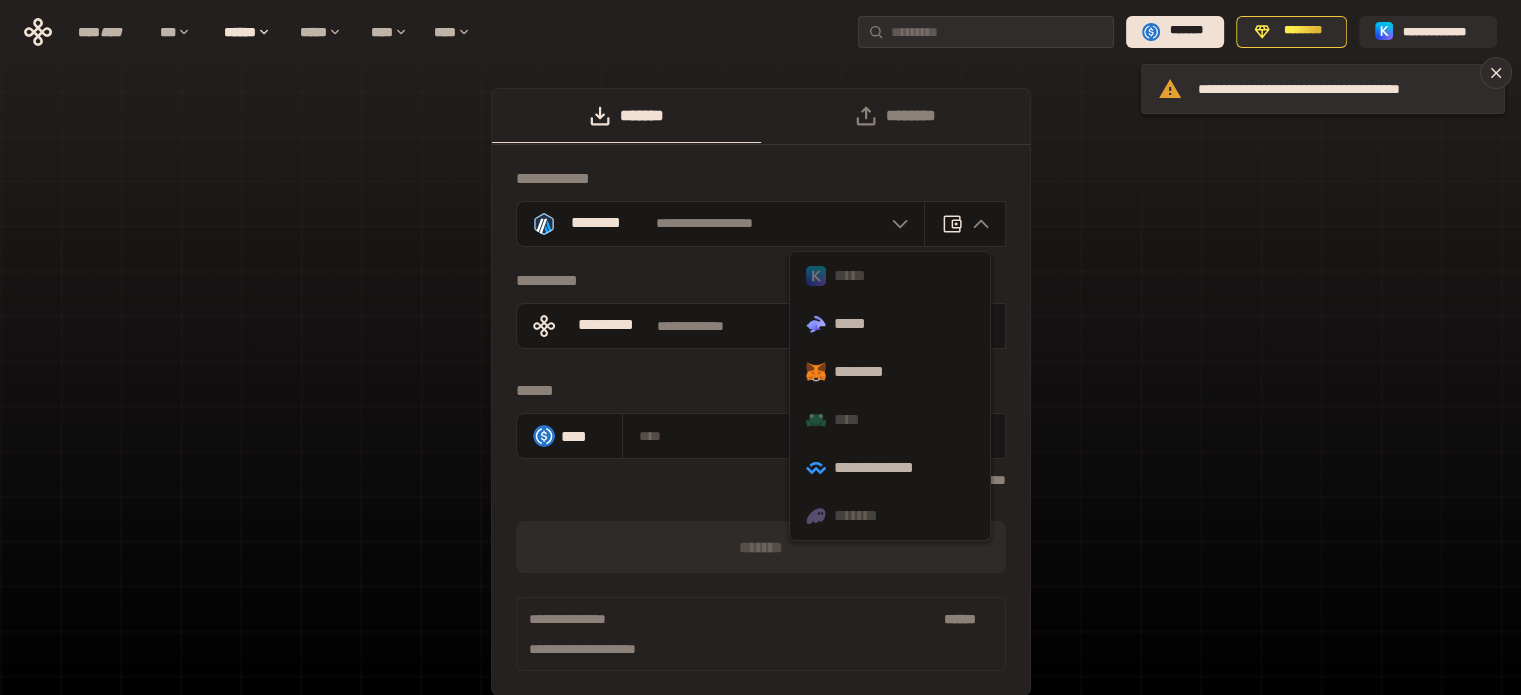 click on "**********" at bounding box center (760, 402) 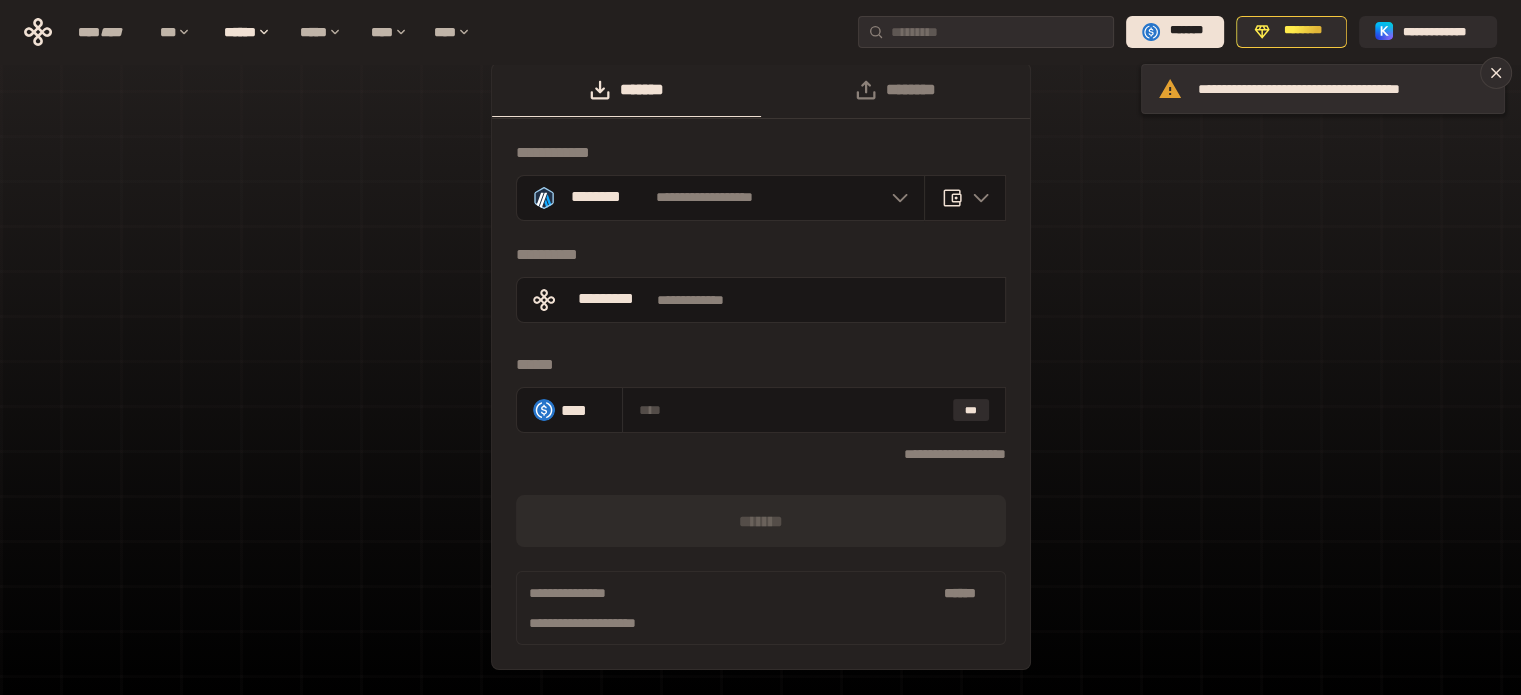 scroll, scrollTop: 25, scrollLeft: 0, axis: vertical 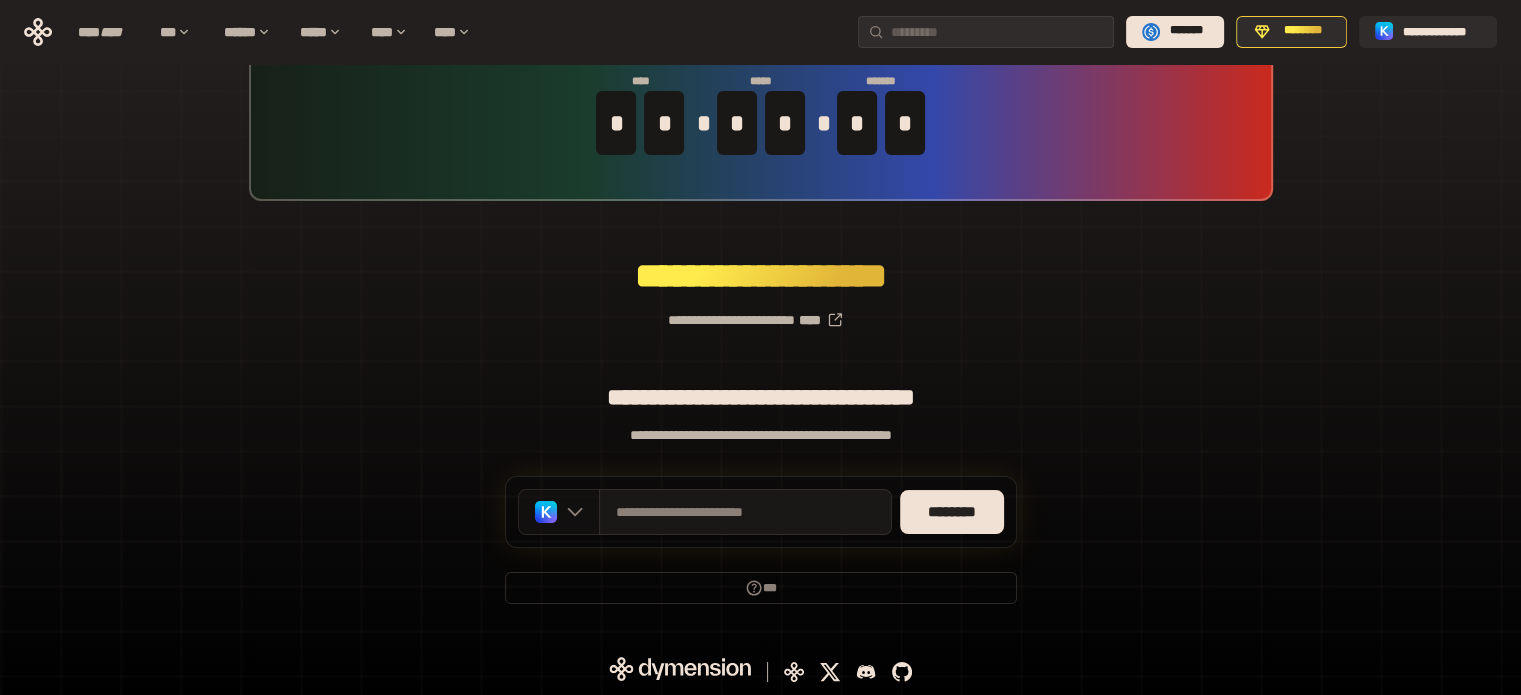 click 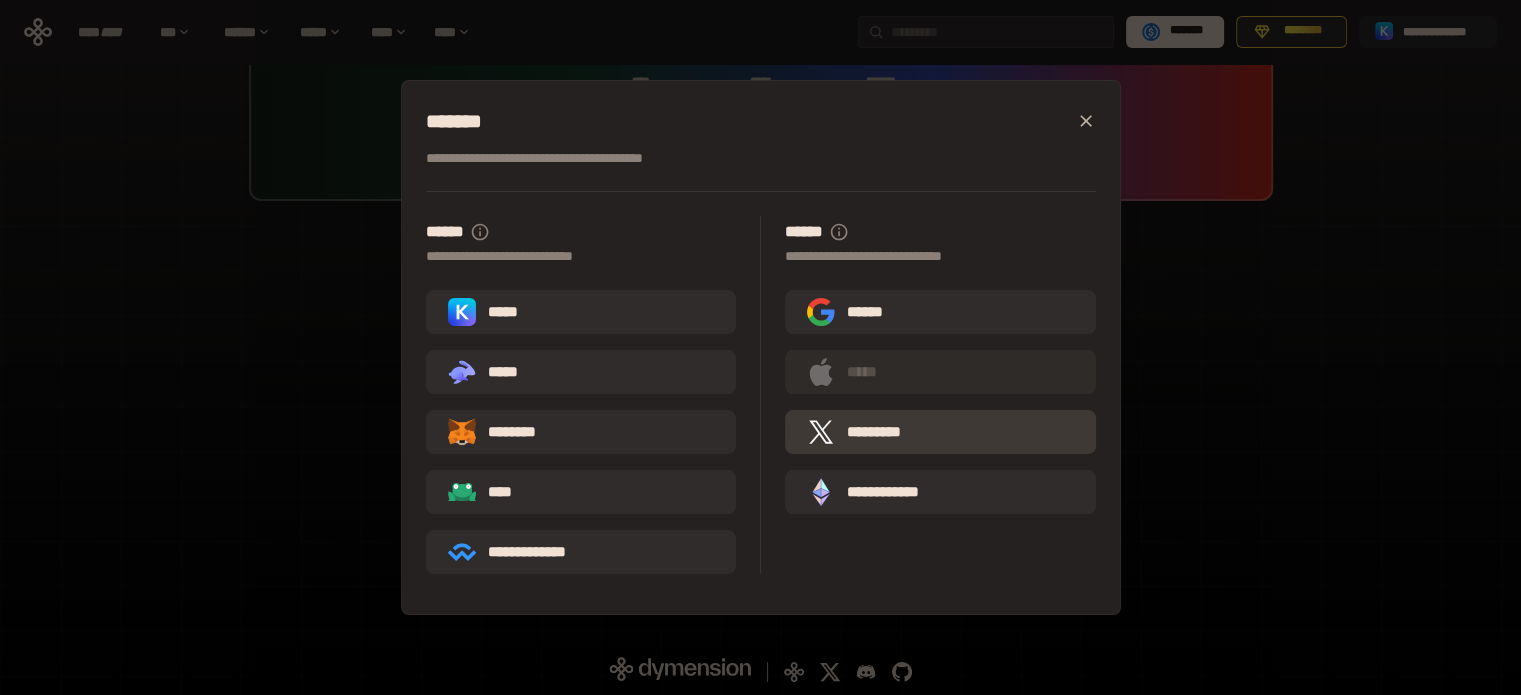 click on "*********" at bounding box center (859, 432) 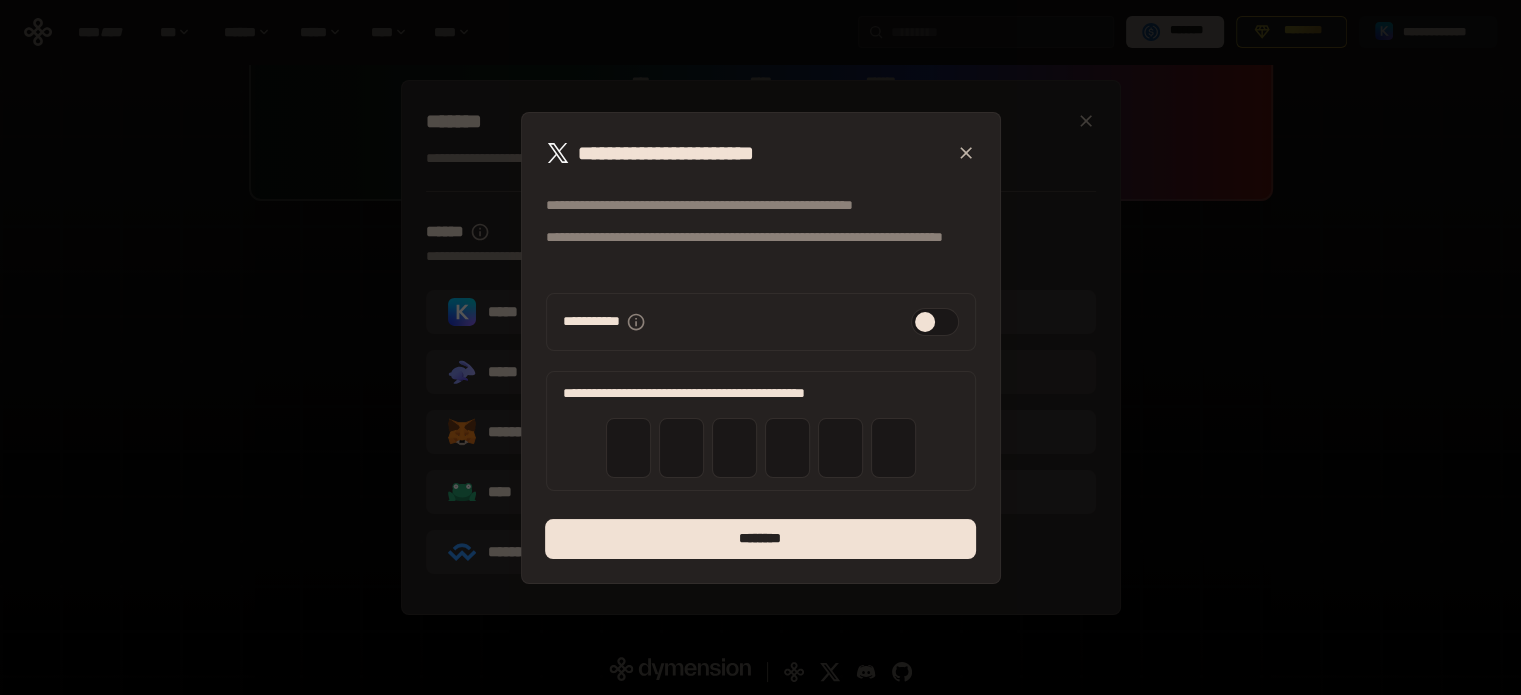 click 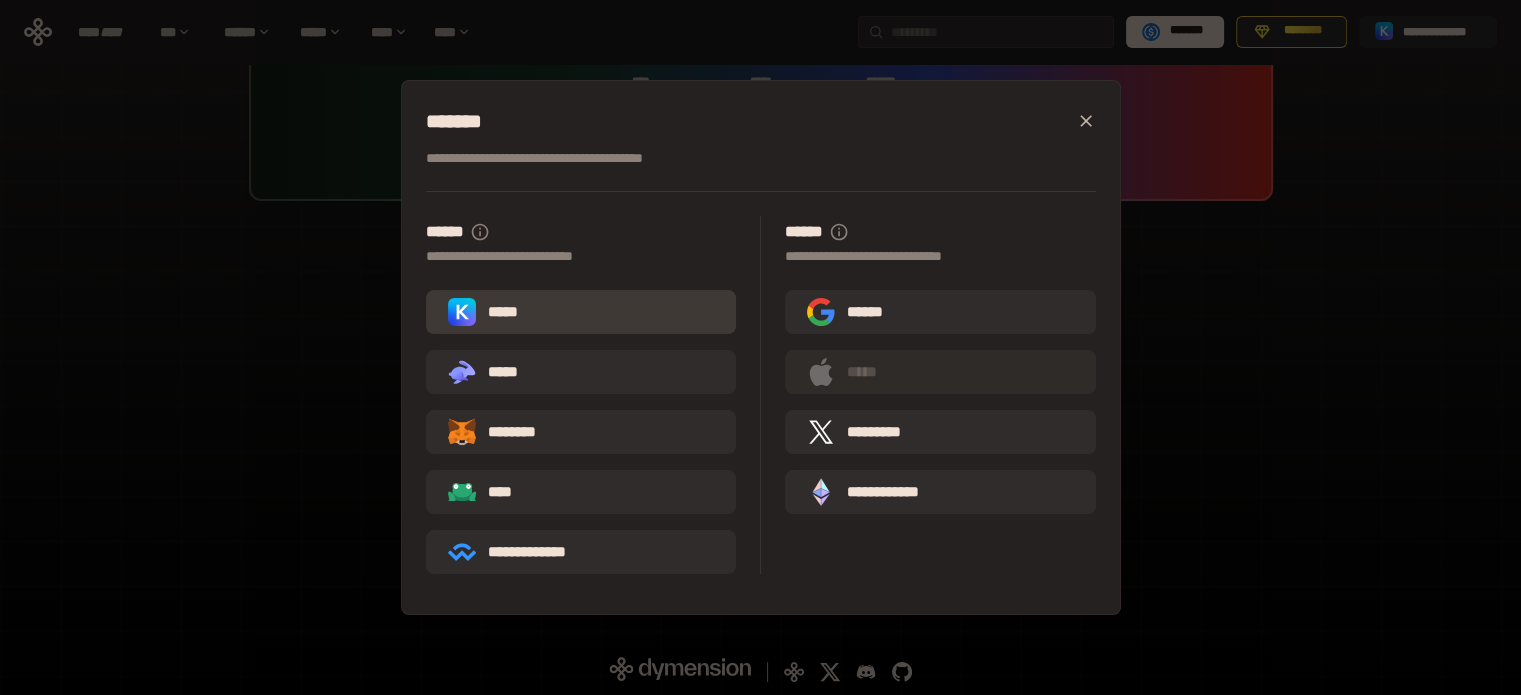 click on "*****" at bounding box center [581, 312] 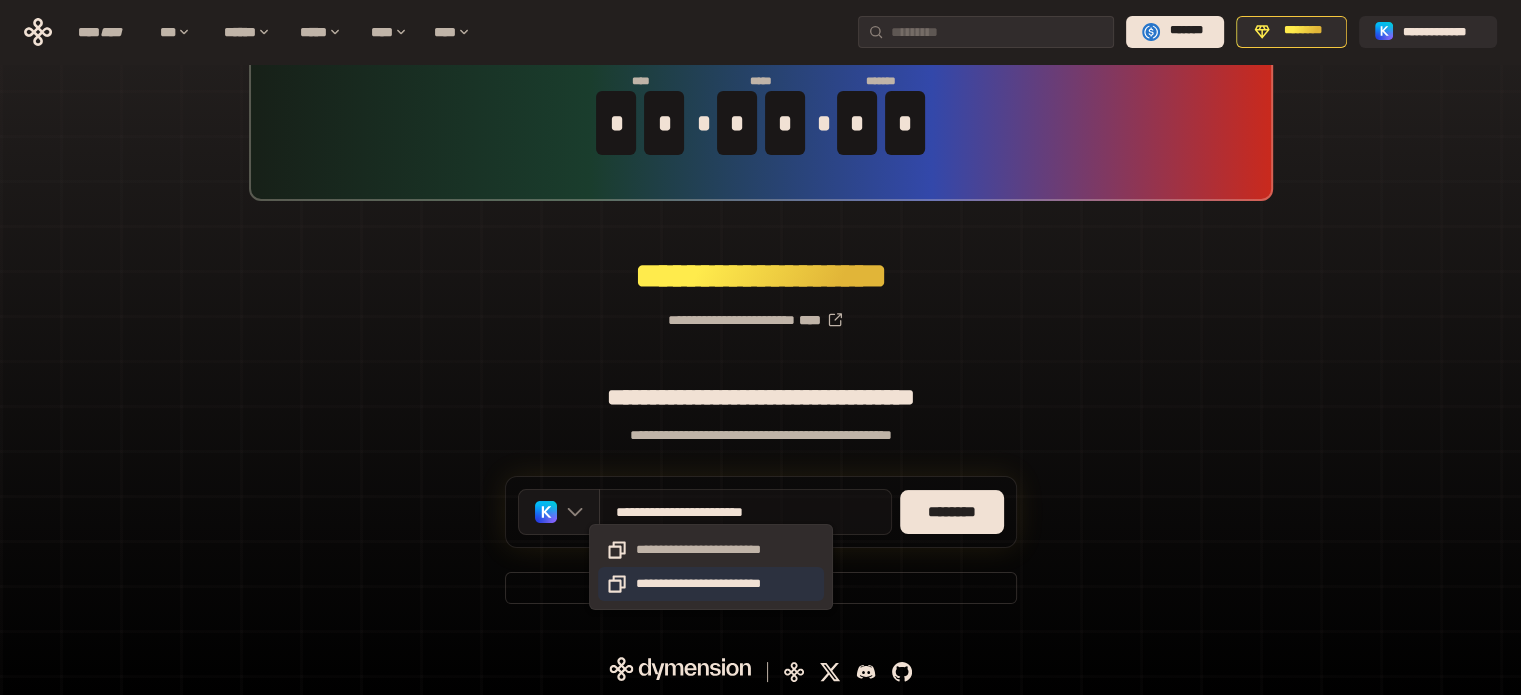 click on "**********" at bounding box center [711, 584] 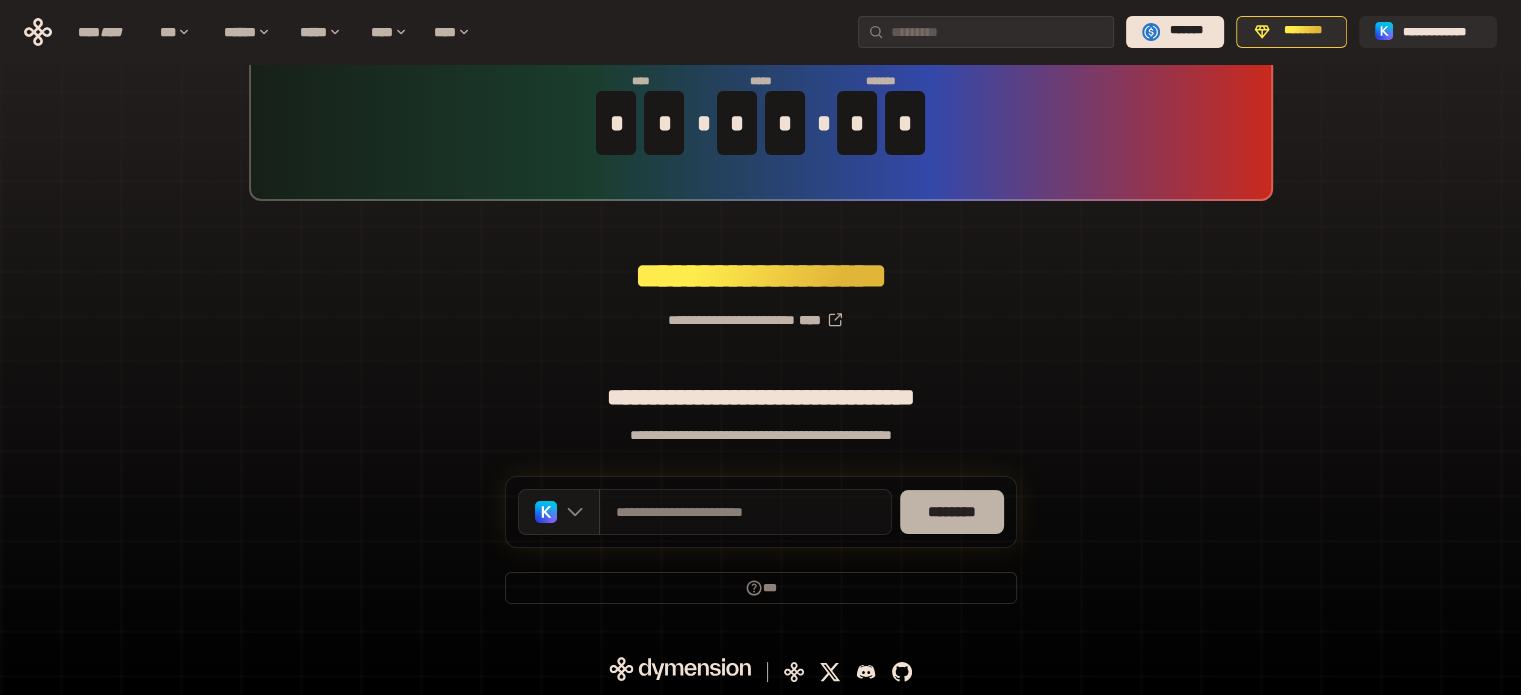 click on "********" at bounding box center (952, 512) 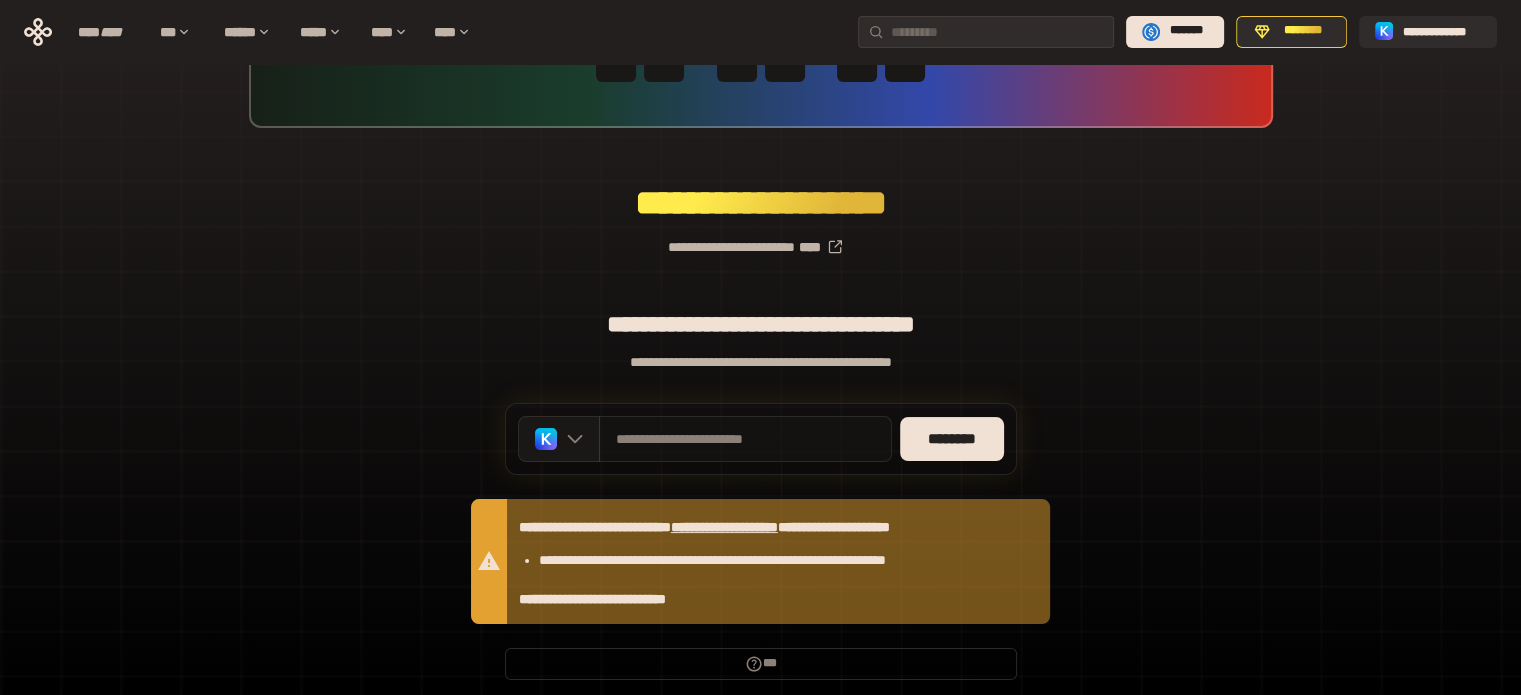 scroll, scrollTop: 187, scrollLeft: 0, axis: vertical 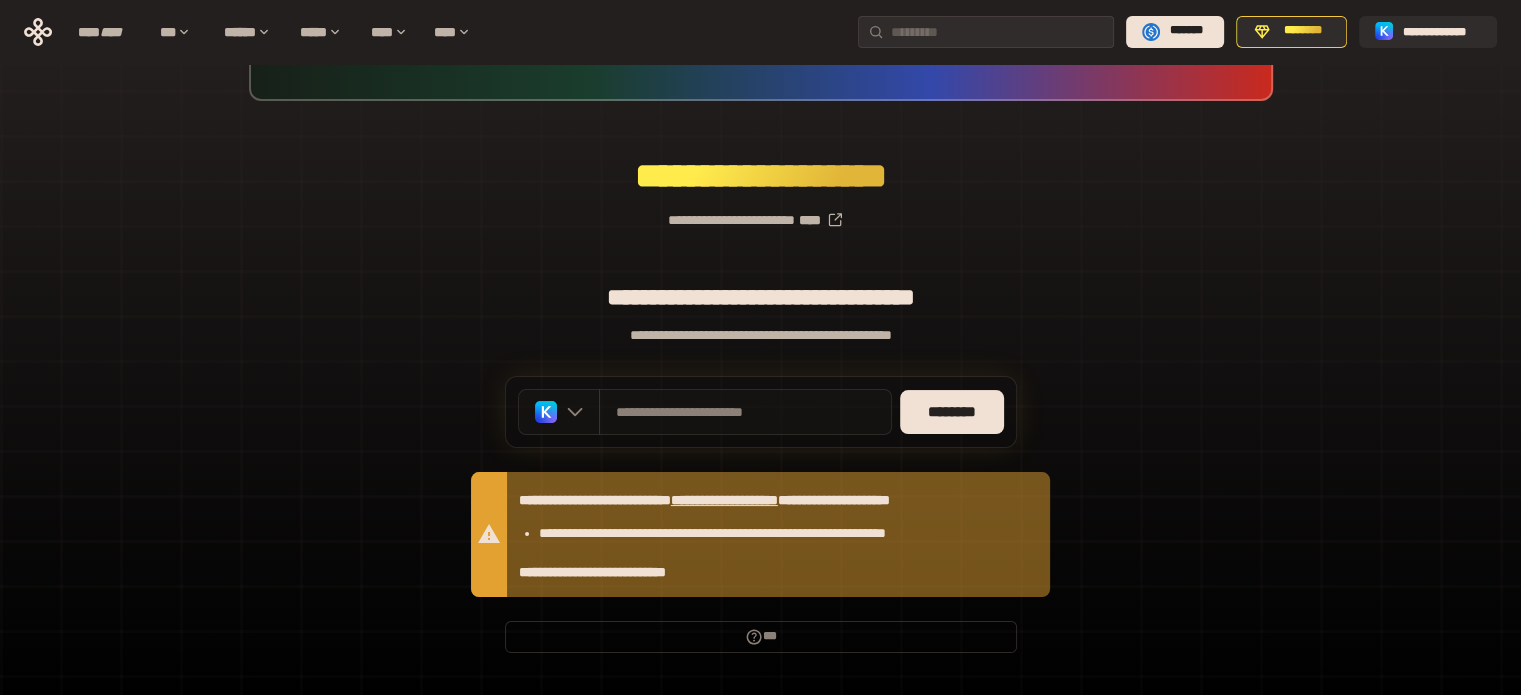 click 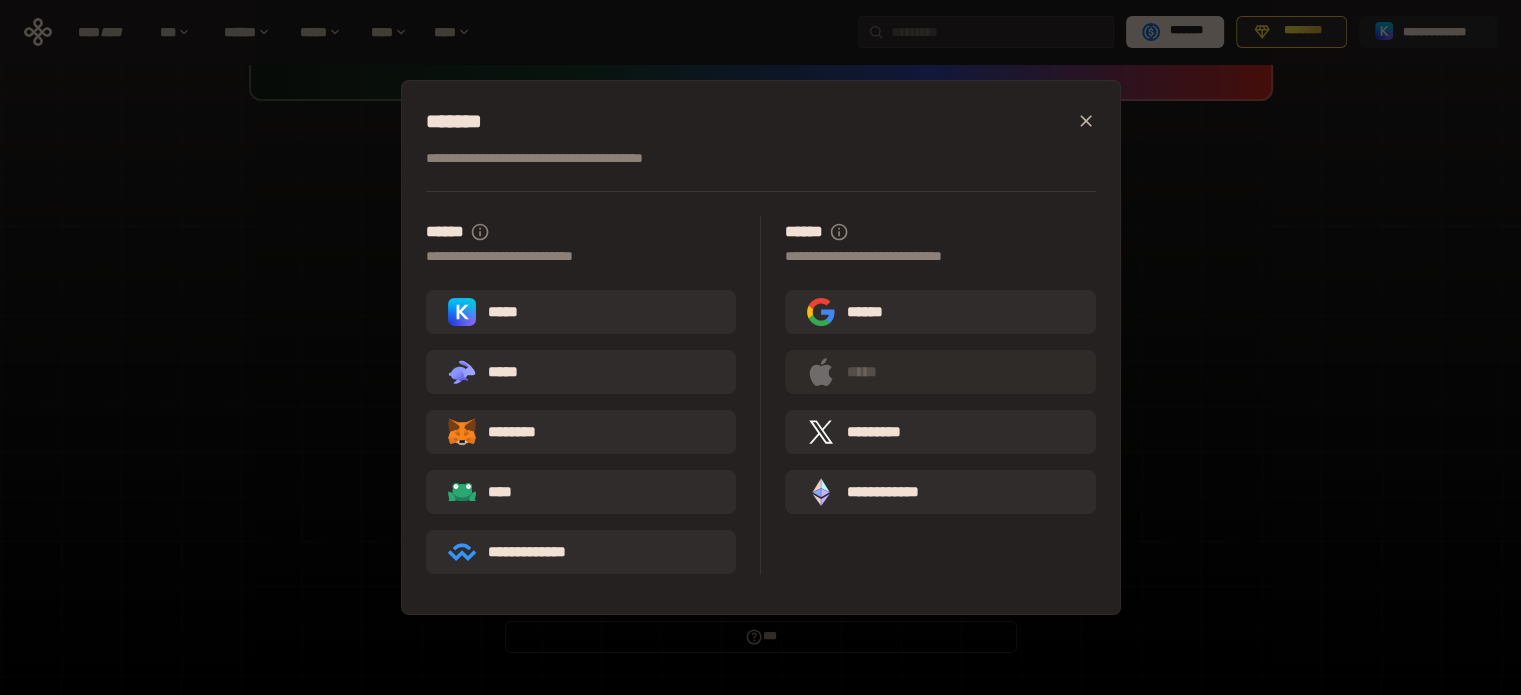 click 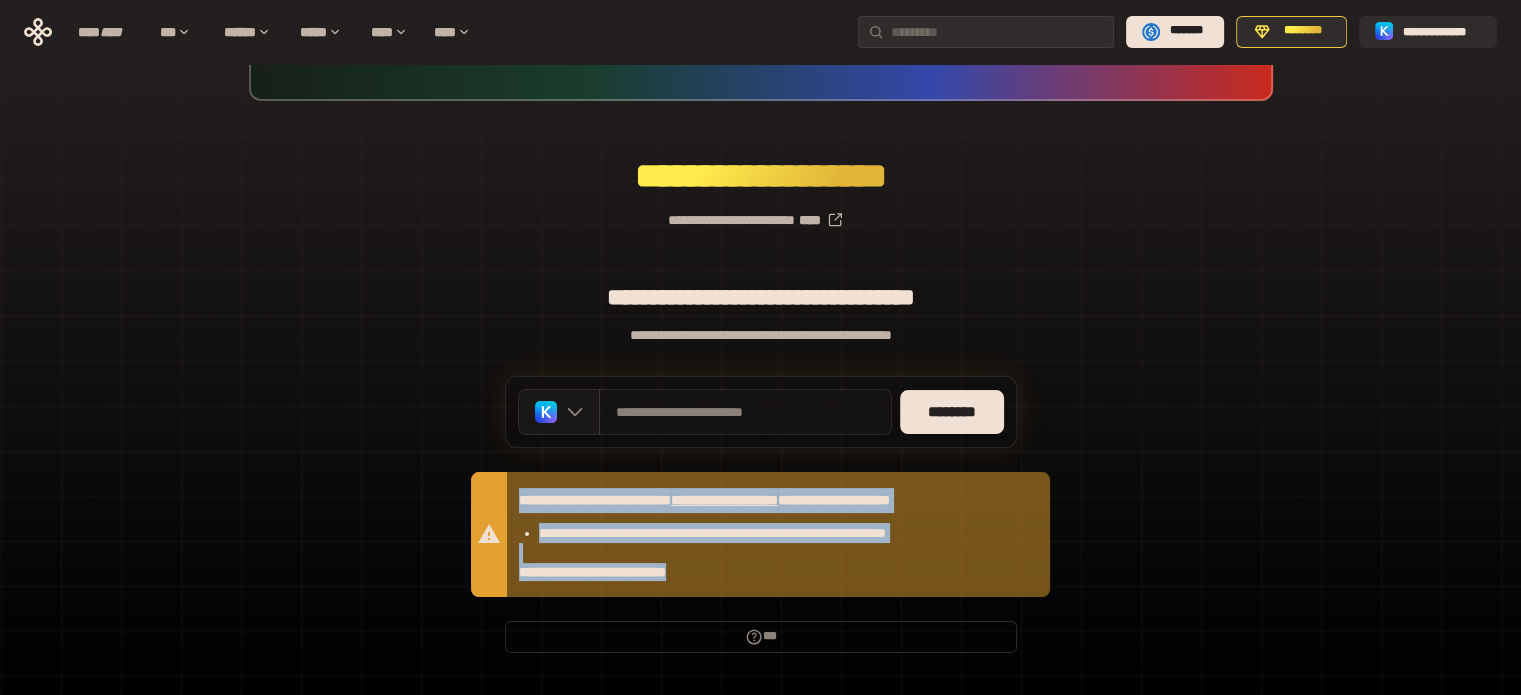 drag, startPoint x: 727, startPoint y: 580, endPoint x: 516, endPoint y: 490, distance: 229.39267 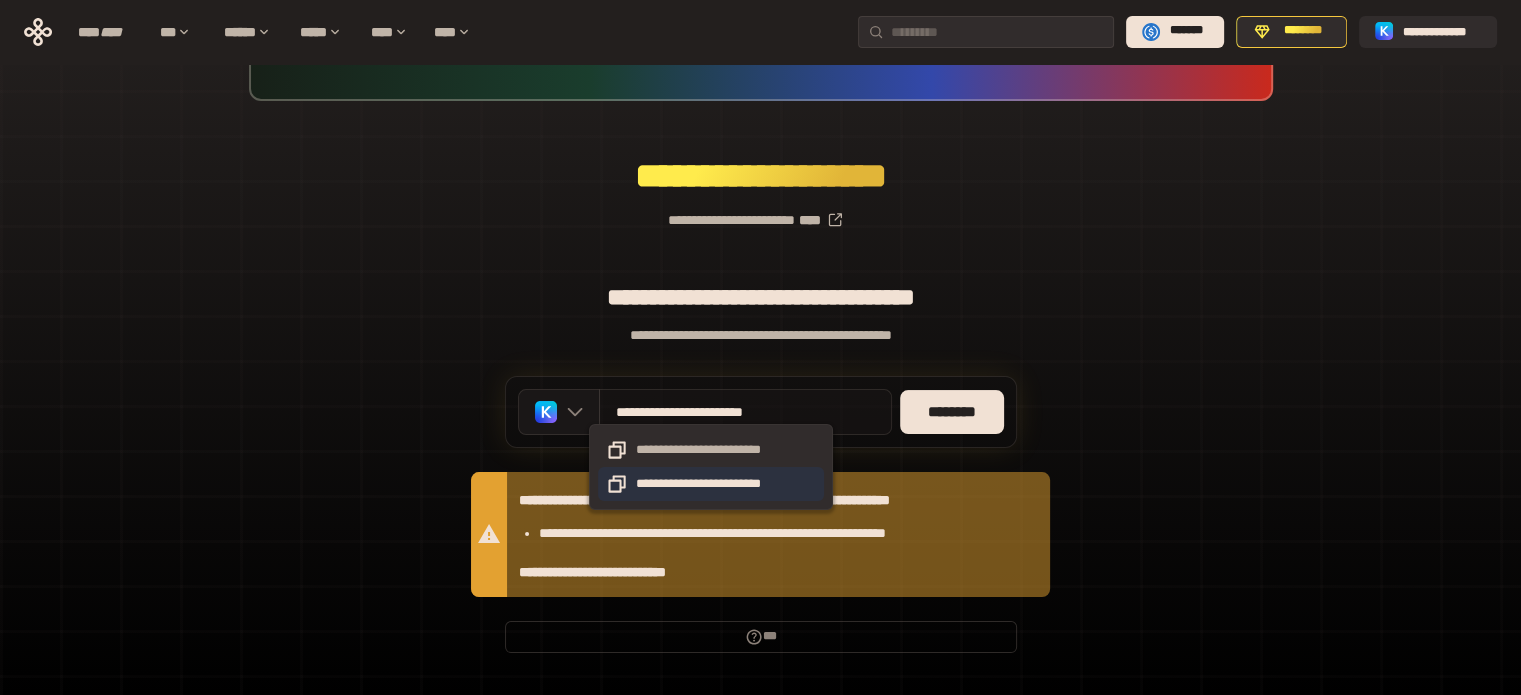 click on "**********" at bounding box center (711, 484) 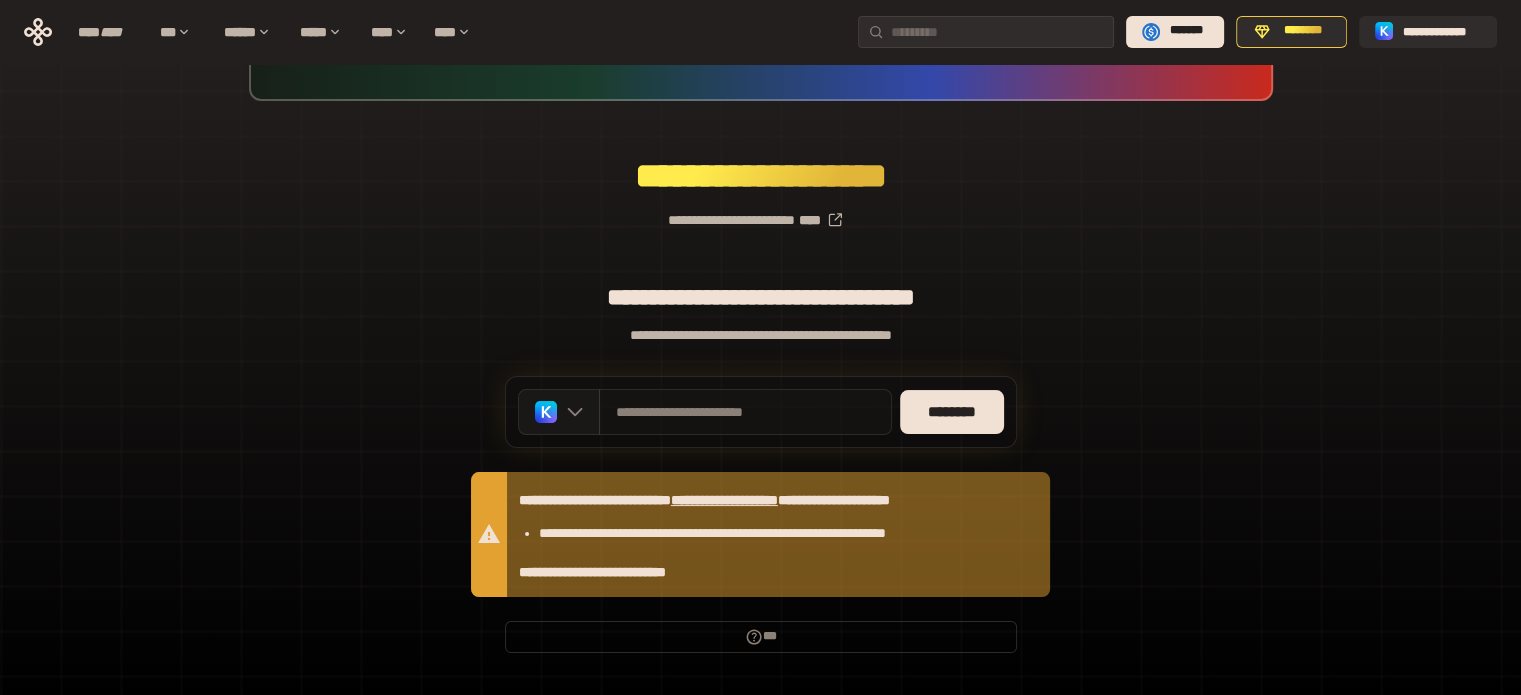 click on "**********" at bounding box center [760, 287] 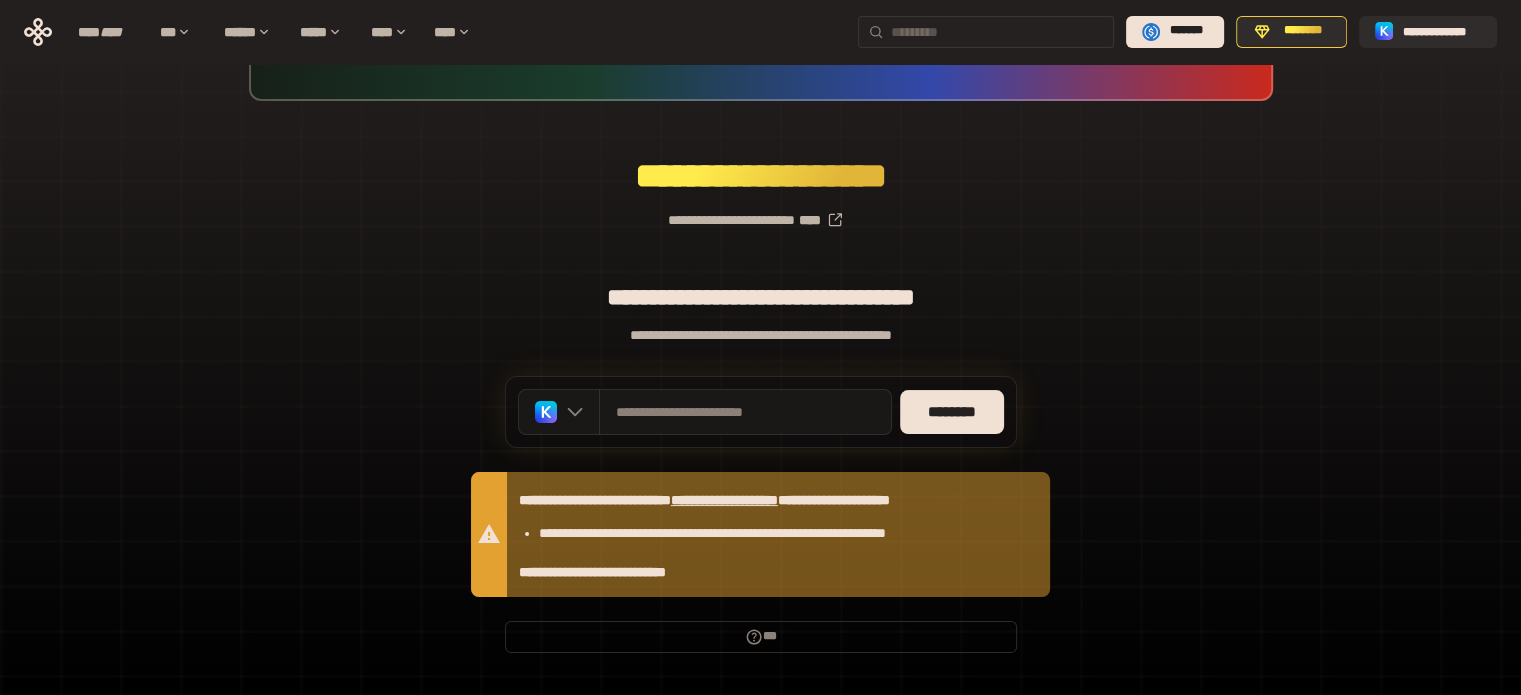 click at bounding box center (998, 32) 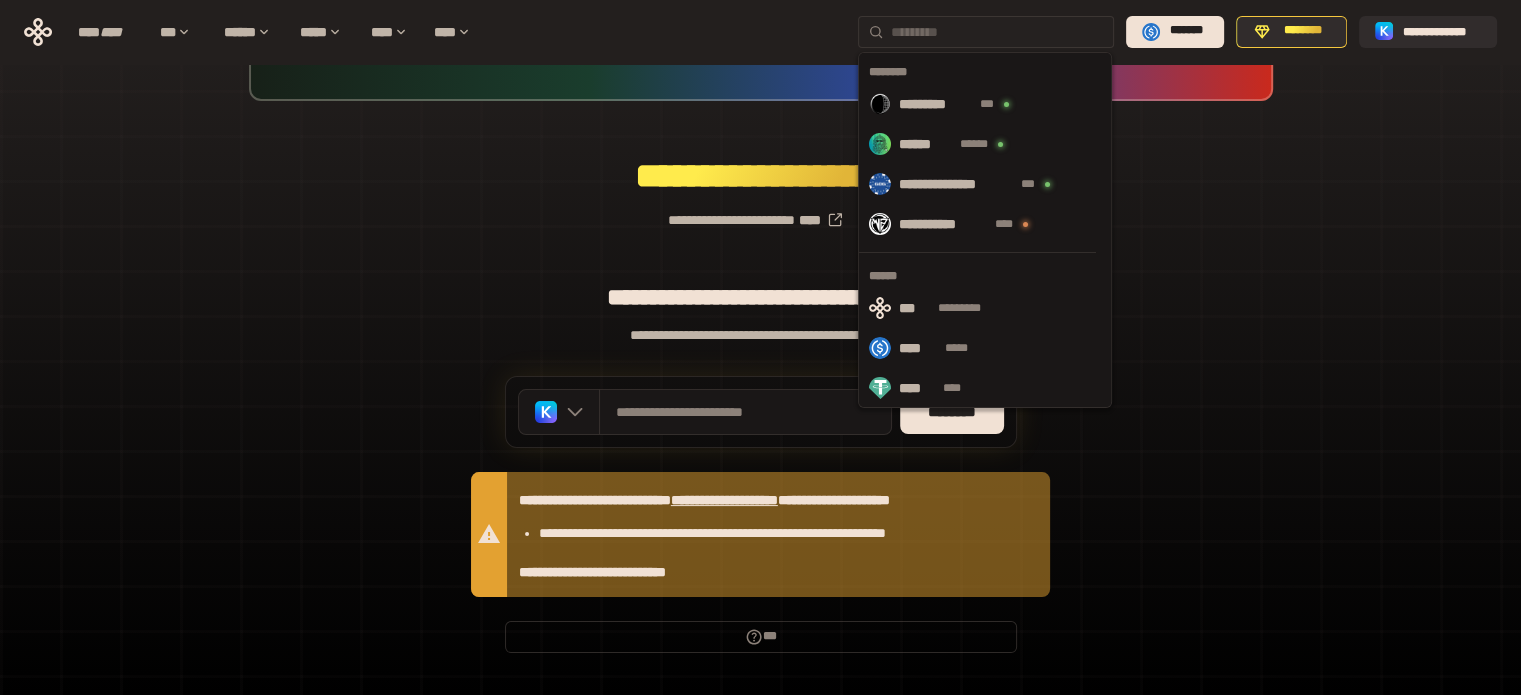 paste on "**********" 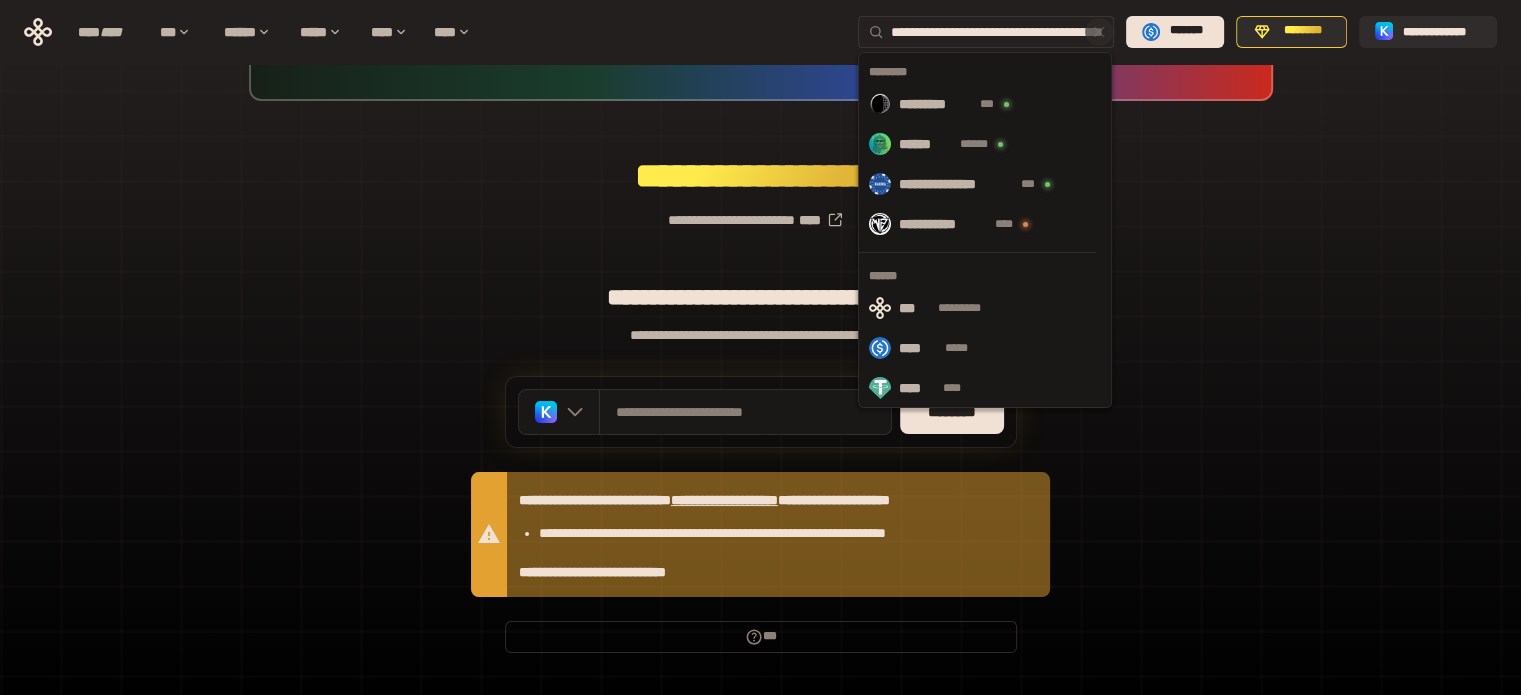 scroll, scrollTop: 0, scrollLeft: 125, axis: horizontal 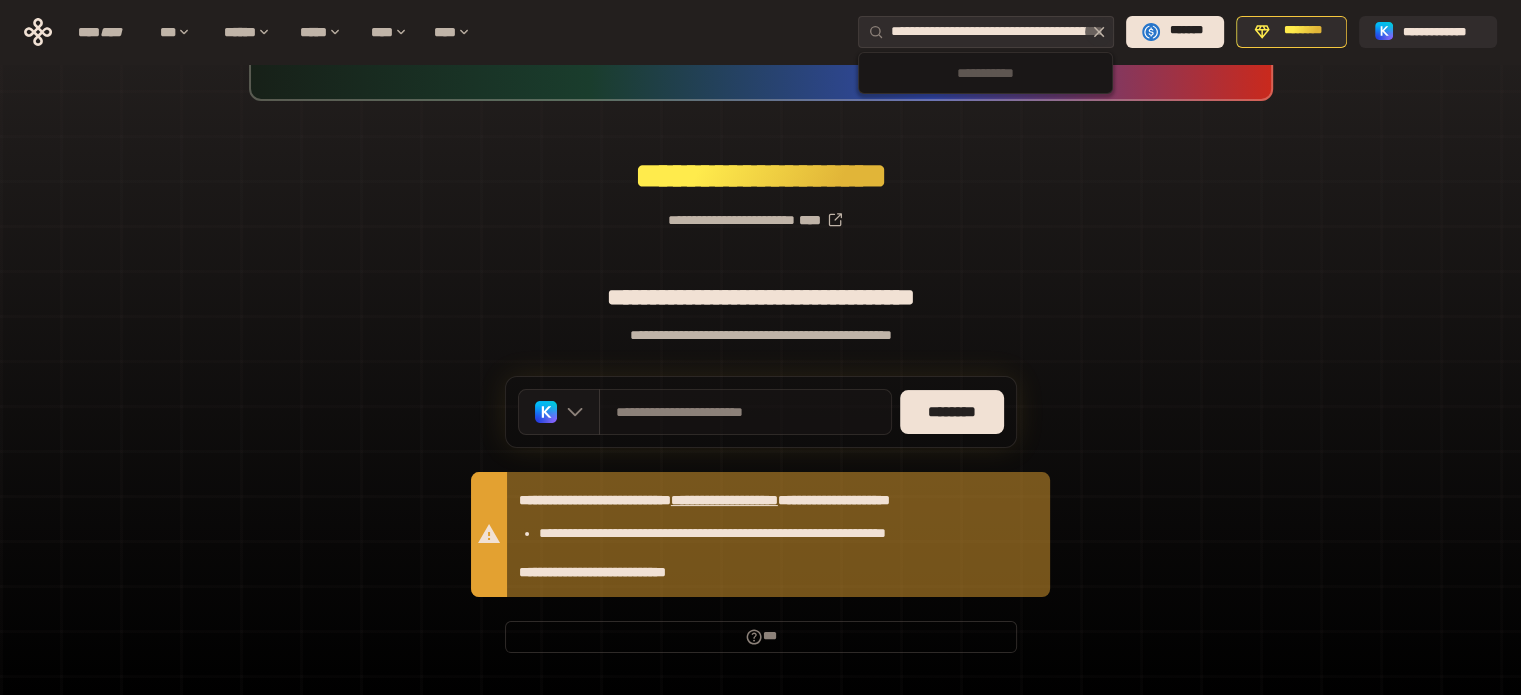 type on "**********" 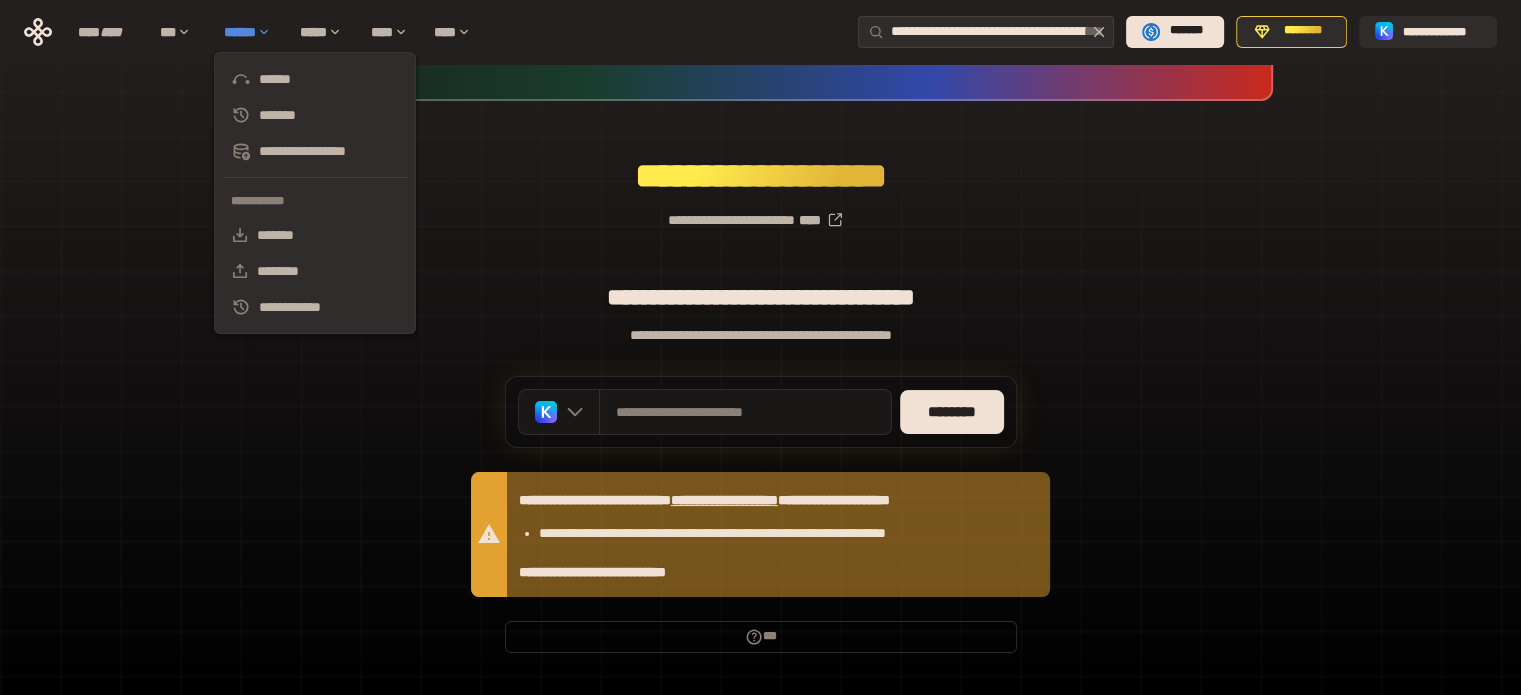 click on "******" at bounding box center [252, 32] 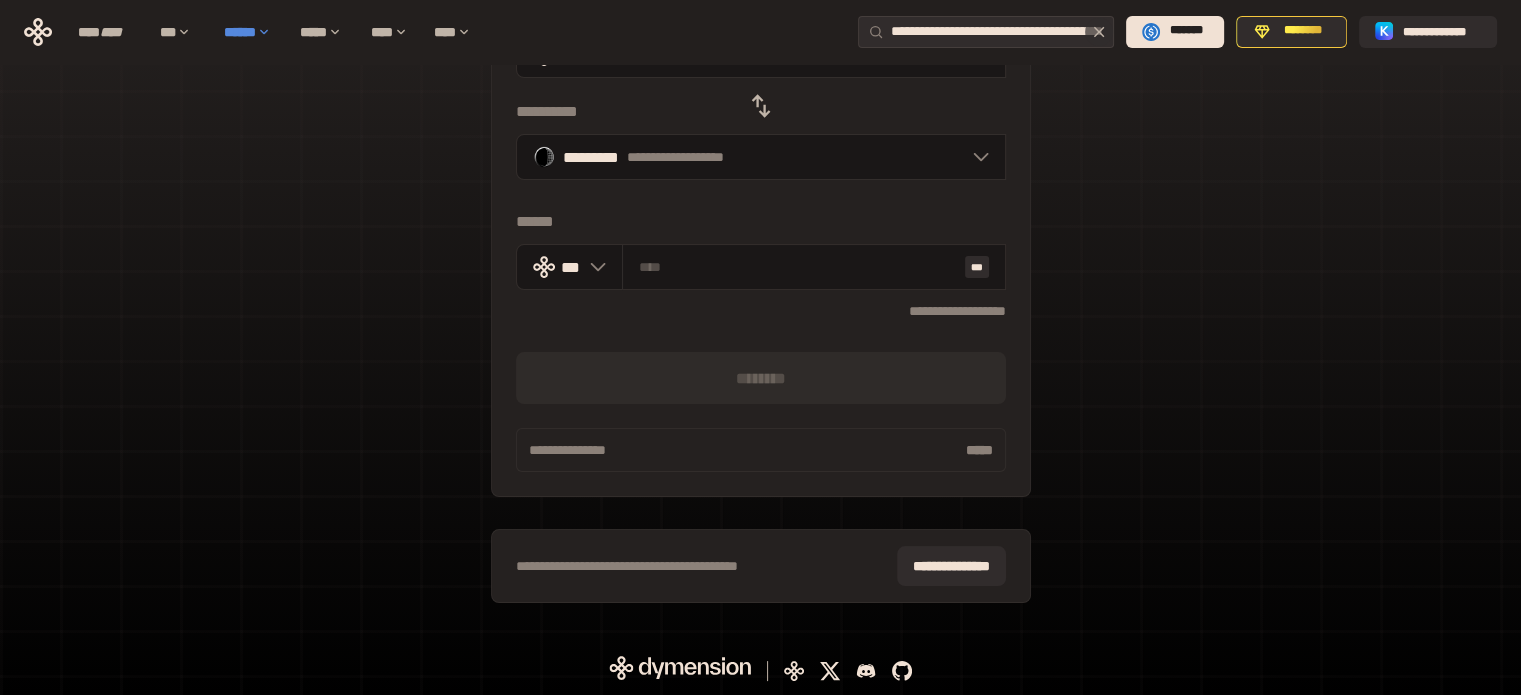 scroll, scrollTop: 177, scrollLeft: 0, axis: vertical 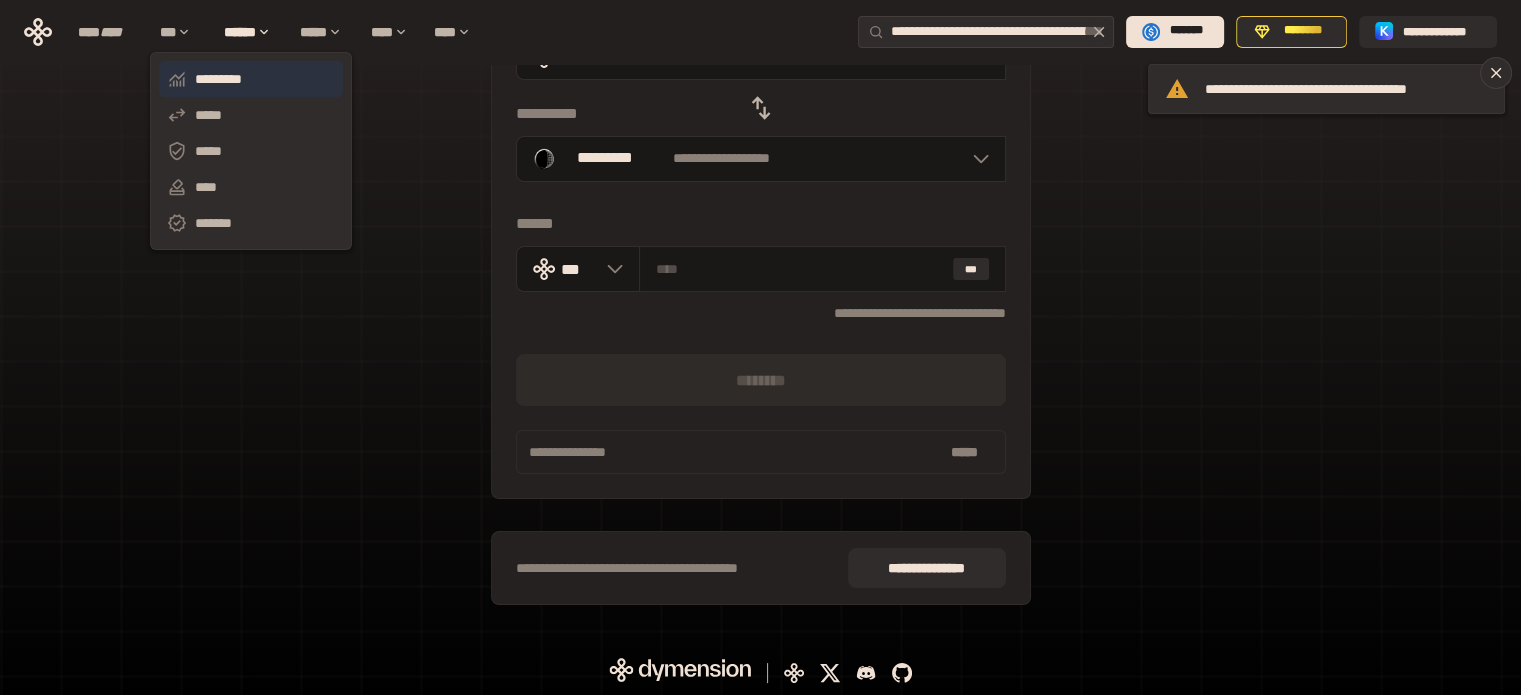 click on "*********" at bounding box center [251, 79] 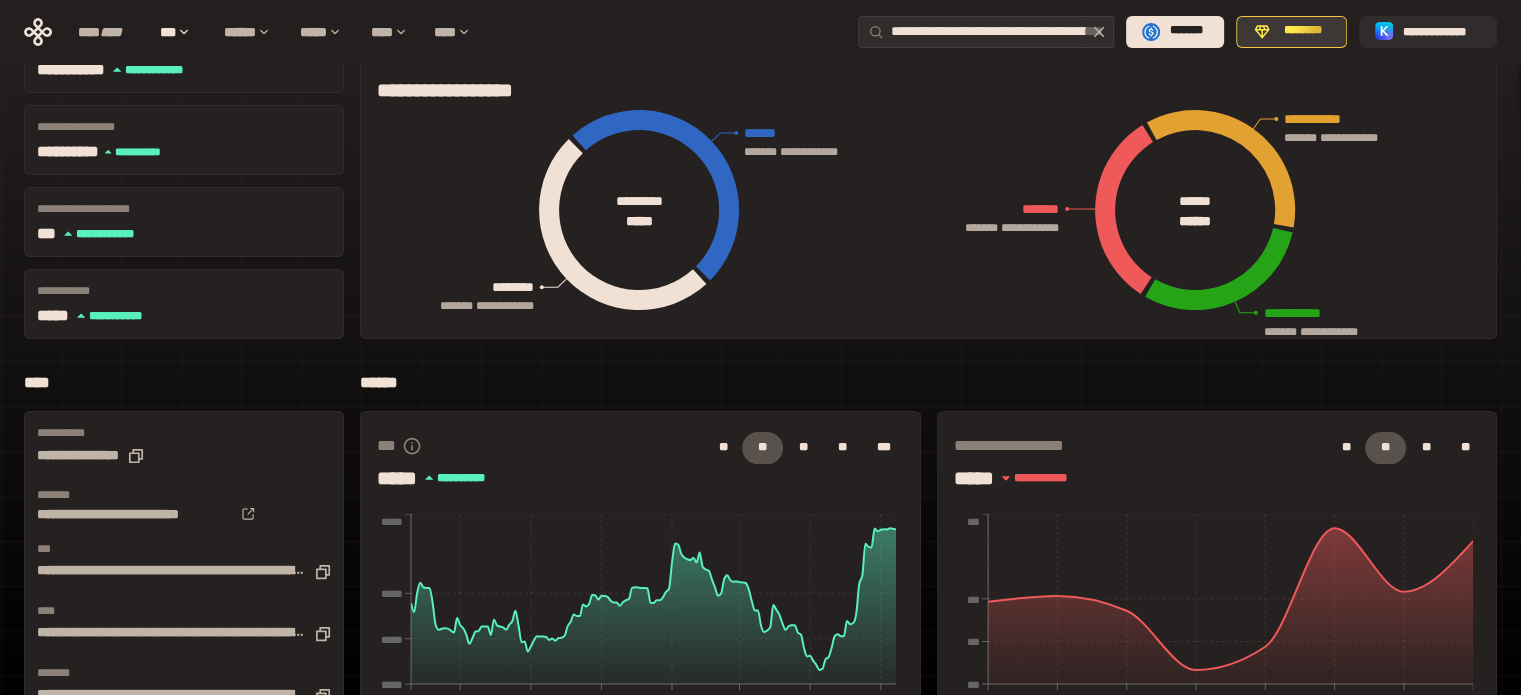 click on "********" at bounding box center [1302, 31] 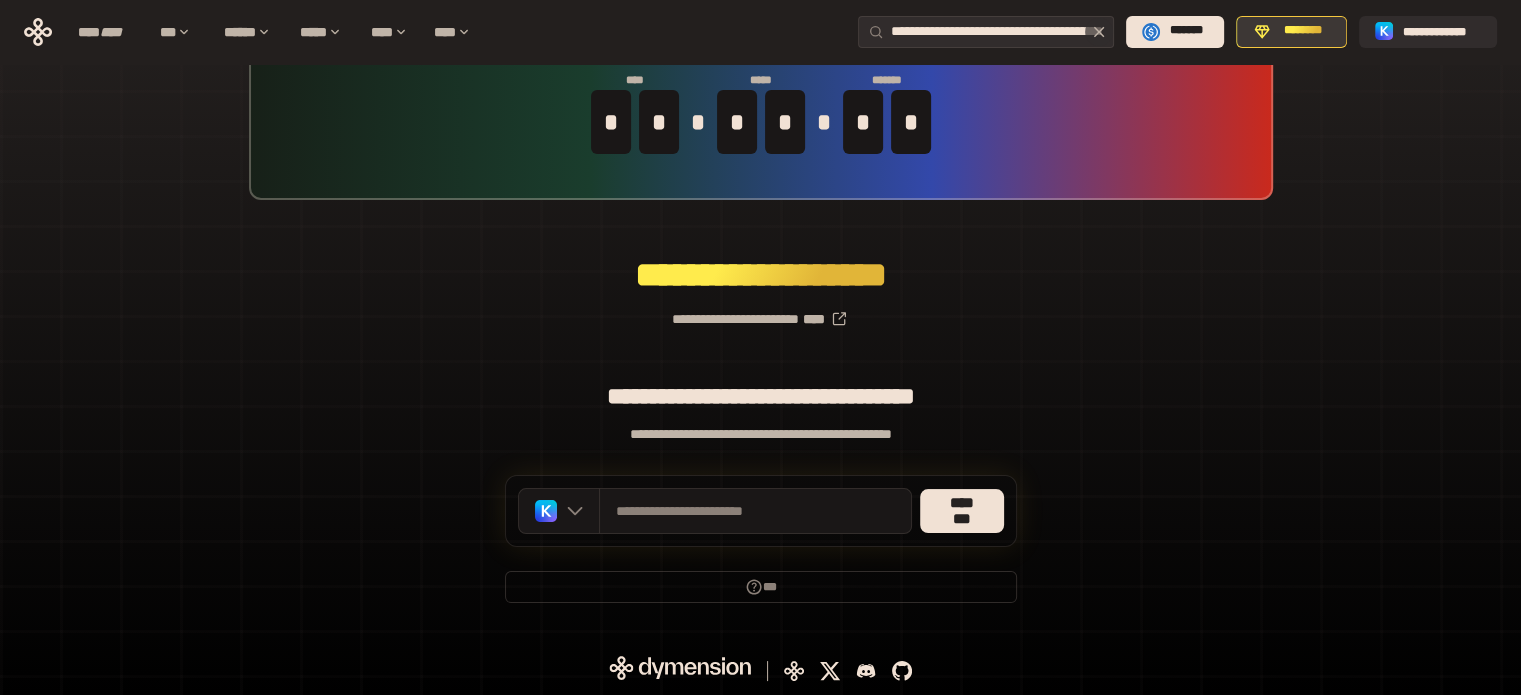 scroll, scrollTop: 87, scrollLeft: 0, axis: vertical 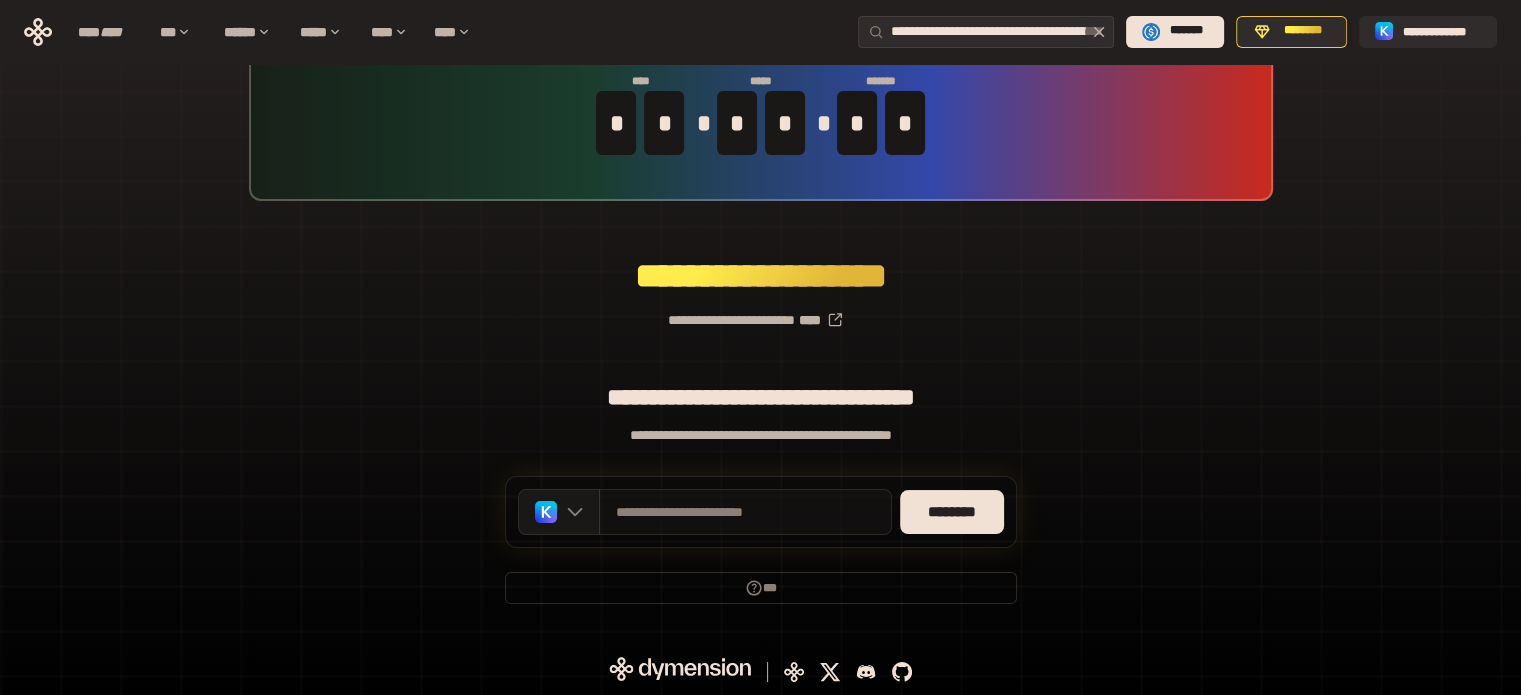 click on "**********" at bounding box center (745, 512) 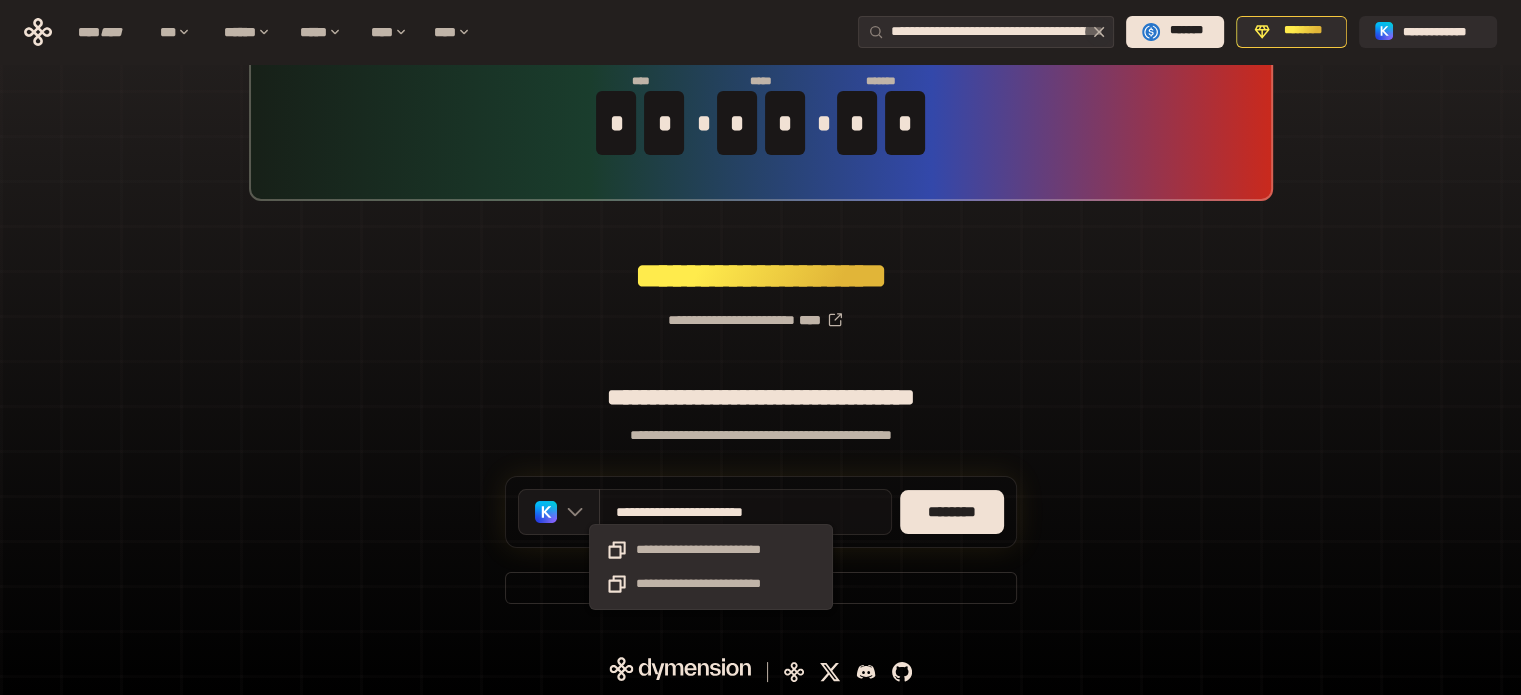 drag, startPoint x: 840, startPoint y: 509, endPoint x: 616, endPoint y: 507, distance: 224.00893 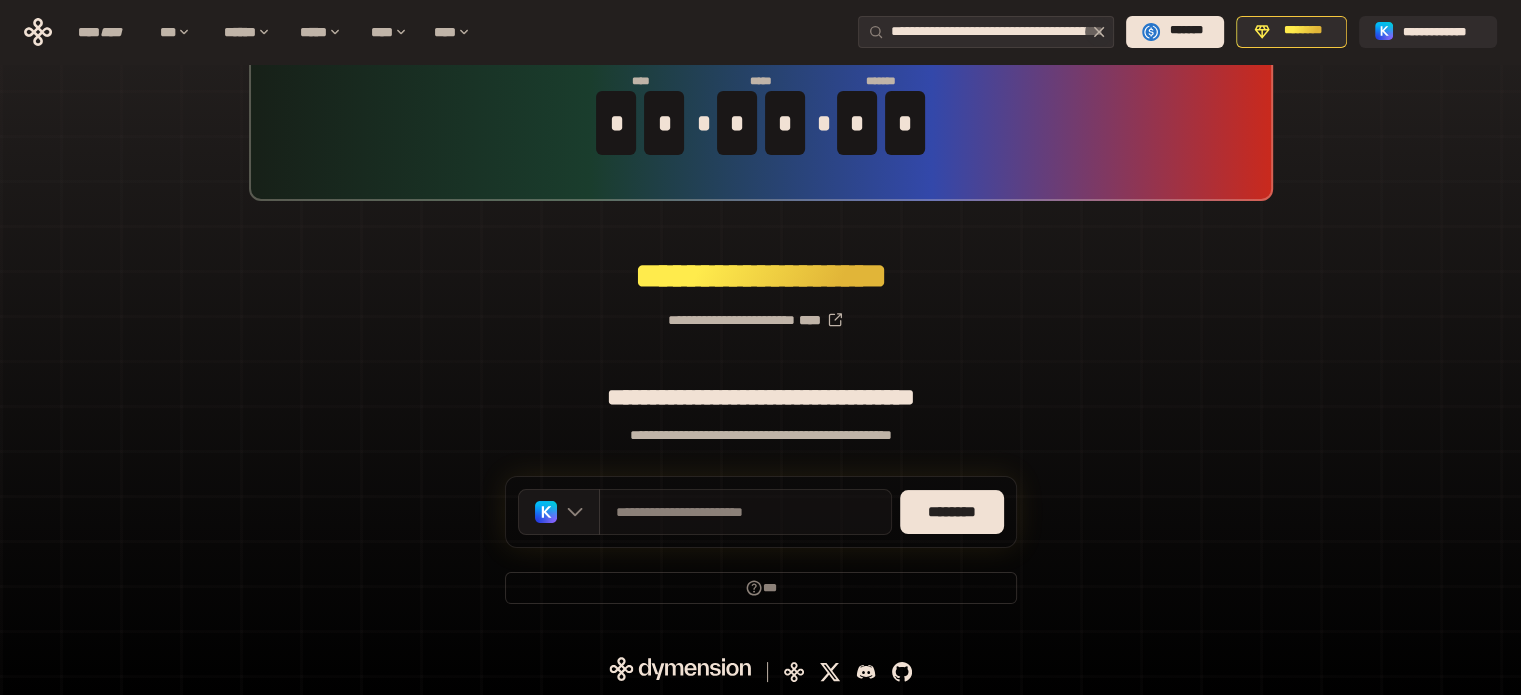 drag, startPoint x: 836, startPoint y: 502, endPoint x: 605, endPoint y: 517, distance: 231.4865 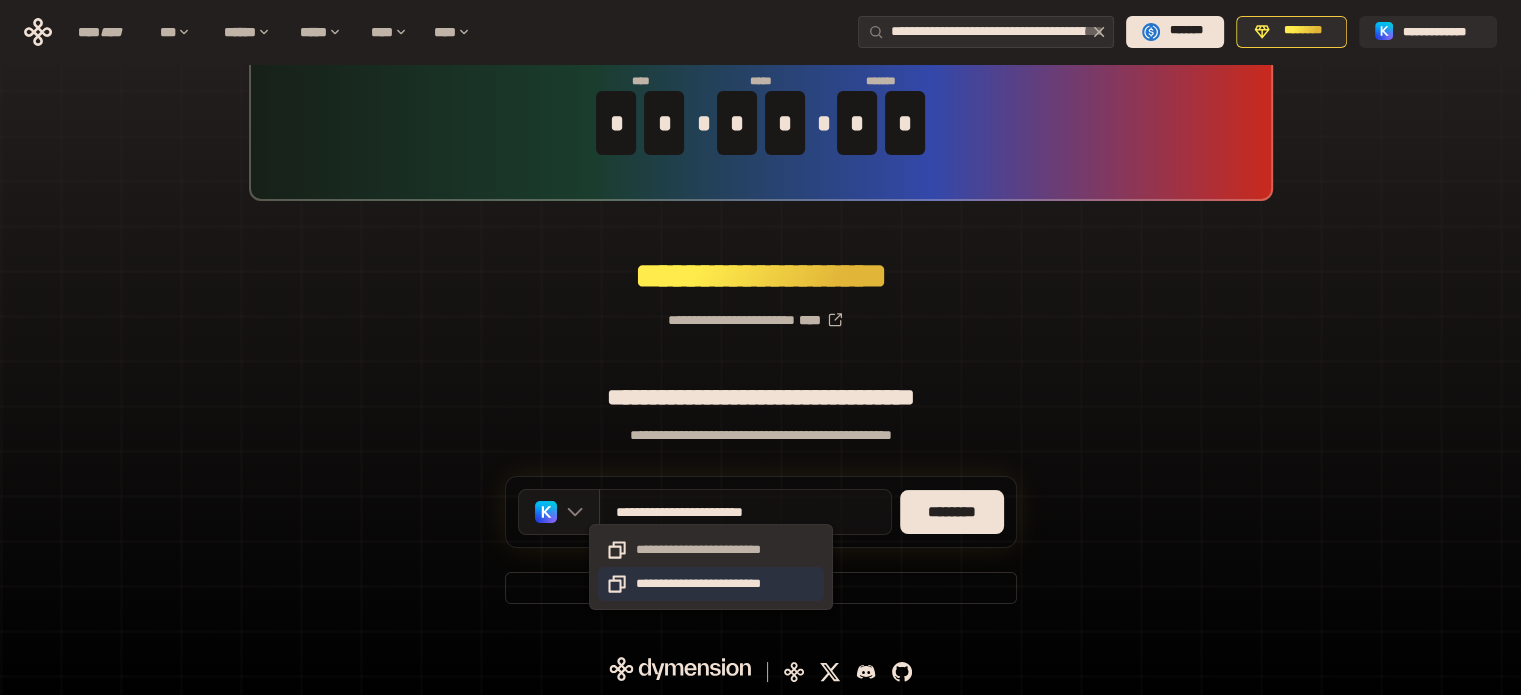 click on "**********" at bounding box center [711, 584] 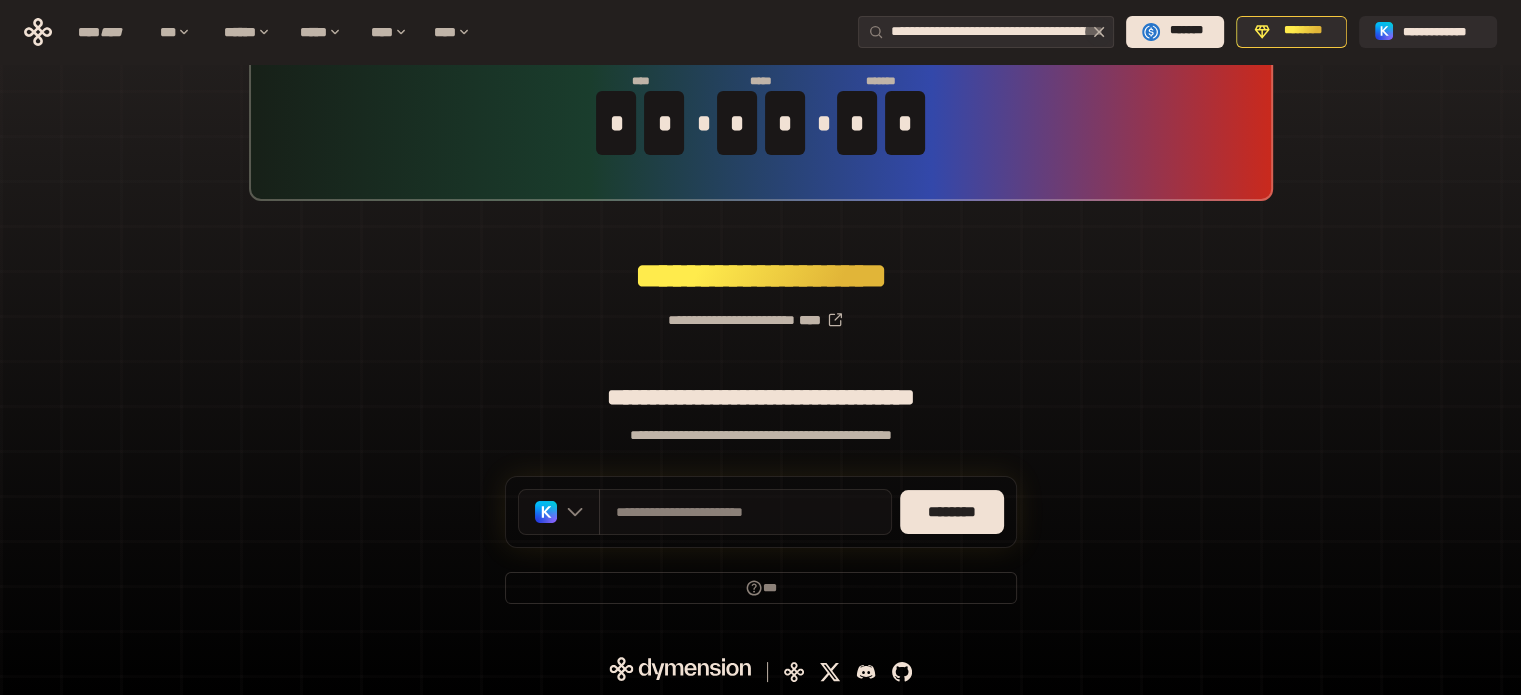 click 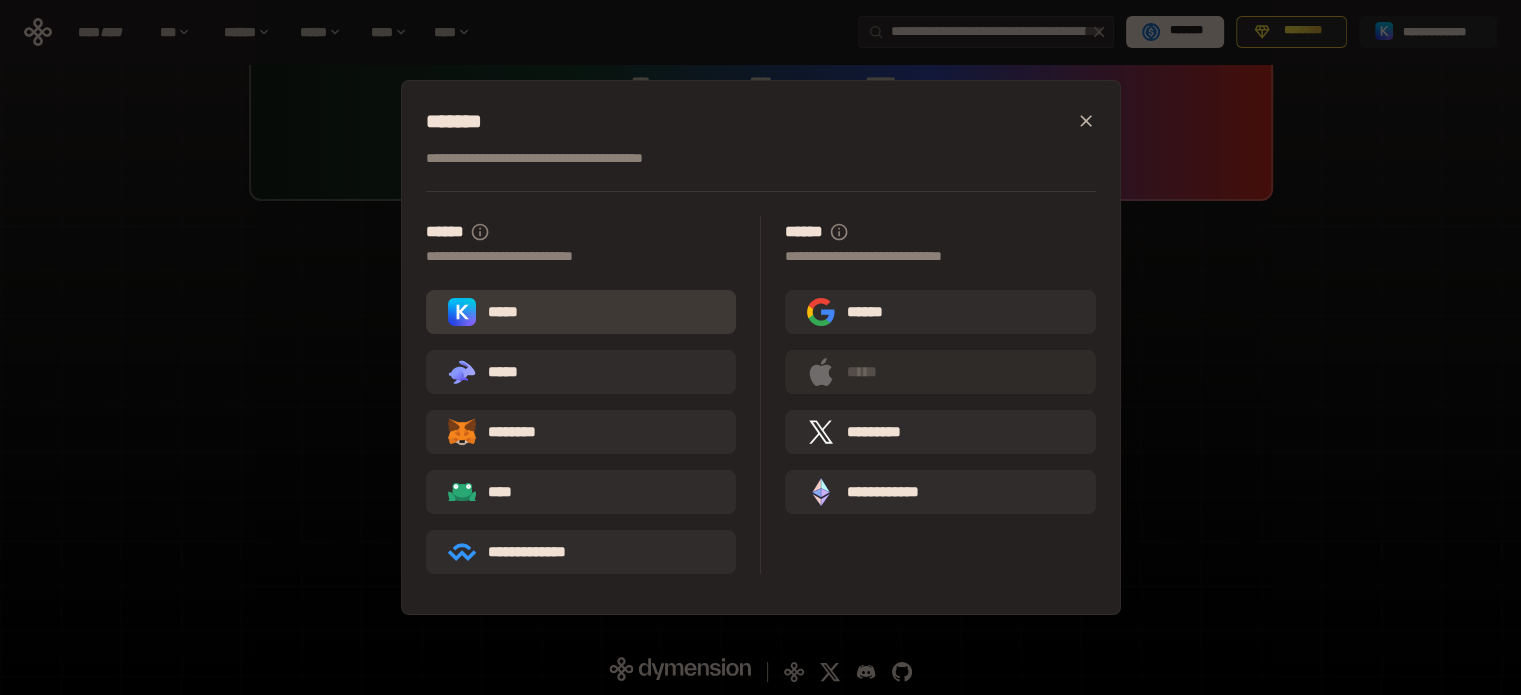click on "*****" at bounding box center [487, 312] 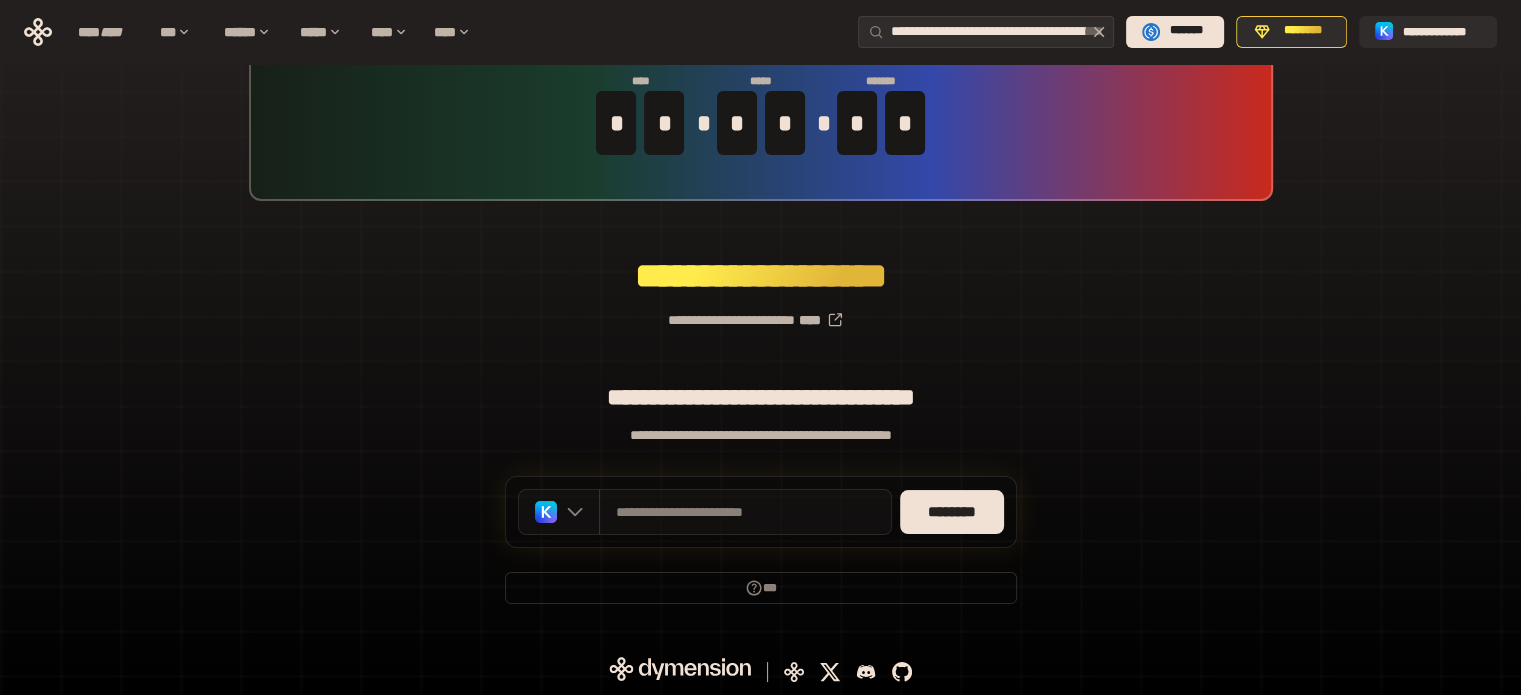 click 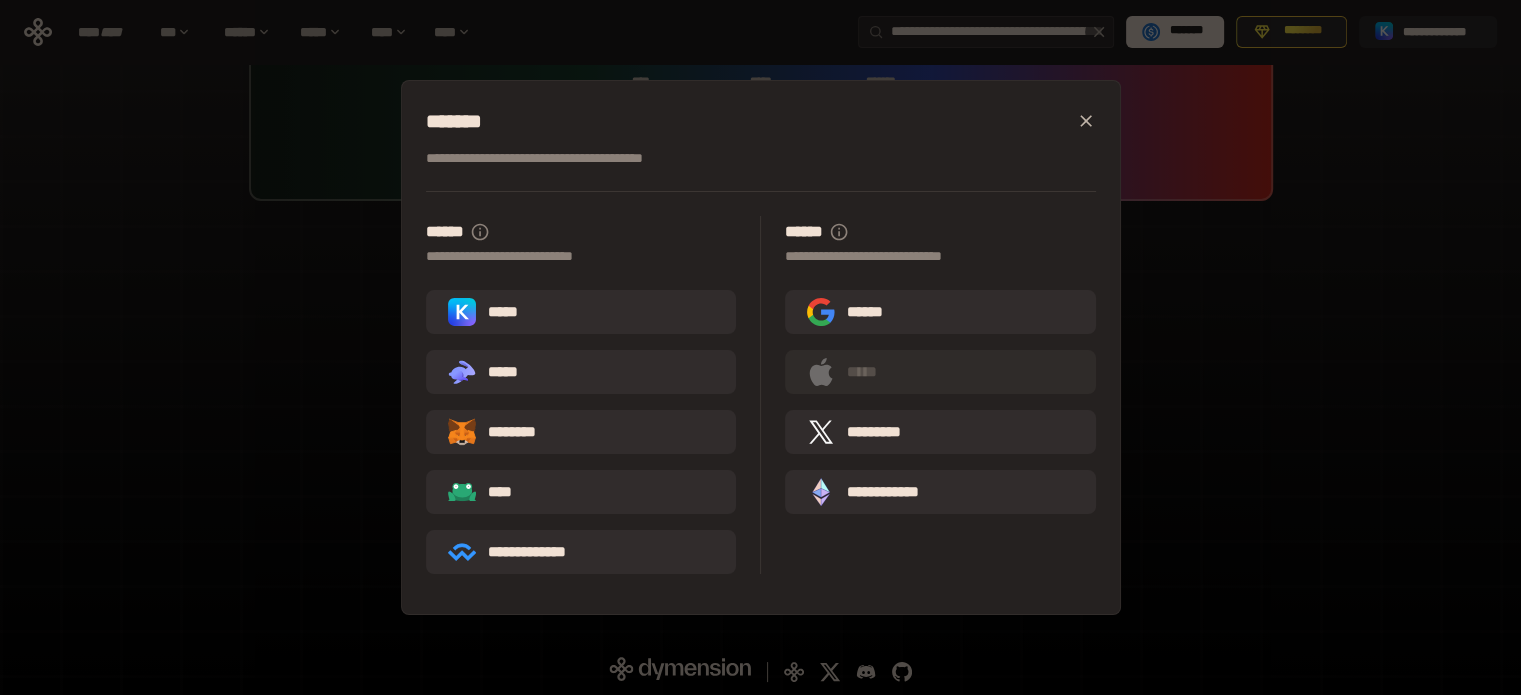 click 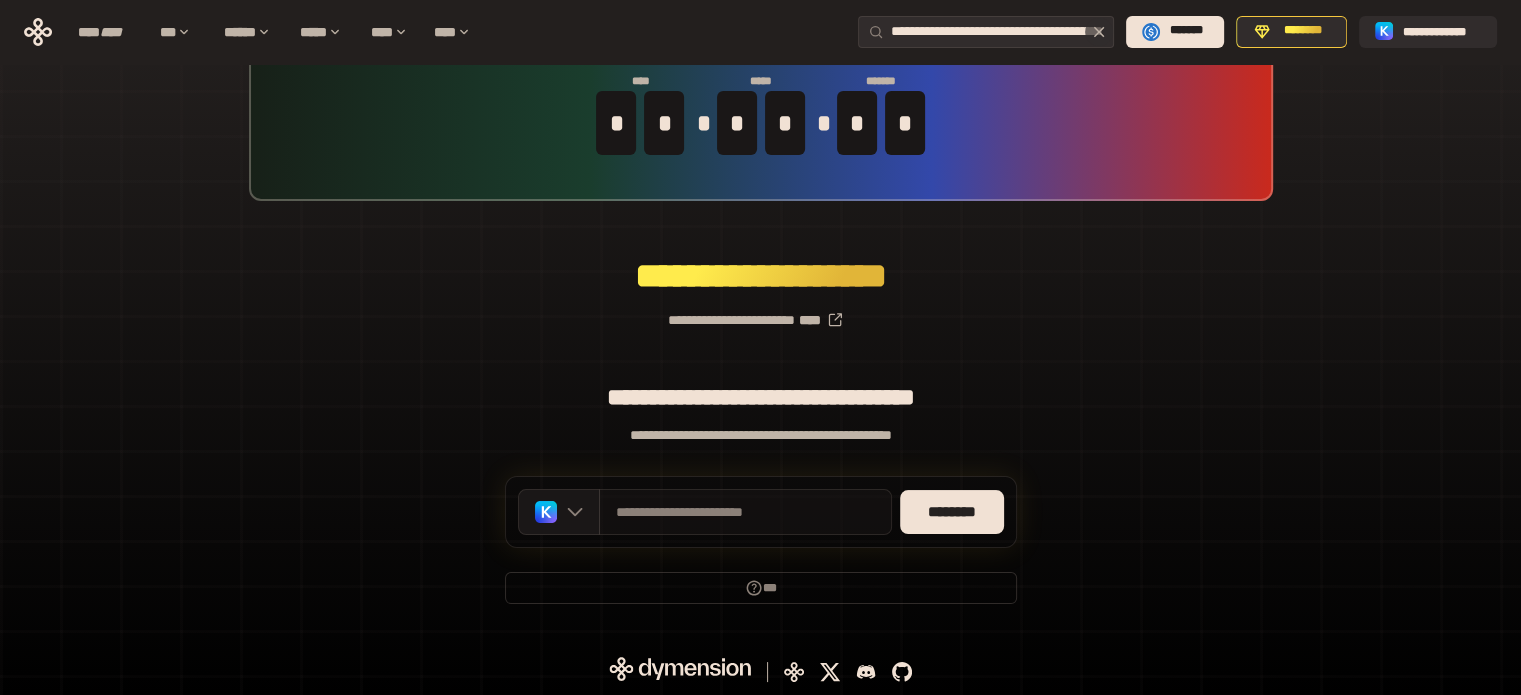 click on "**********" at bounding box center (745, 512) 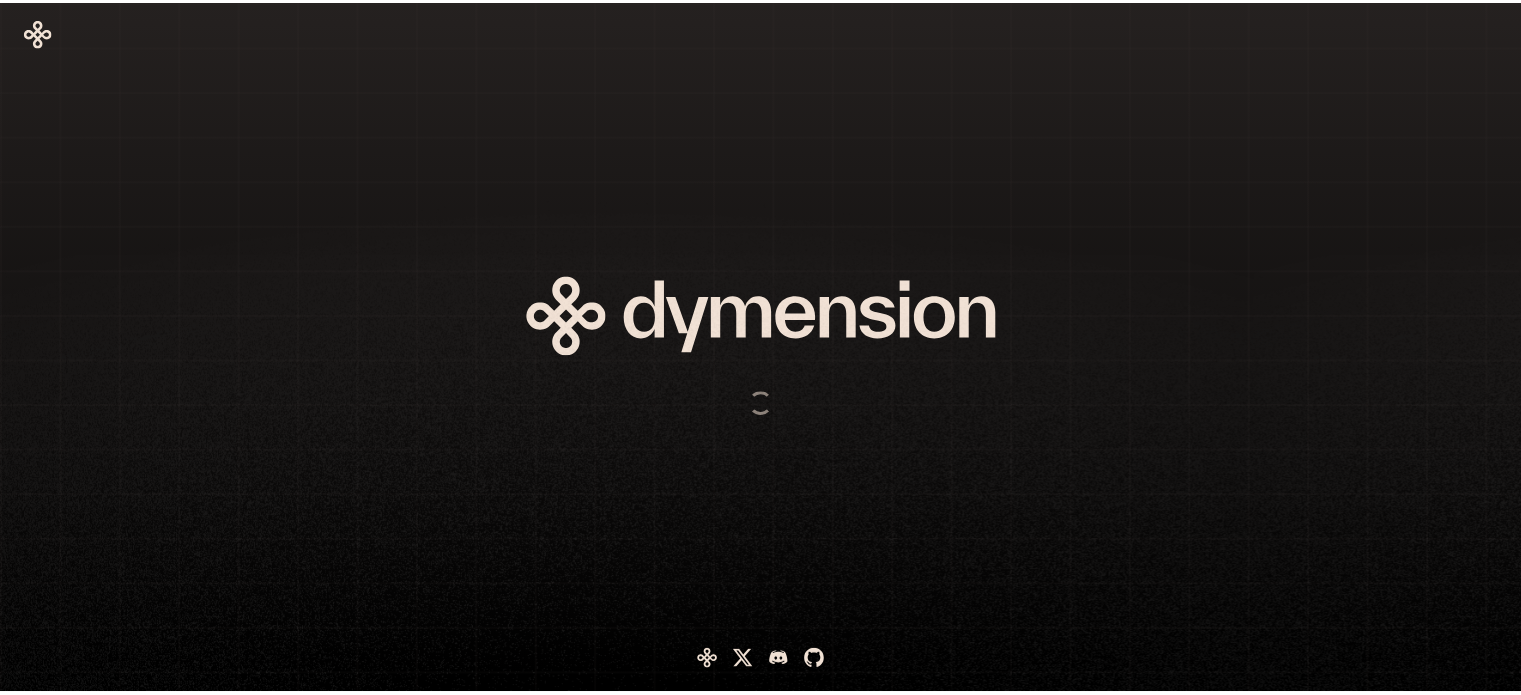 scroll, scrollTop: 0, scrollLeft: 0, axis: both 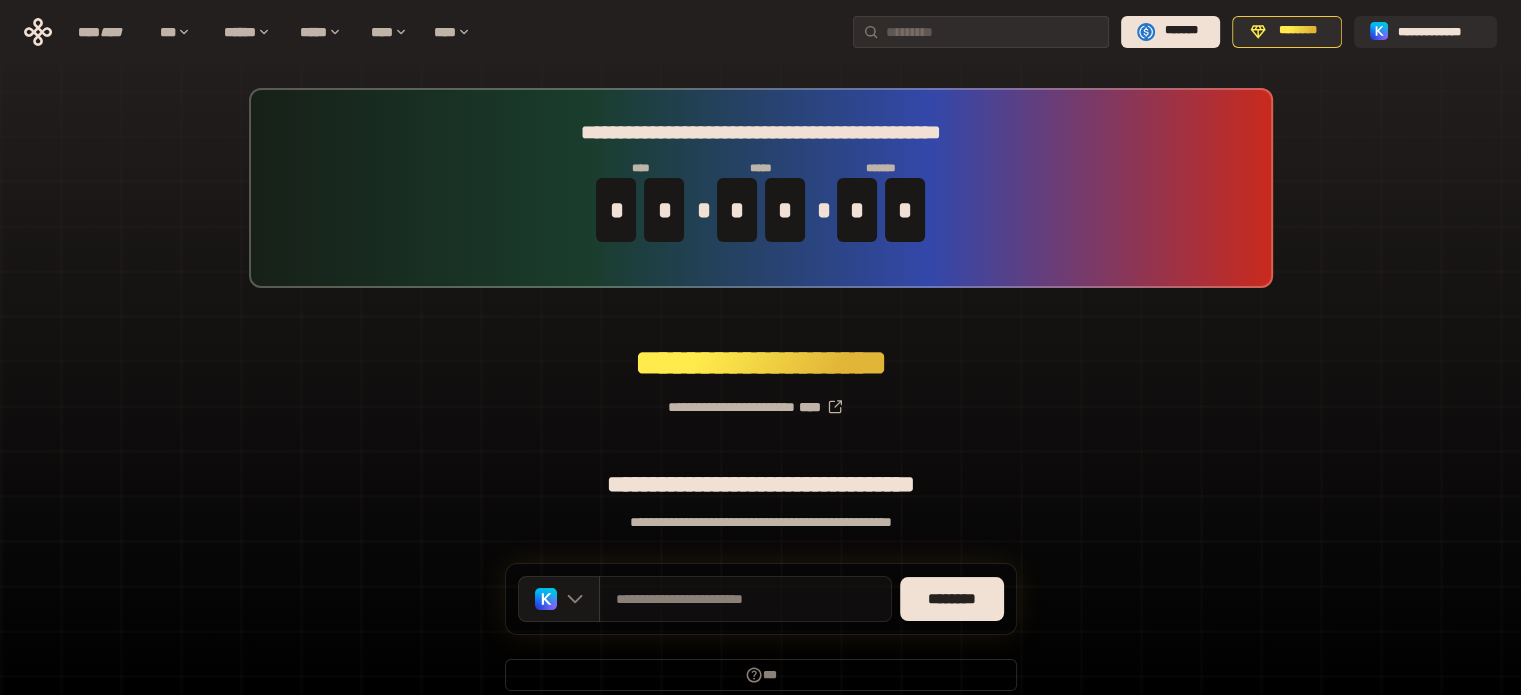 click on "**********" at bounding box center (745, 599) 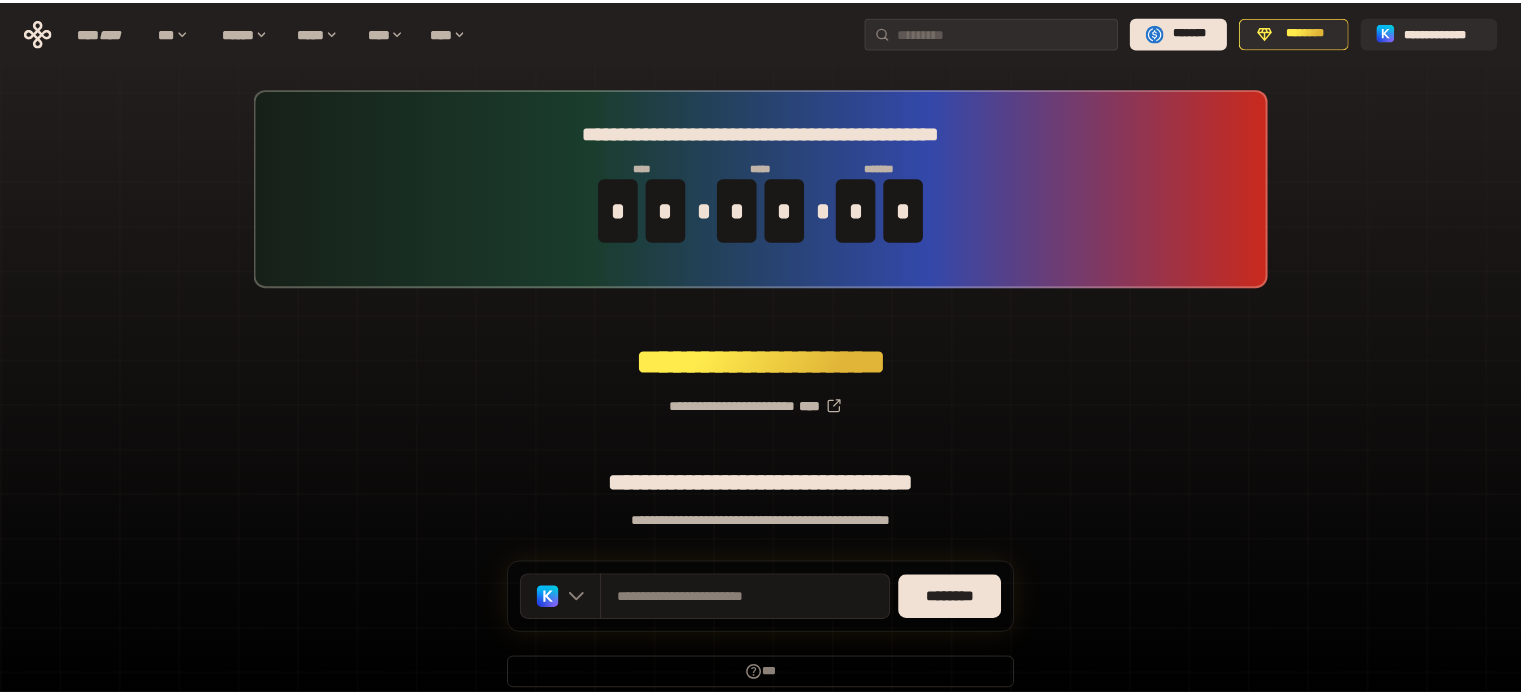 scroll, scrollTop: 0, scrollLeft: 0, axis: both 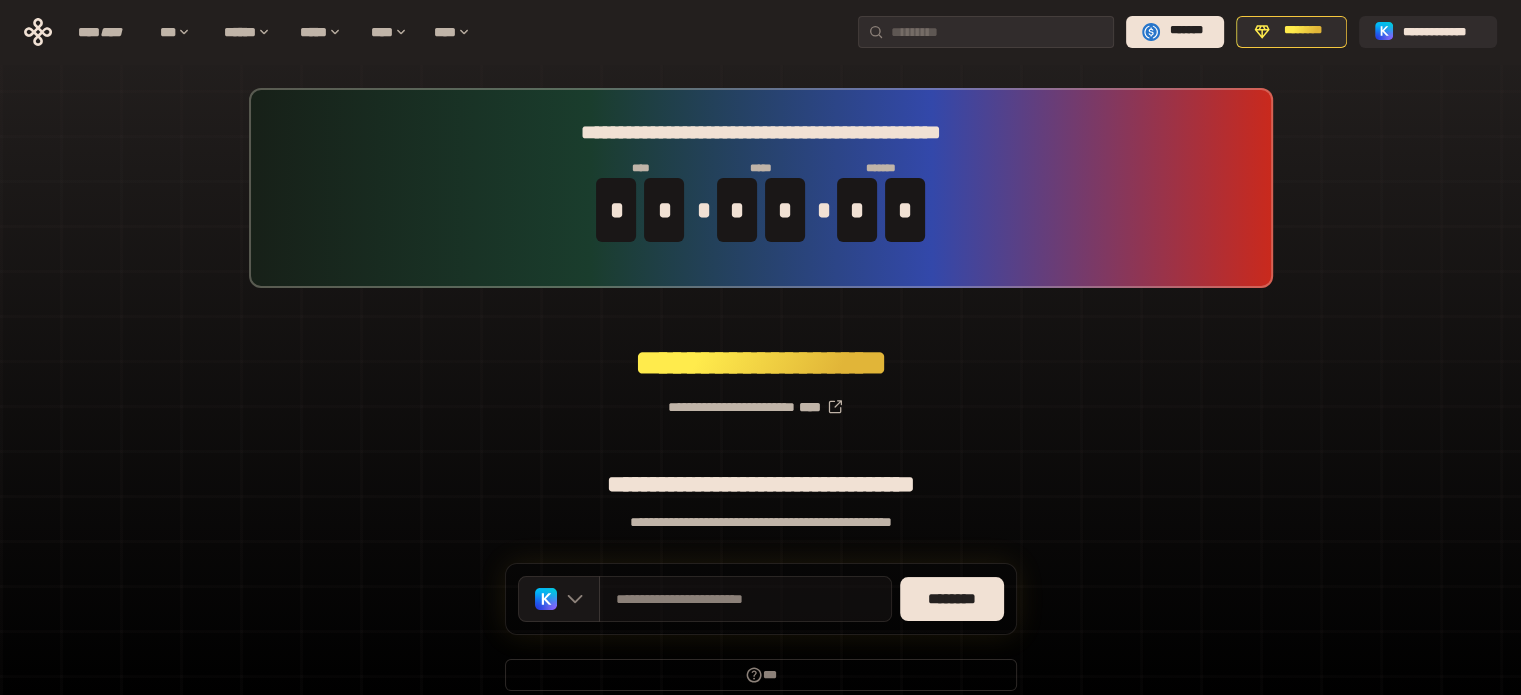 click on "**********" at bounding box center (745, 599) 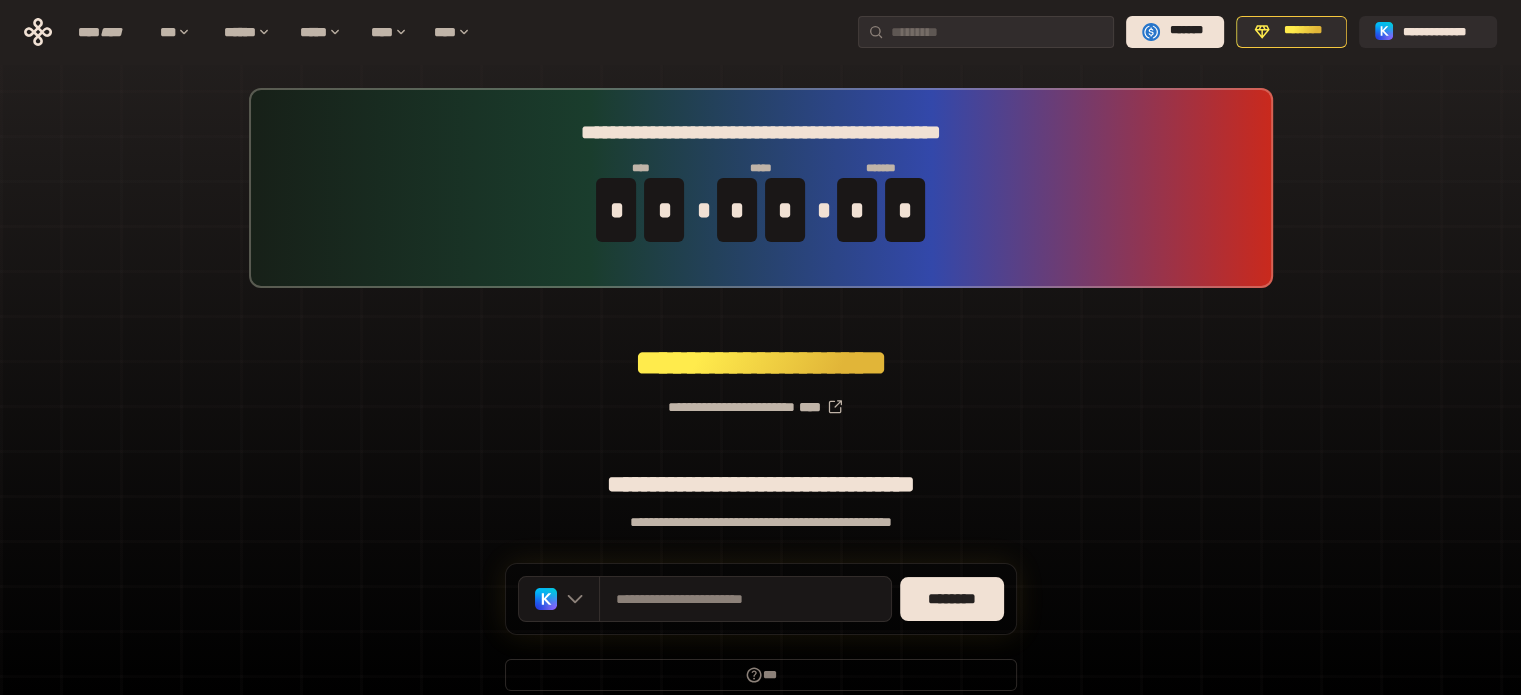 drag, startPoint x: 646, startPoint y: 606, endPoint x: 1148, endPoint y: 467, distance: 520.8887 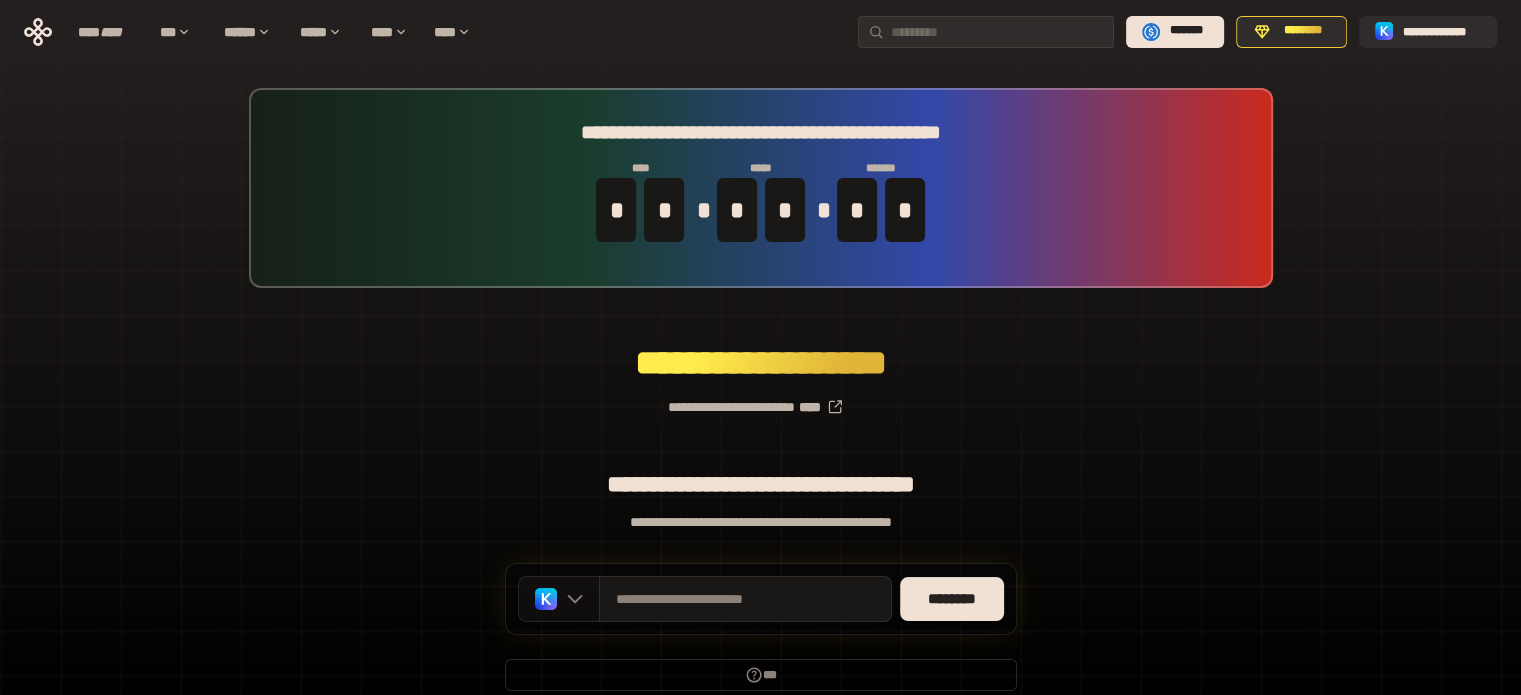 click 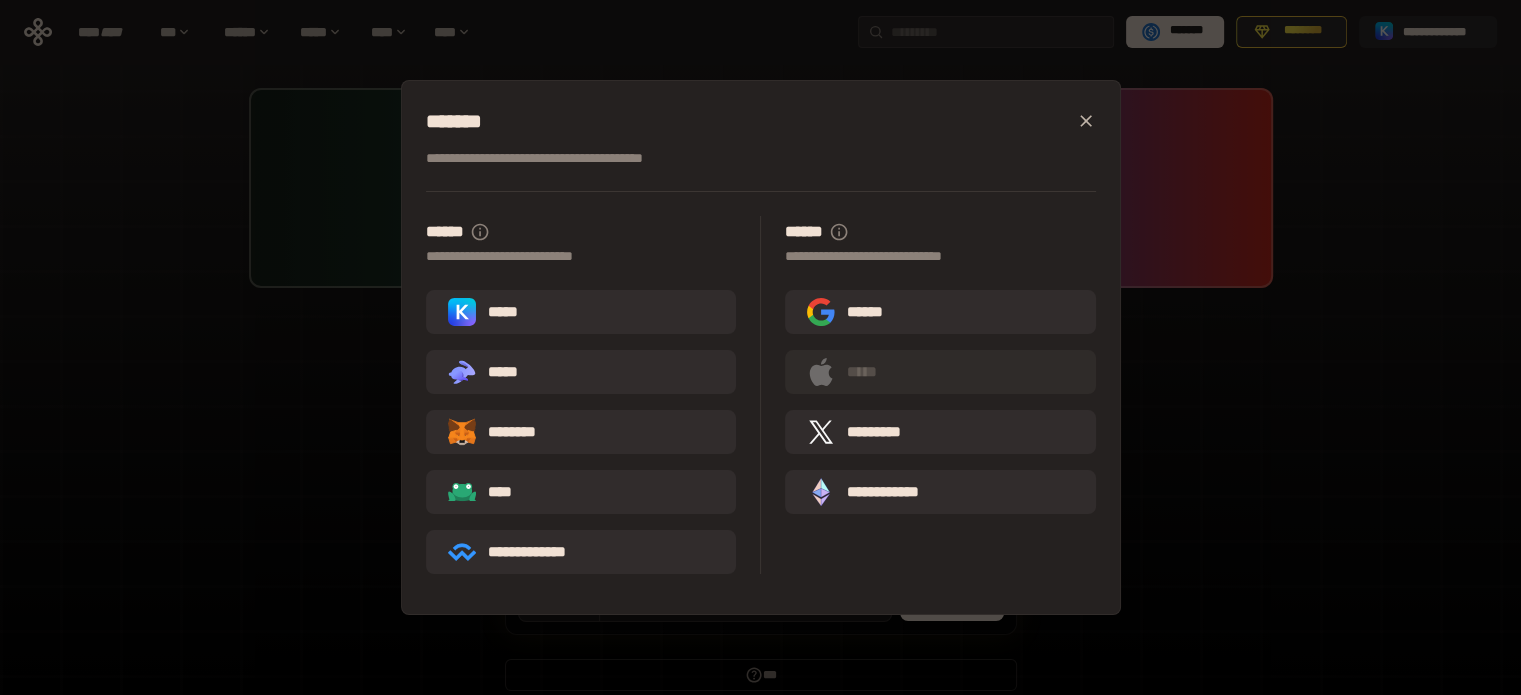 click on "**********" at bounding box center (760, 347) 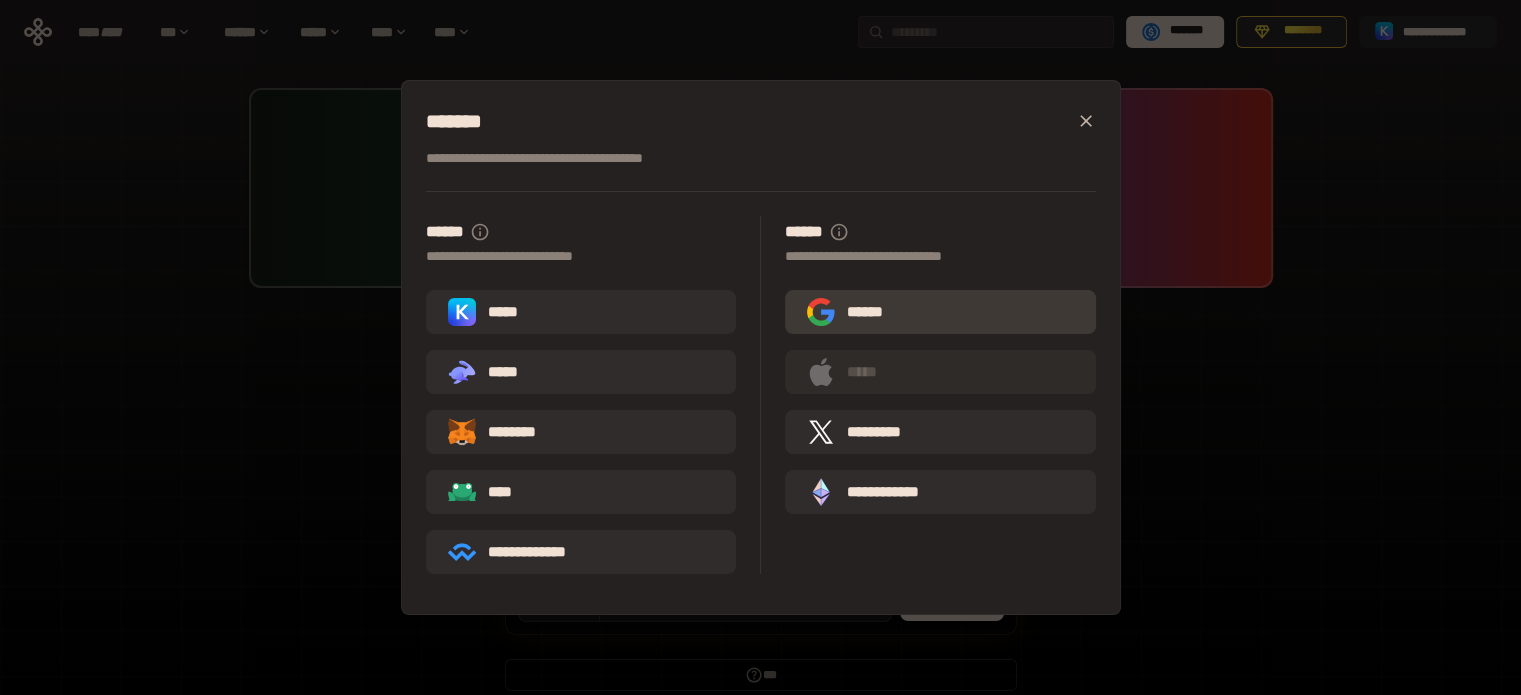 click on "******" at bounding box center (853, 312) 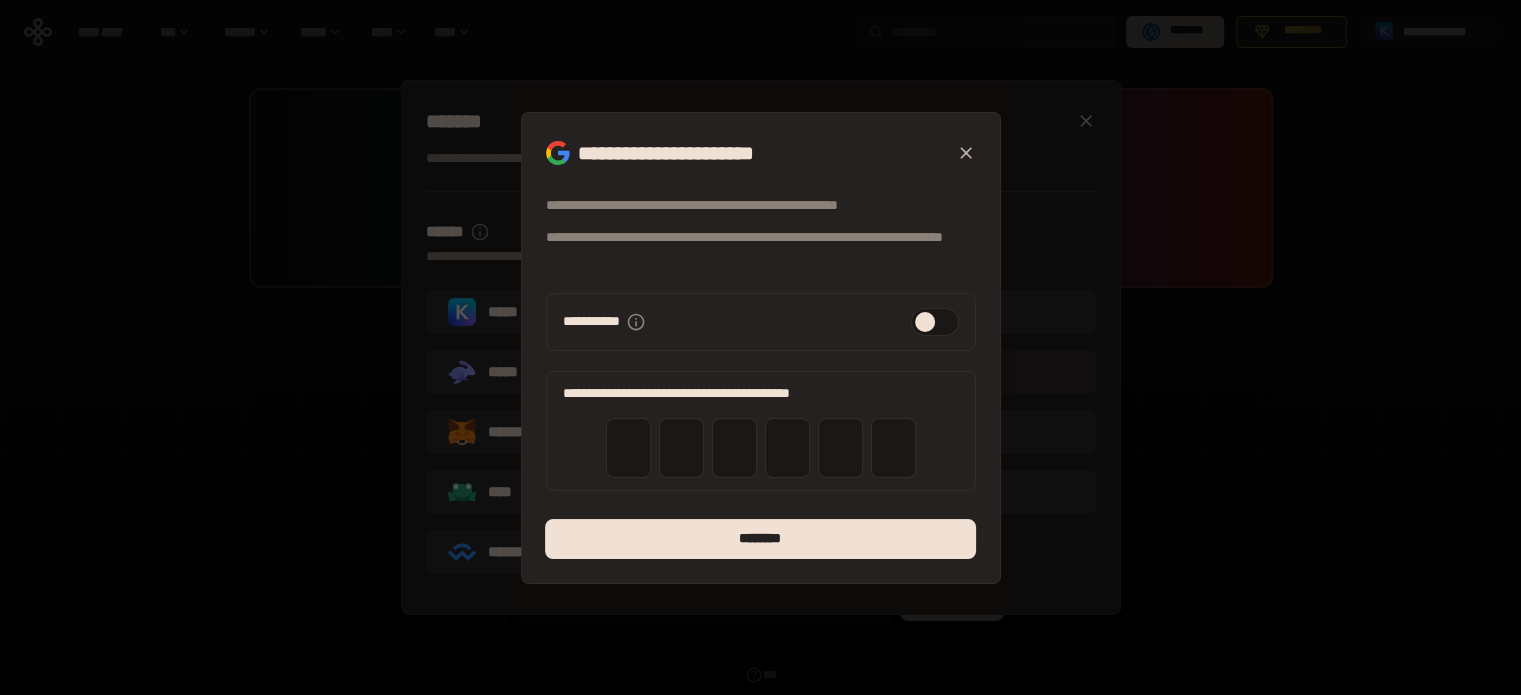 click 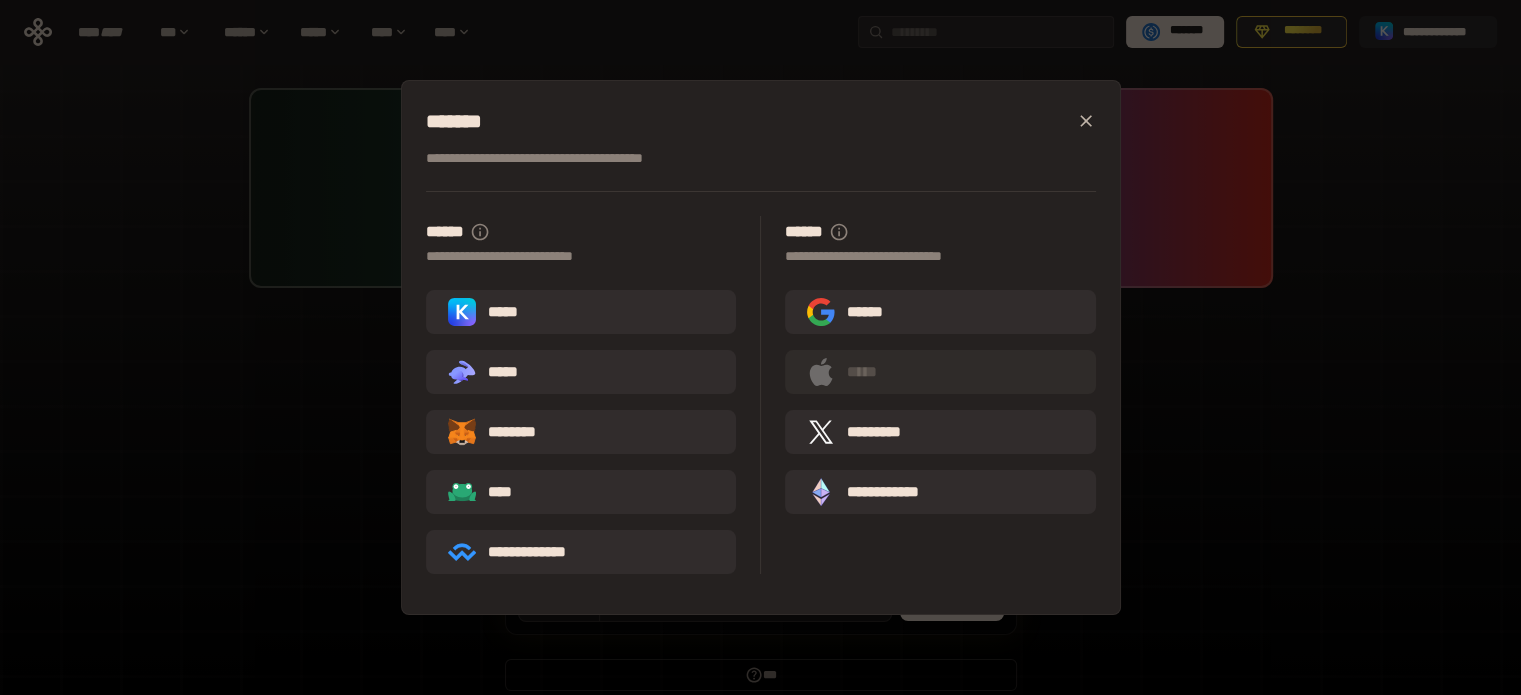 click 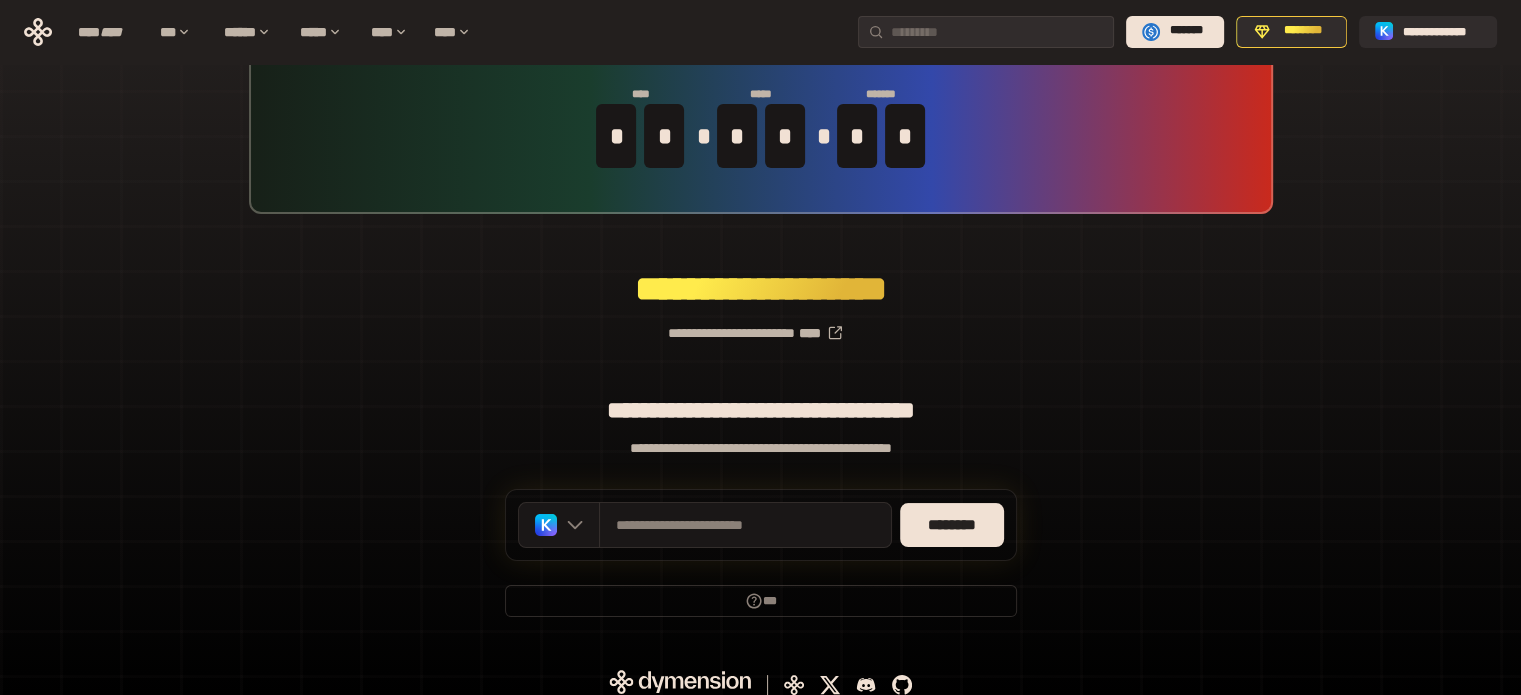 scroll, scrollTop: 87, scrollLeft: 0, axis: vertical 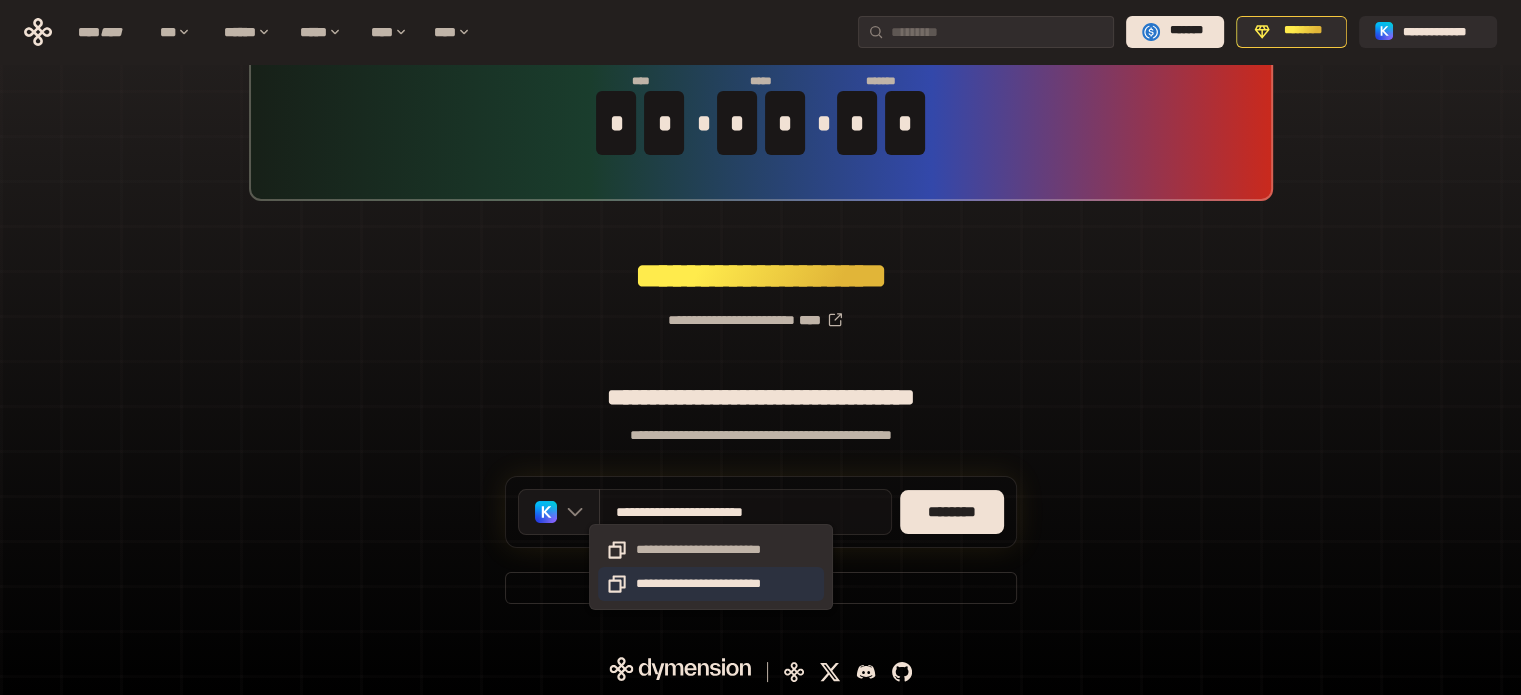 click on "**********" at bounding box center (711, 584) 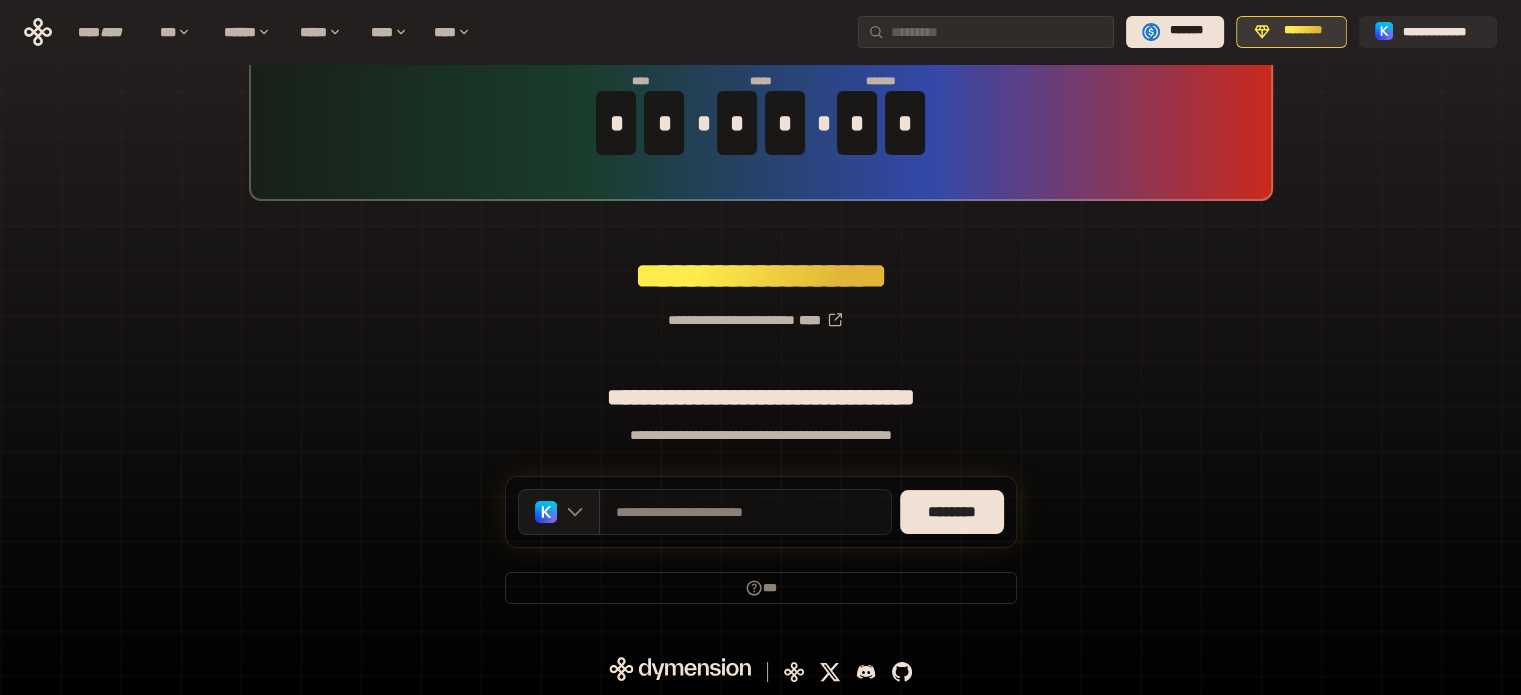 click on "********" at bounding box center (1302, 31) 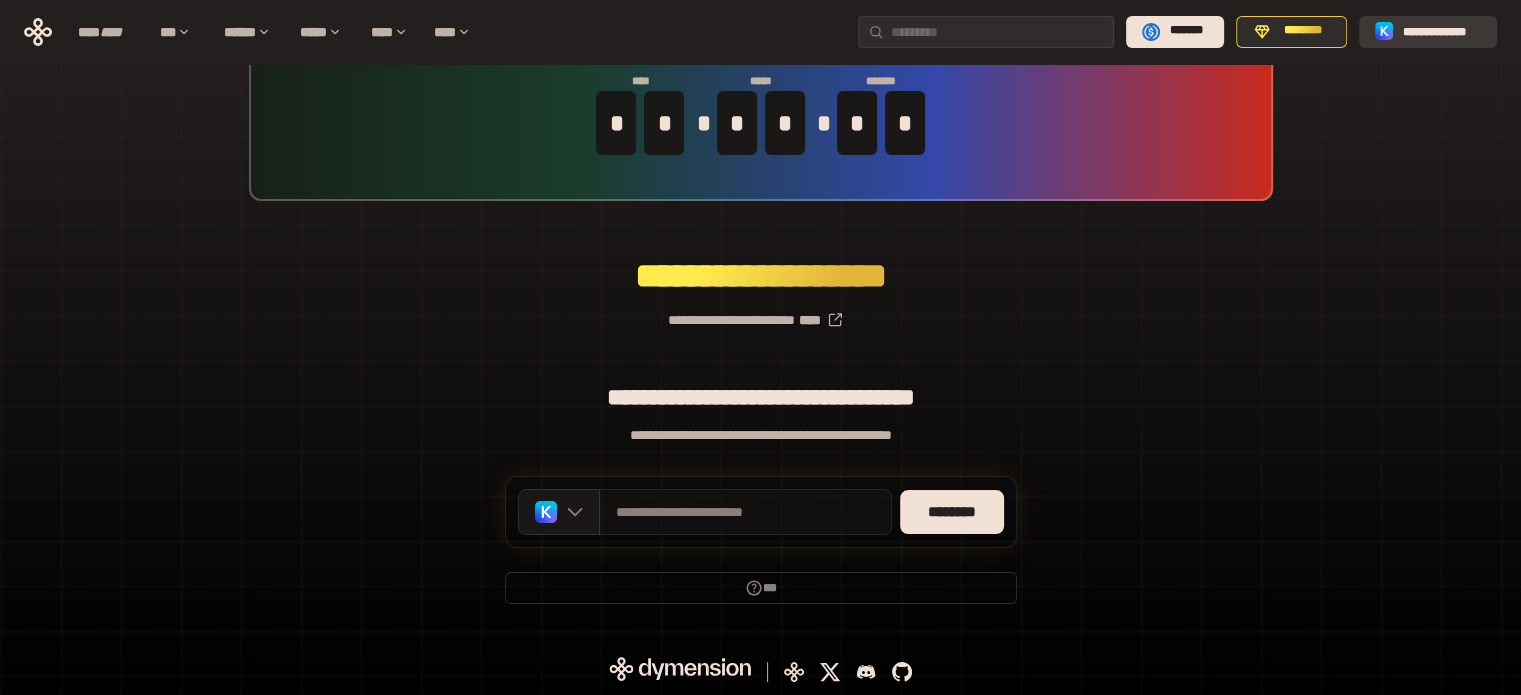 click on "**********" at bounding box center [1442, 31] 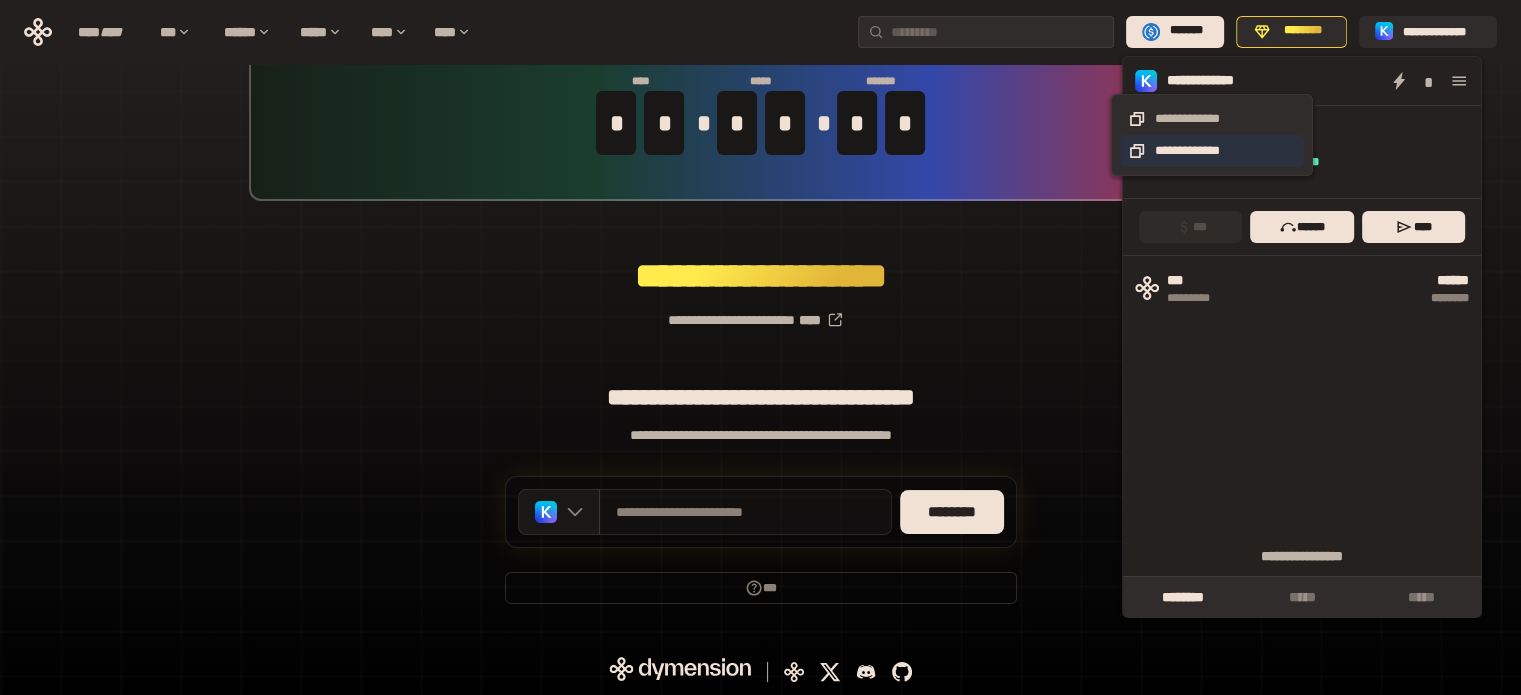 click on "**********" at bounding box center (1212, 151) 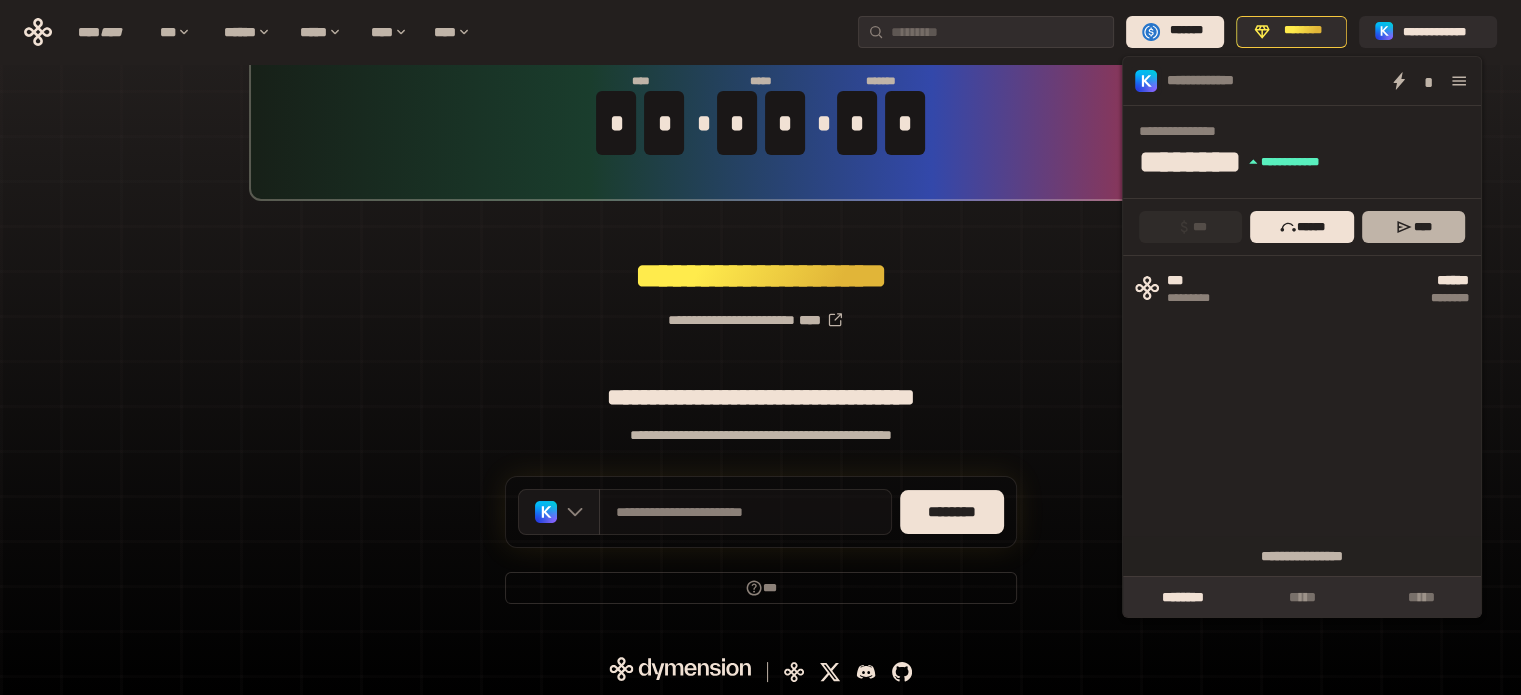 click on "****" at bounding box center [1413, 227] 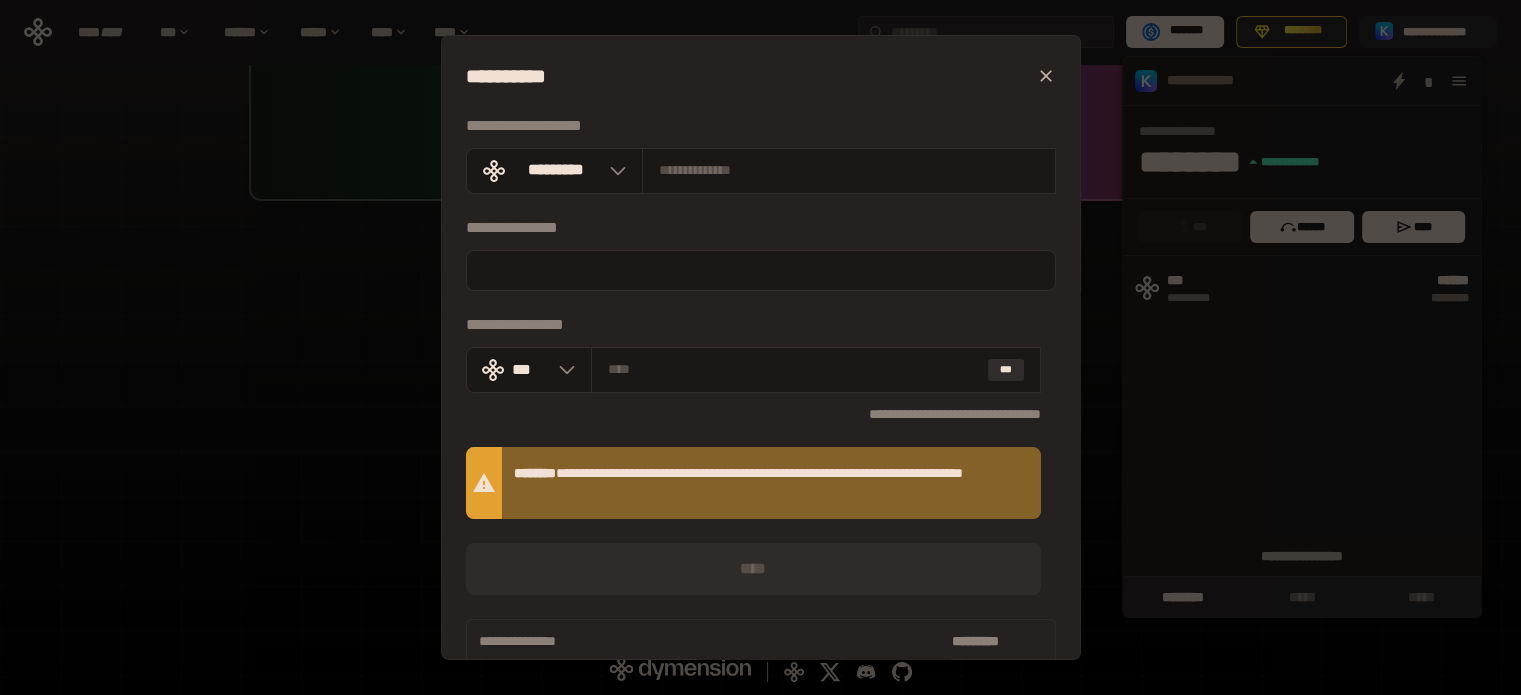 click 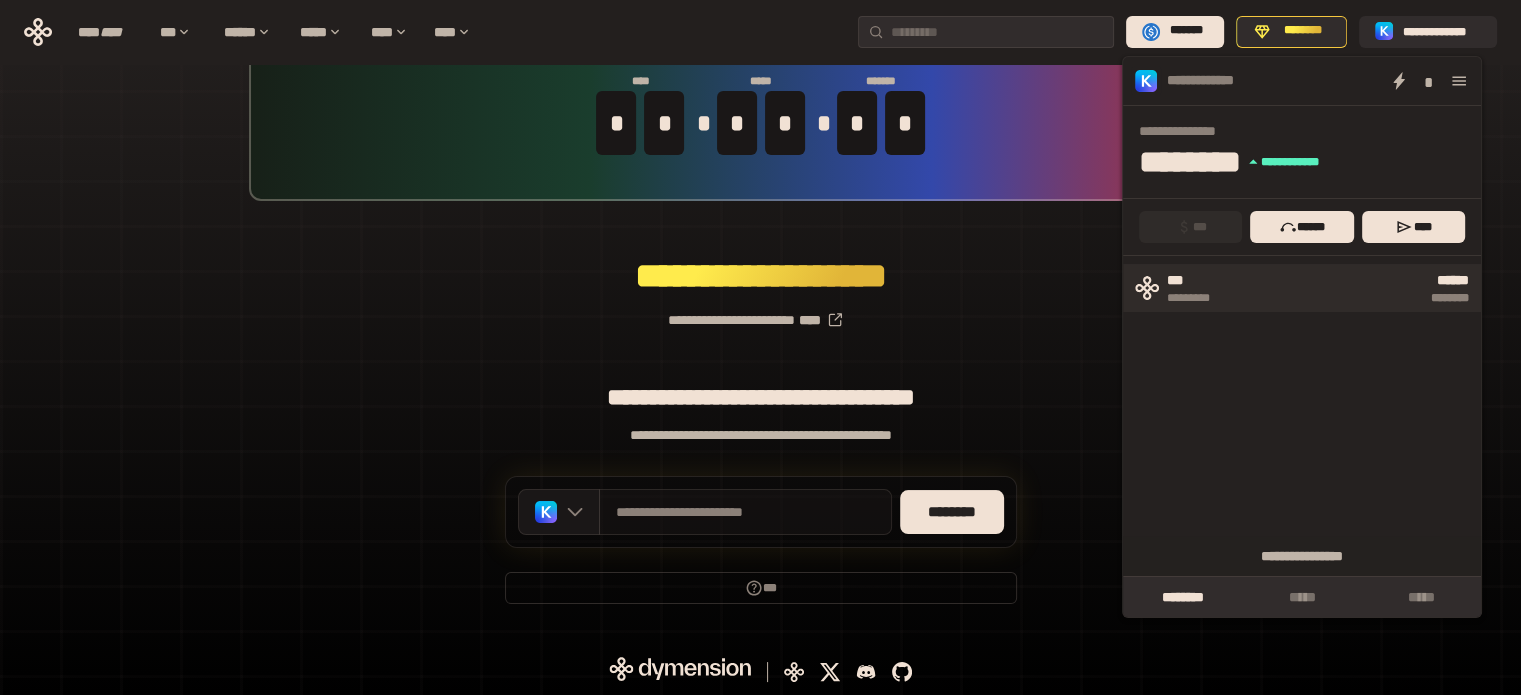 click on "***" at bounding box center (1199, 281) 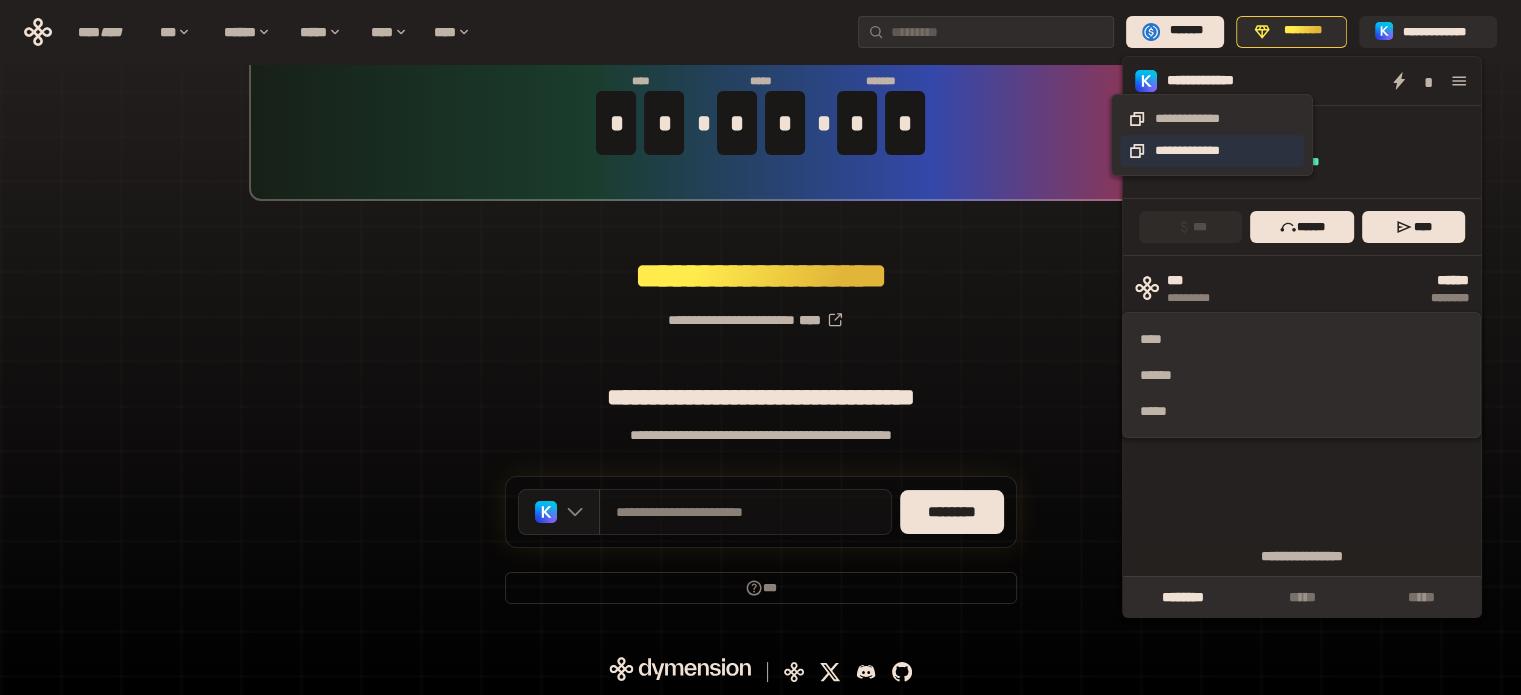 click on "**********" at bounding box center (1212, 151) 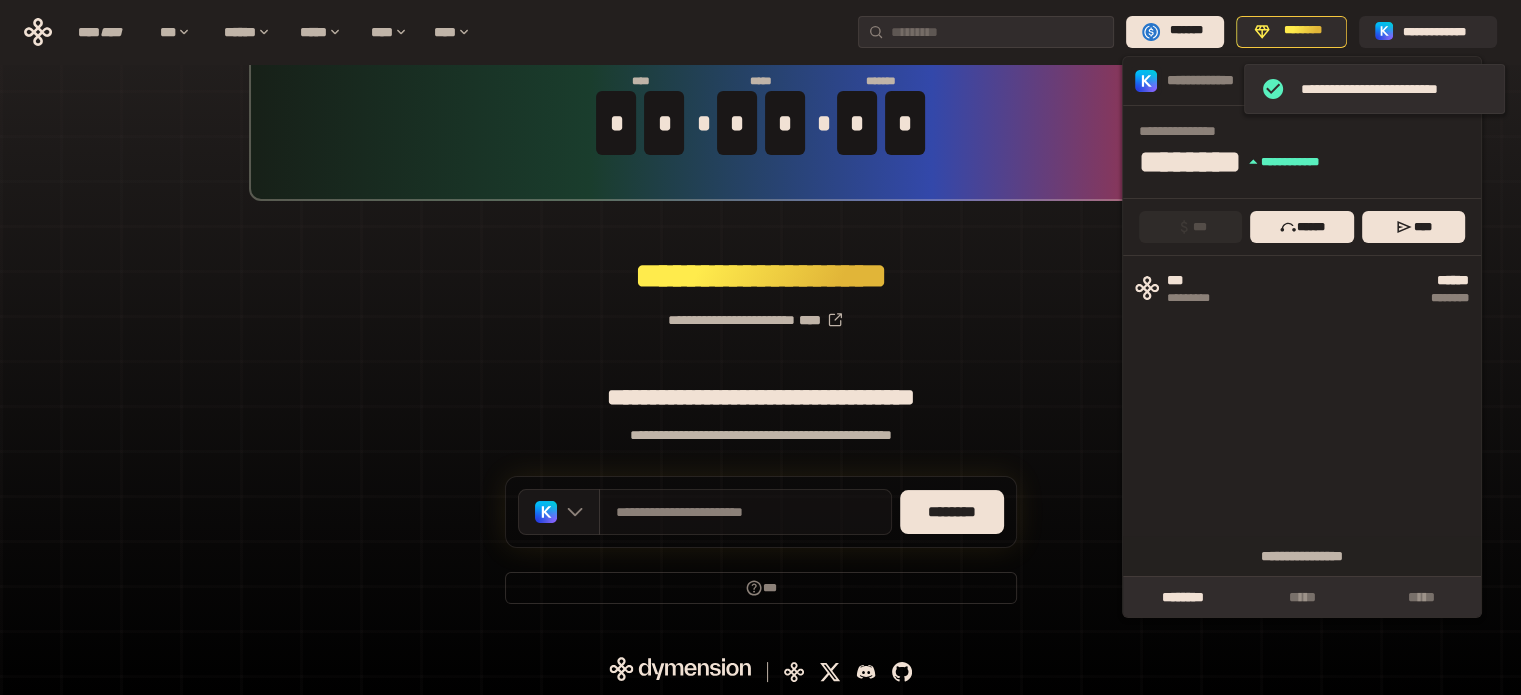 click on "**********" at bounding box center (745, 512) 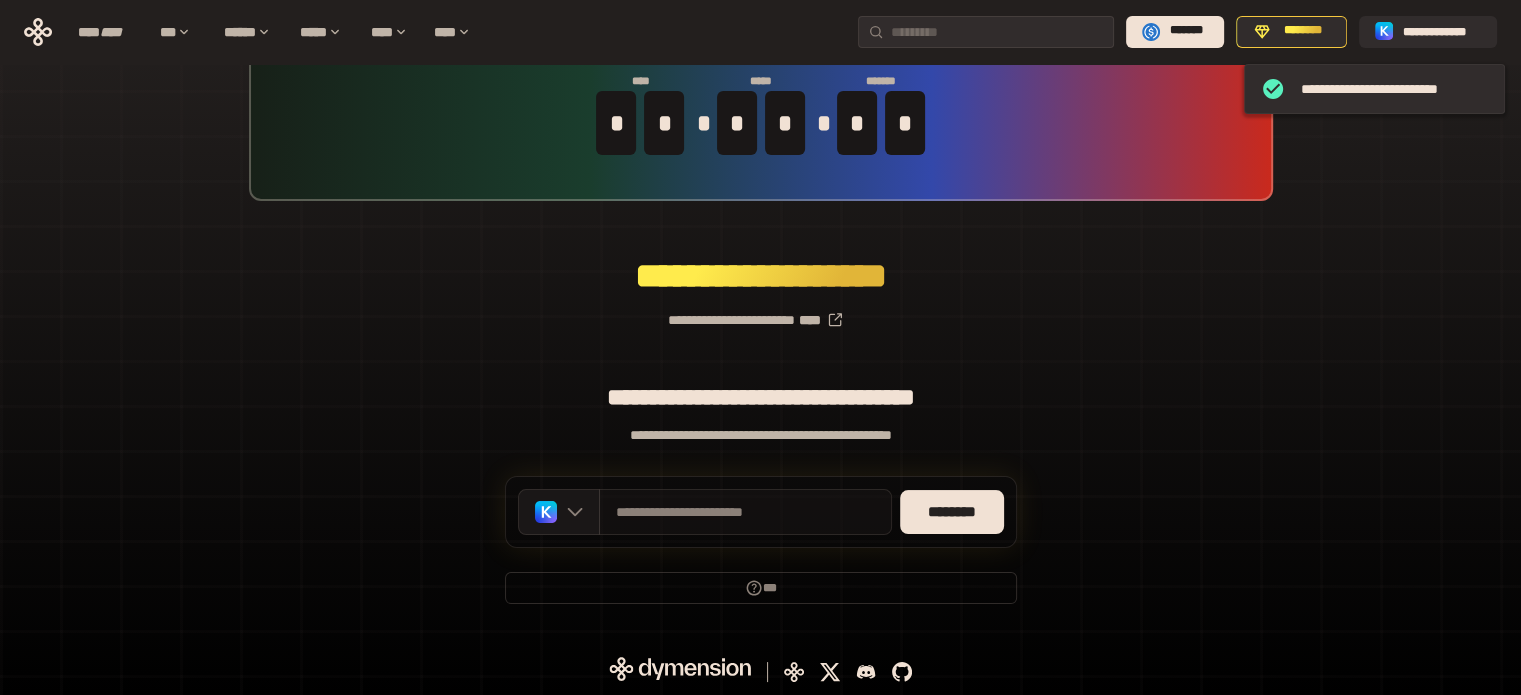 drag, startPoint x: 833, startPoint y: 513, endPoint x: 816, endPoint y: 509, distance: 17.464249 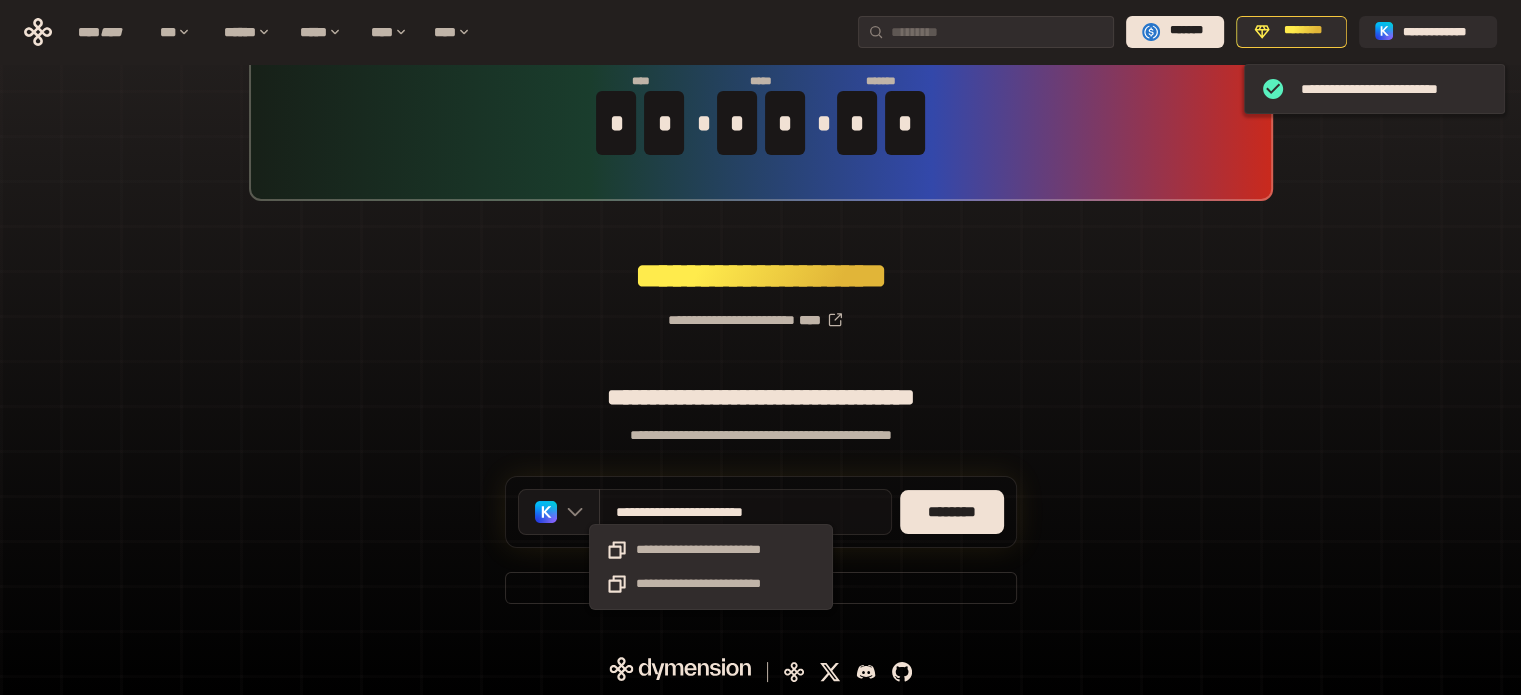 click on "**********" at bounding box center [712, 512] 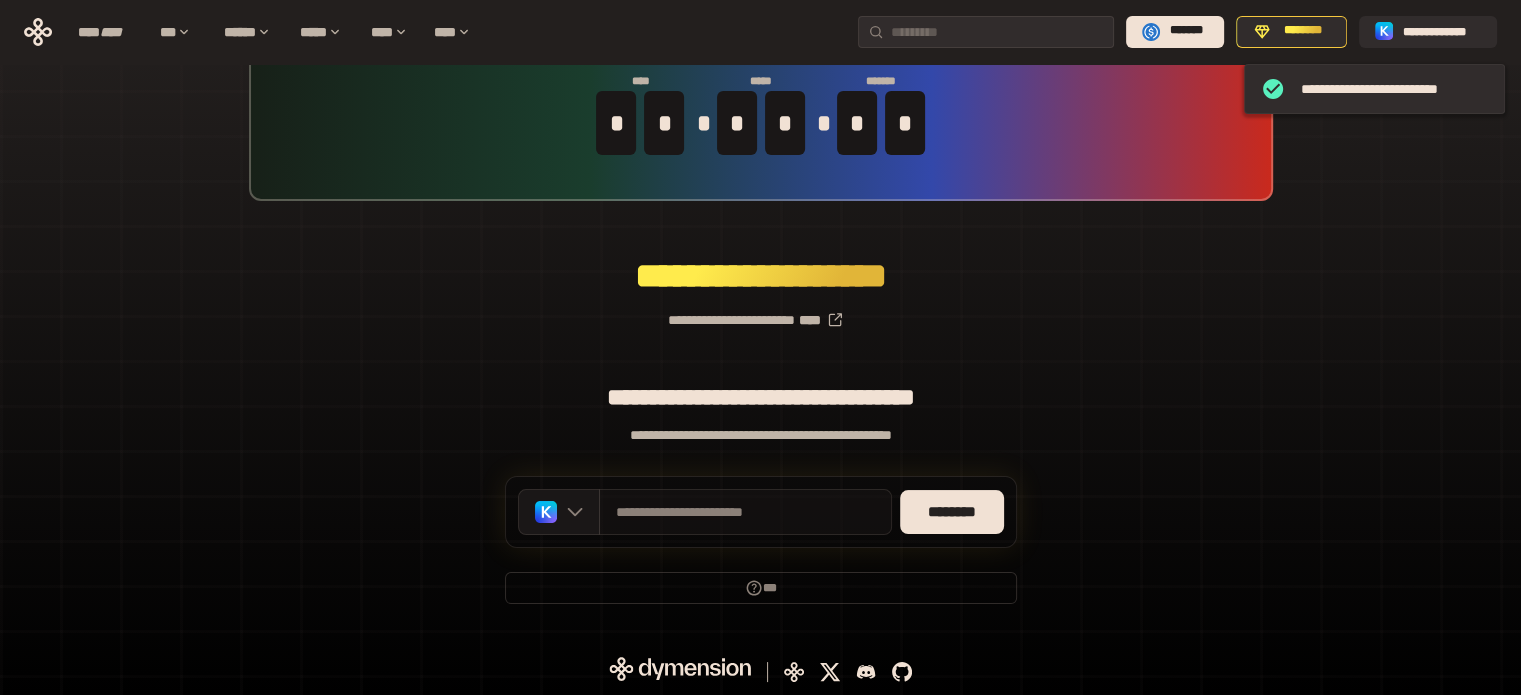 click on "**********" at bounding box center [745, 512] 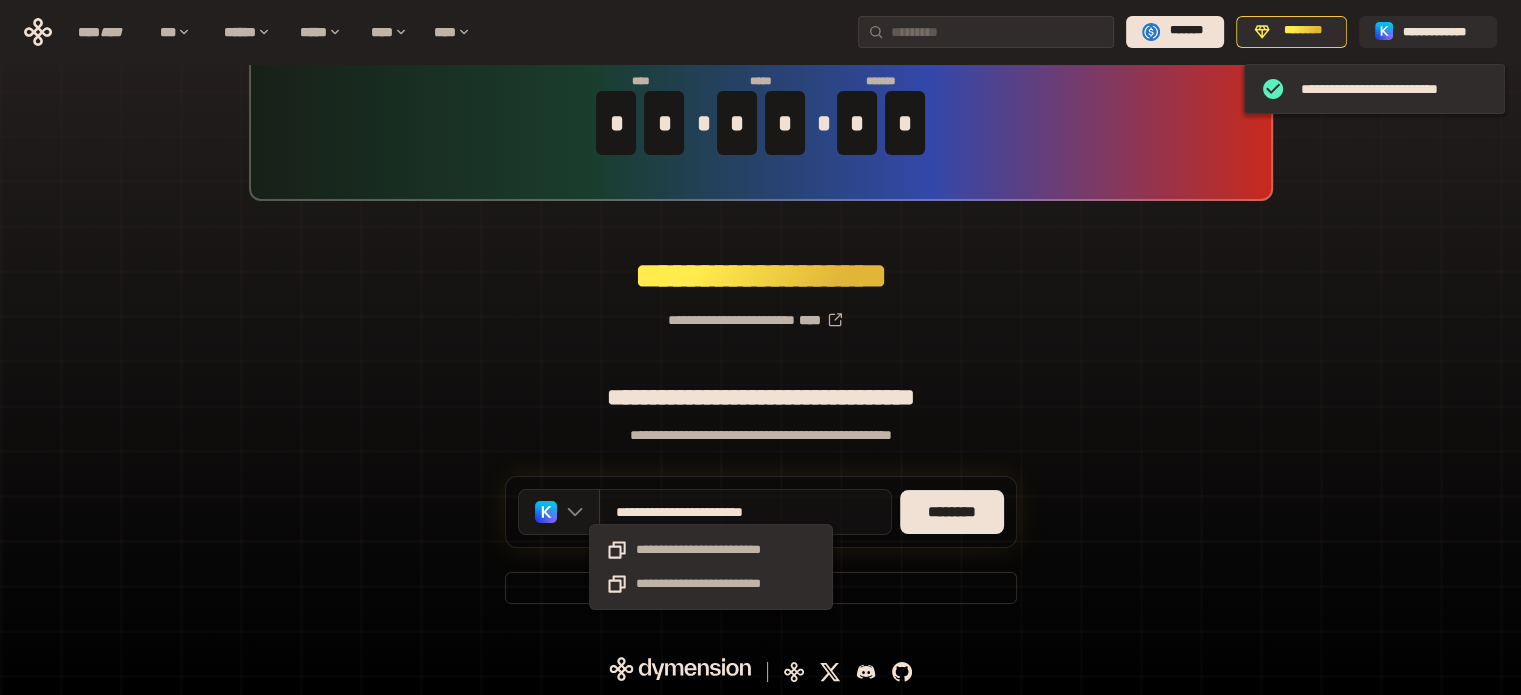 click on "**********" at bounding box center [712, 512] 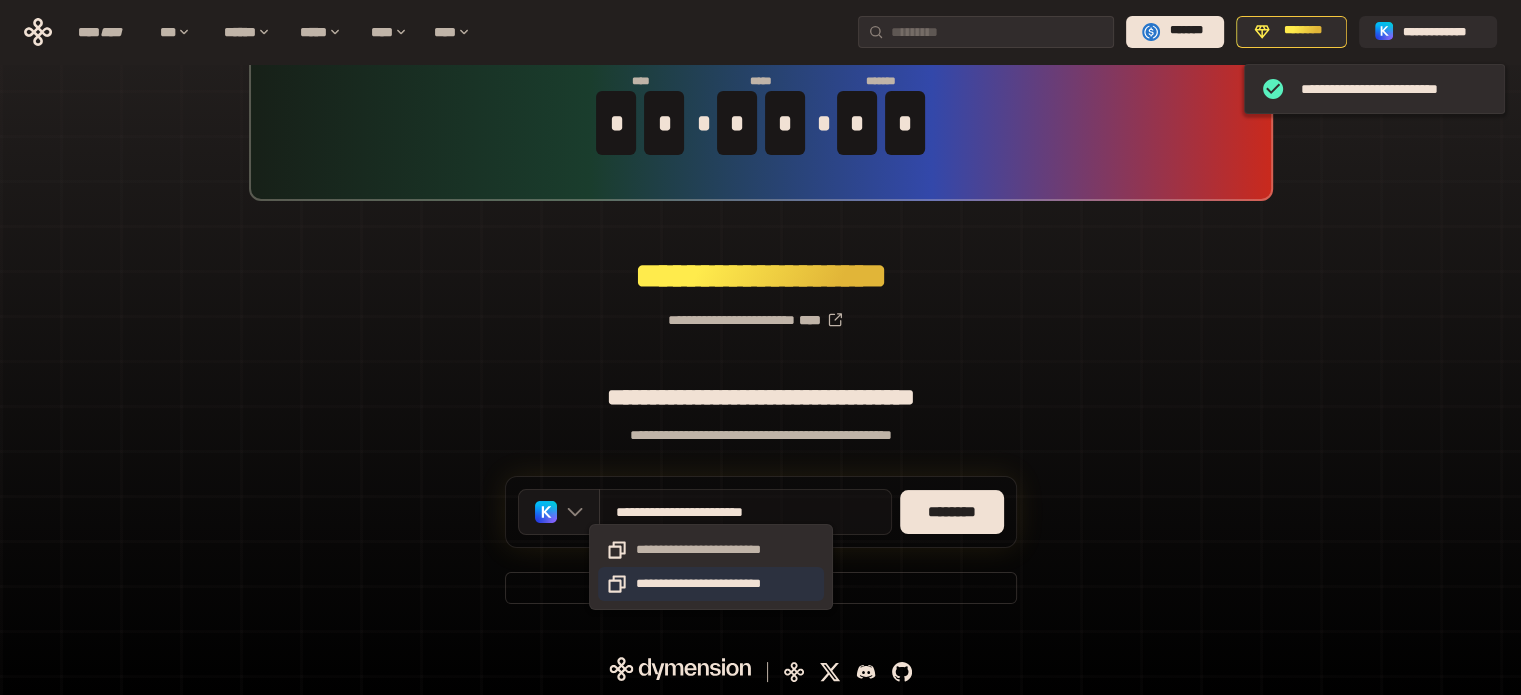 click on "**********" at bounding box center [711, 584] 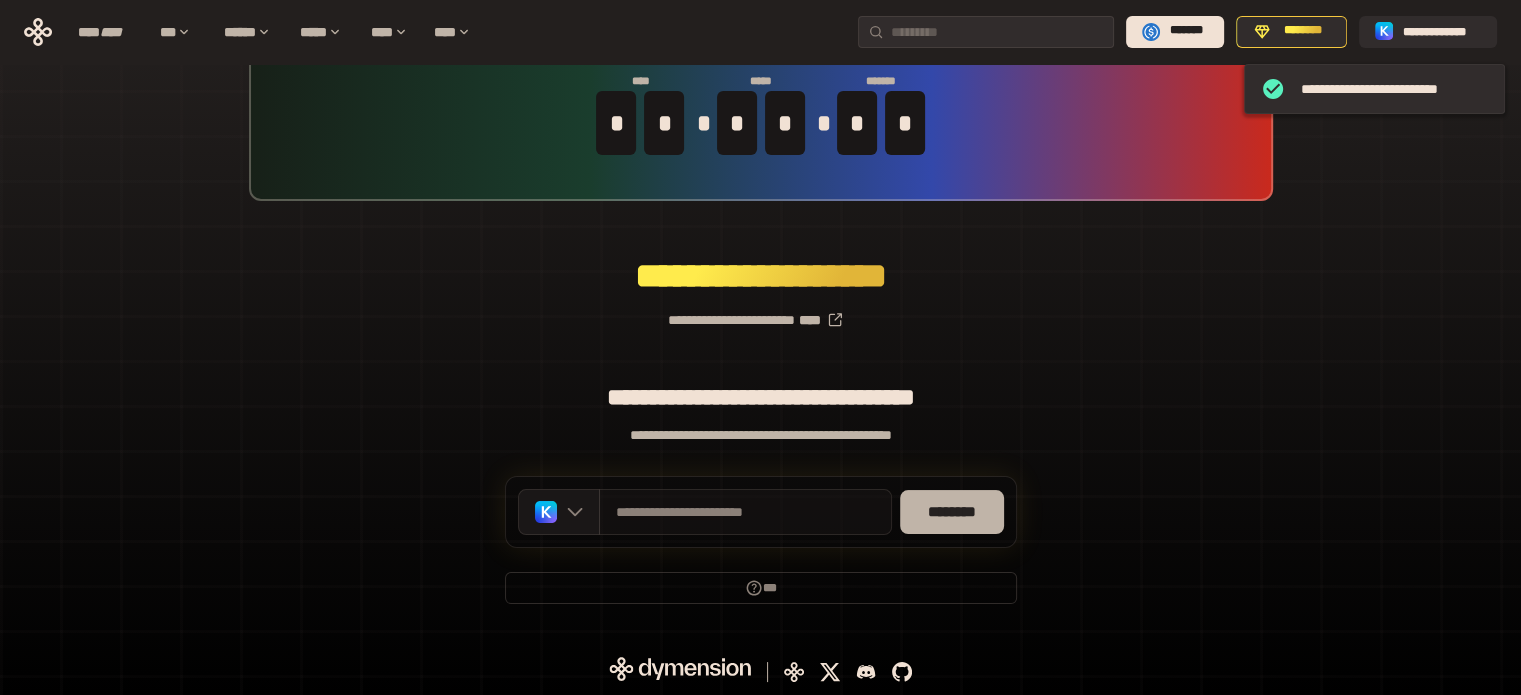 click on "********" at bounding box center (952, 512) 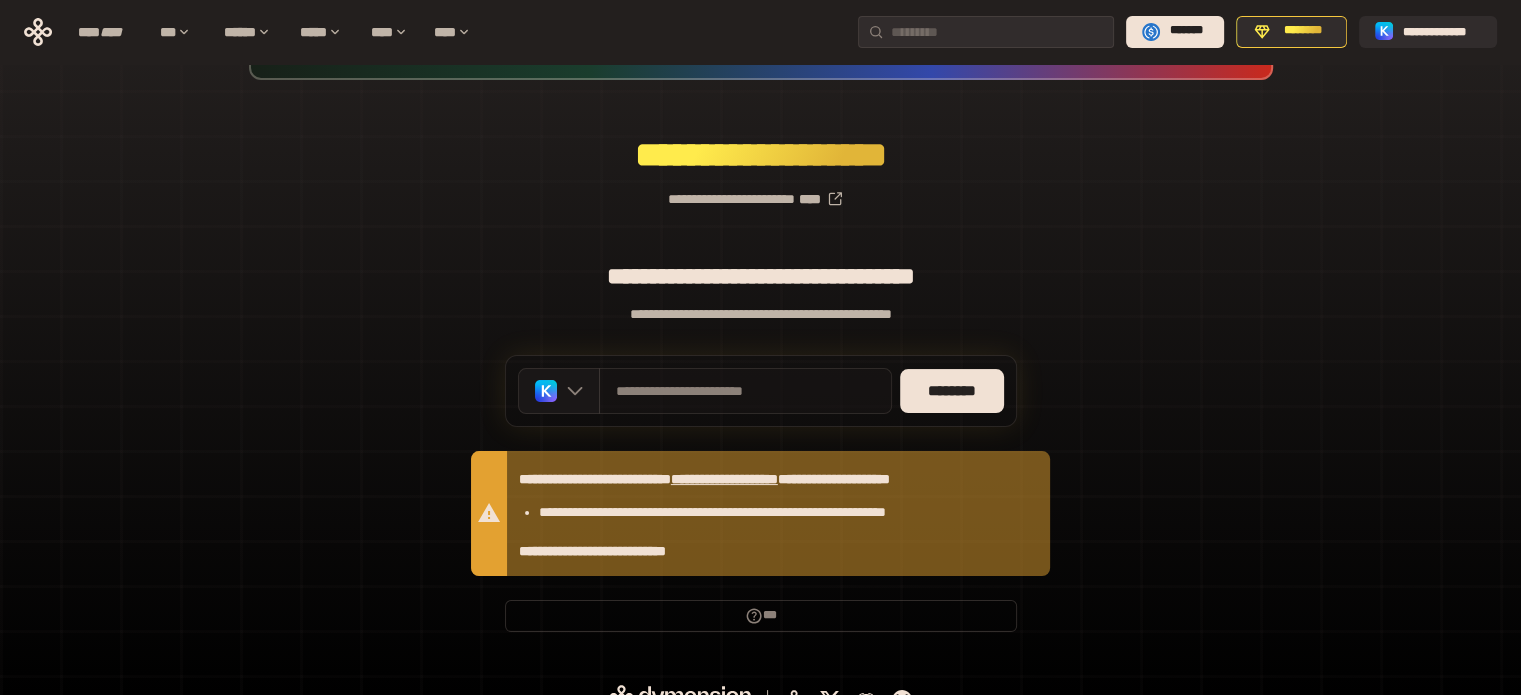 scroll, scrollTop: 236, scrollLeft: 0, axis: vertical 